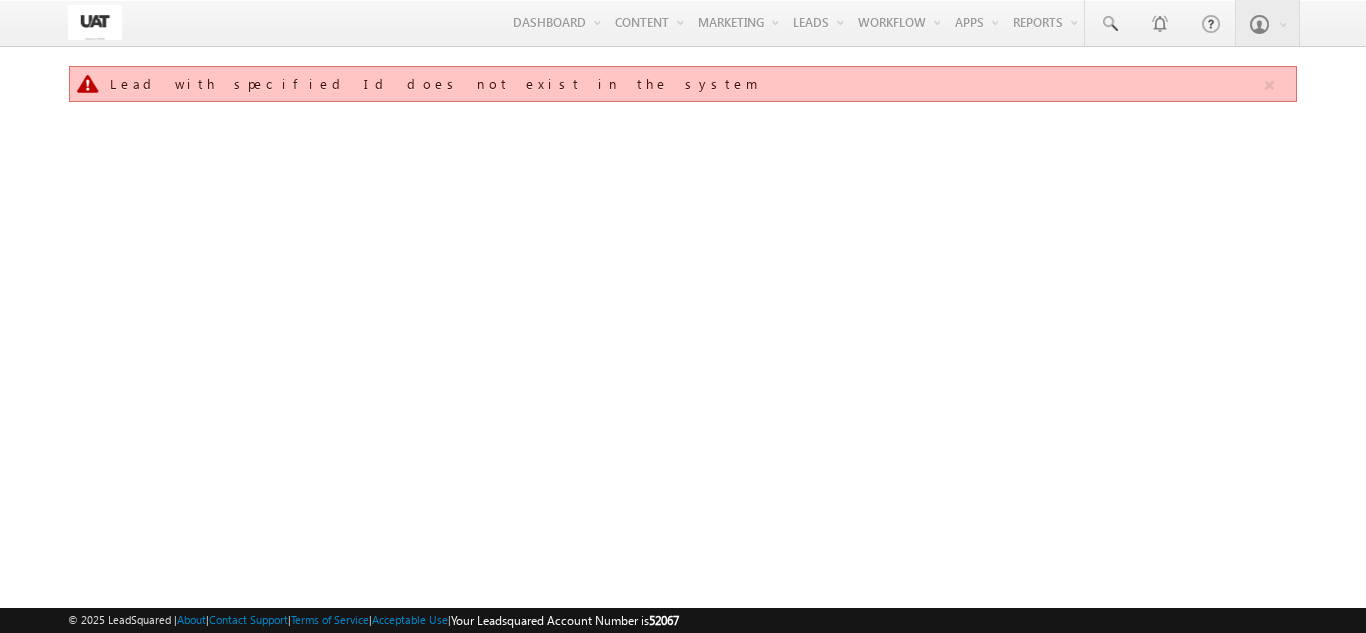 scroll, scrollTop: 0, scrollLeft: 0, axis: both 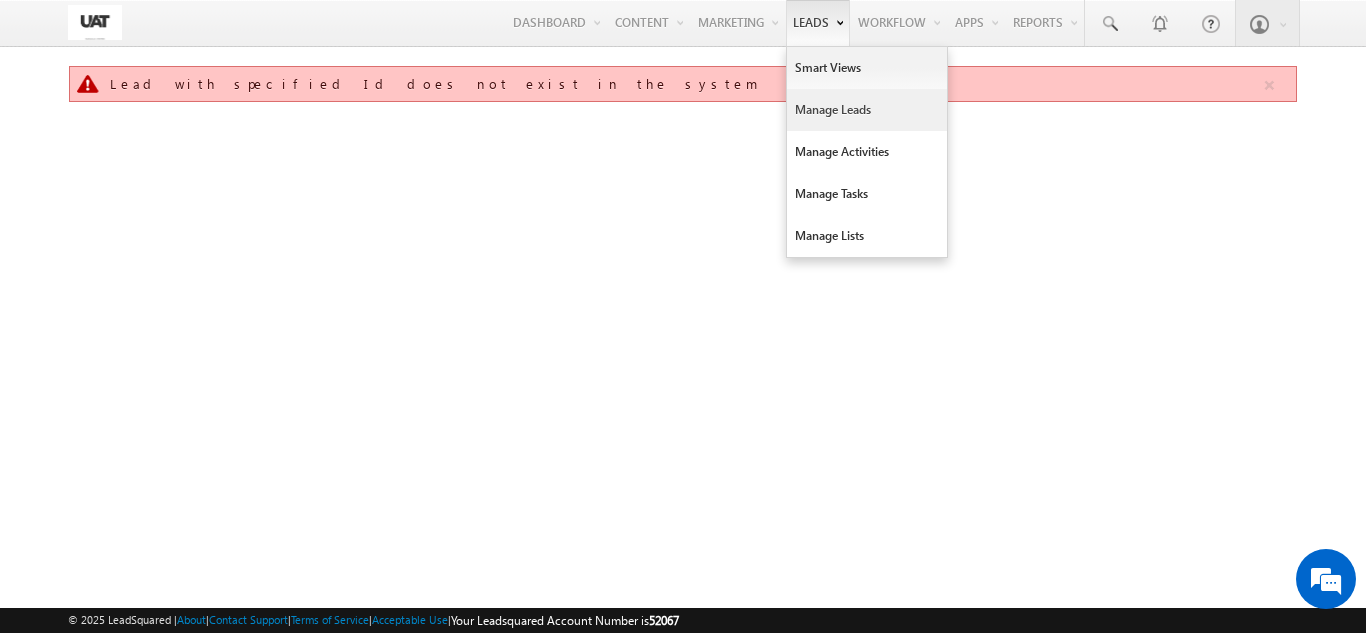 click on "Manage Leads" at bounding box center (867, 110) 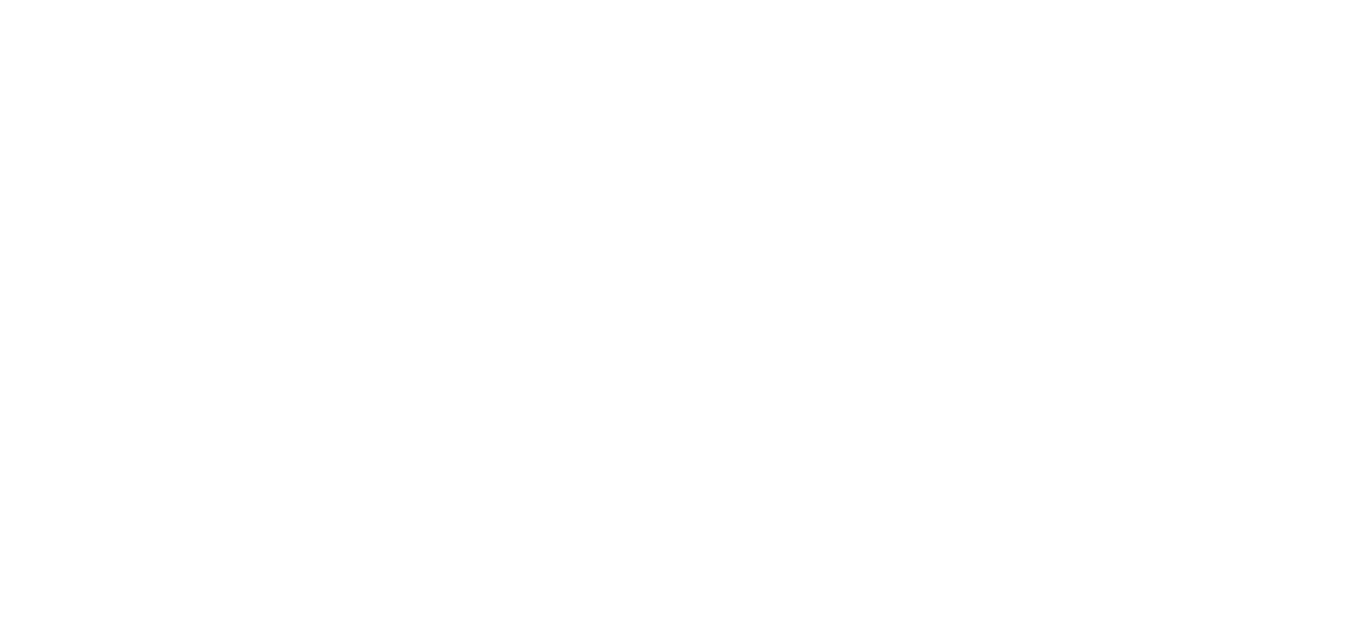 scroll, scrollTop: 0, scrollLeft: 0, axis: both 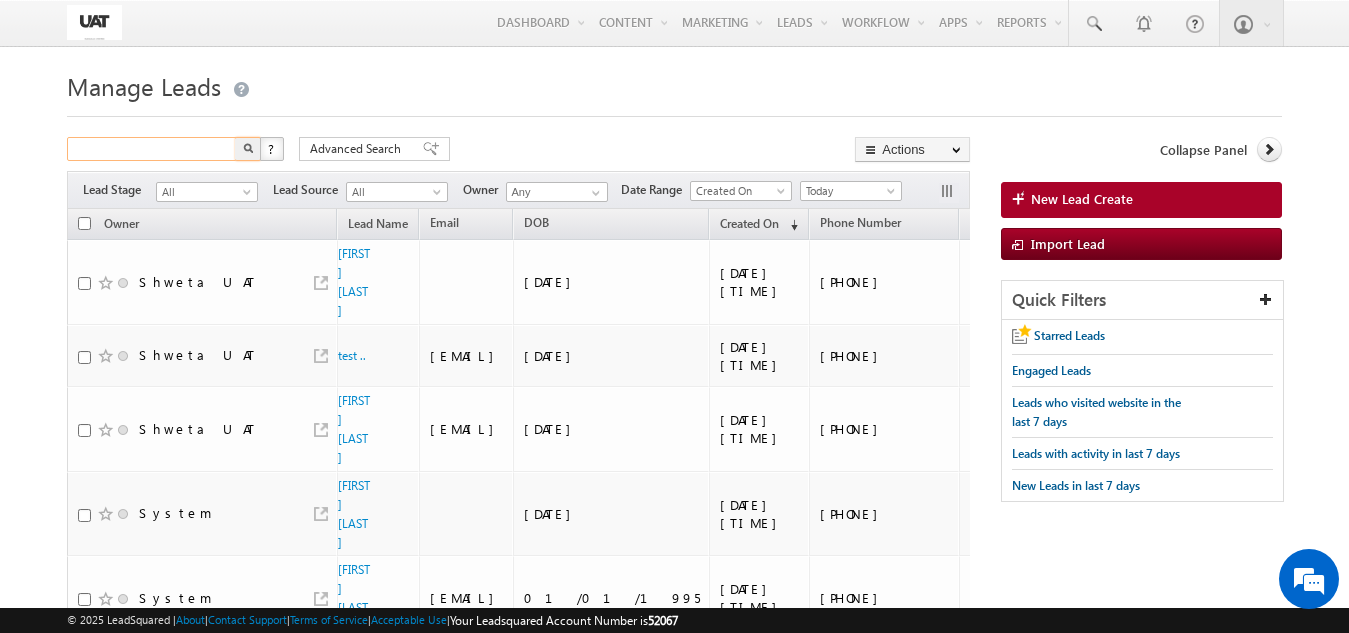 click at bounding box center [152, 149] 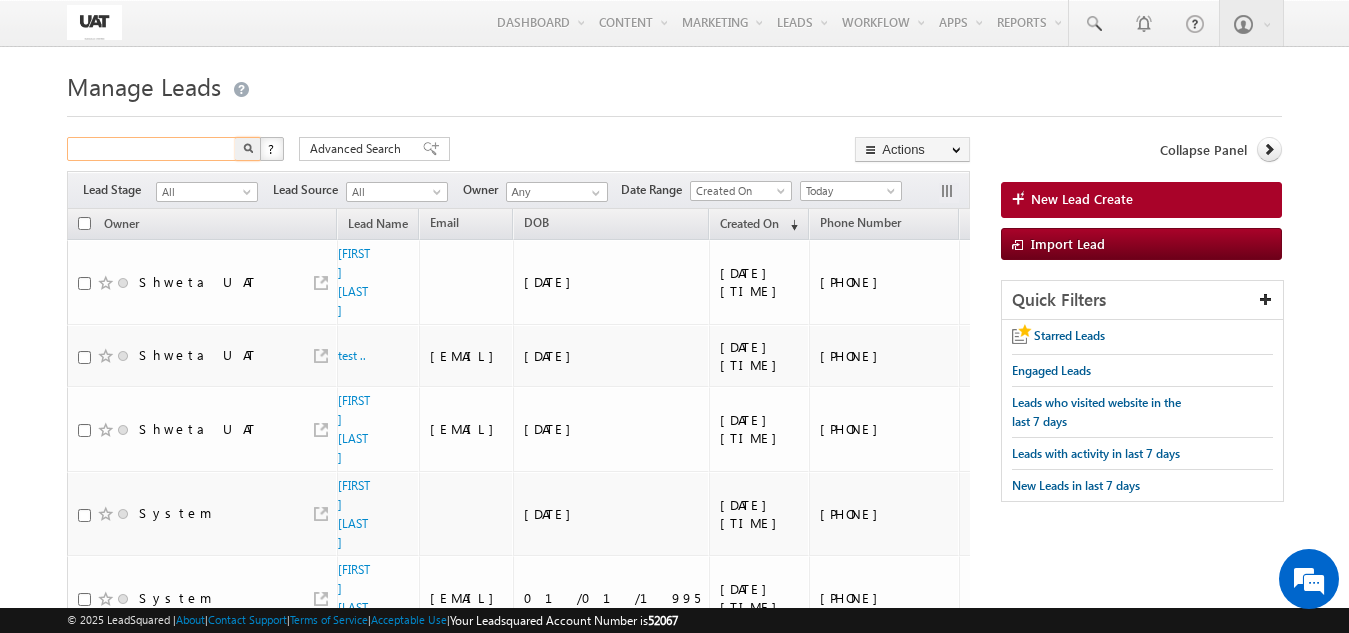 click at bounding box center [152, 149] 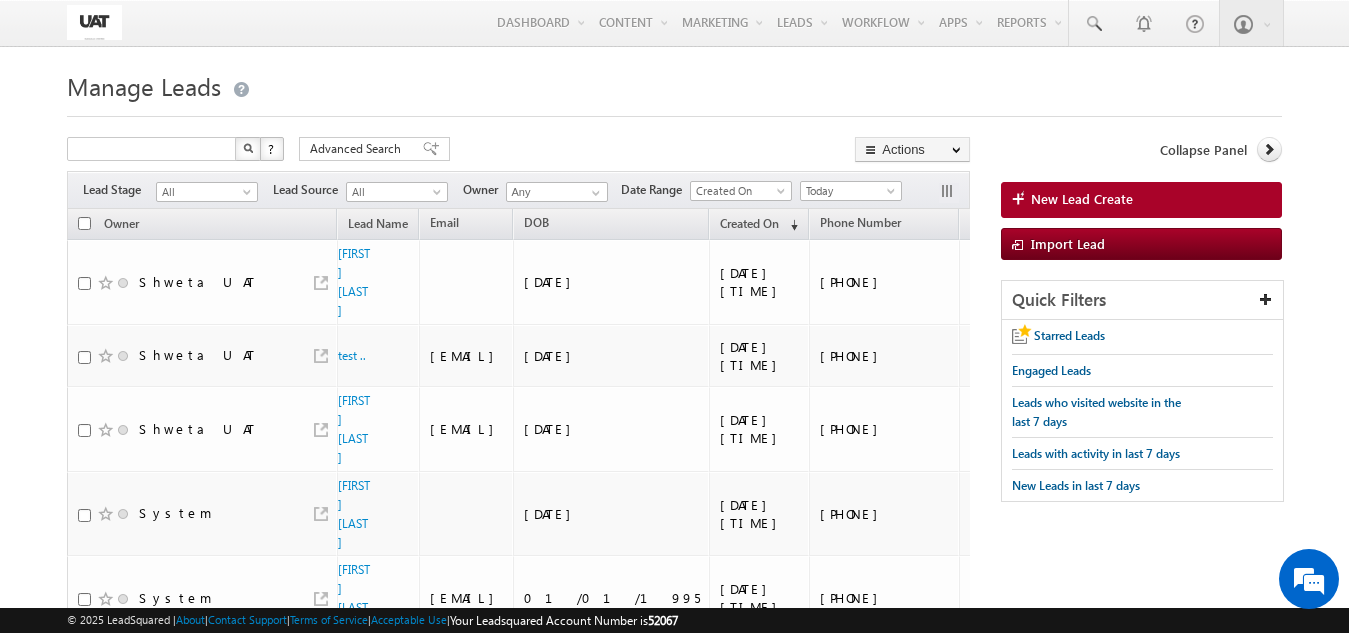 type on "Search Leads" 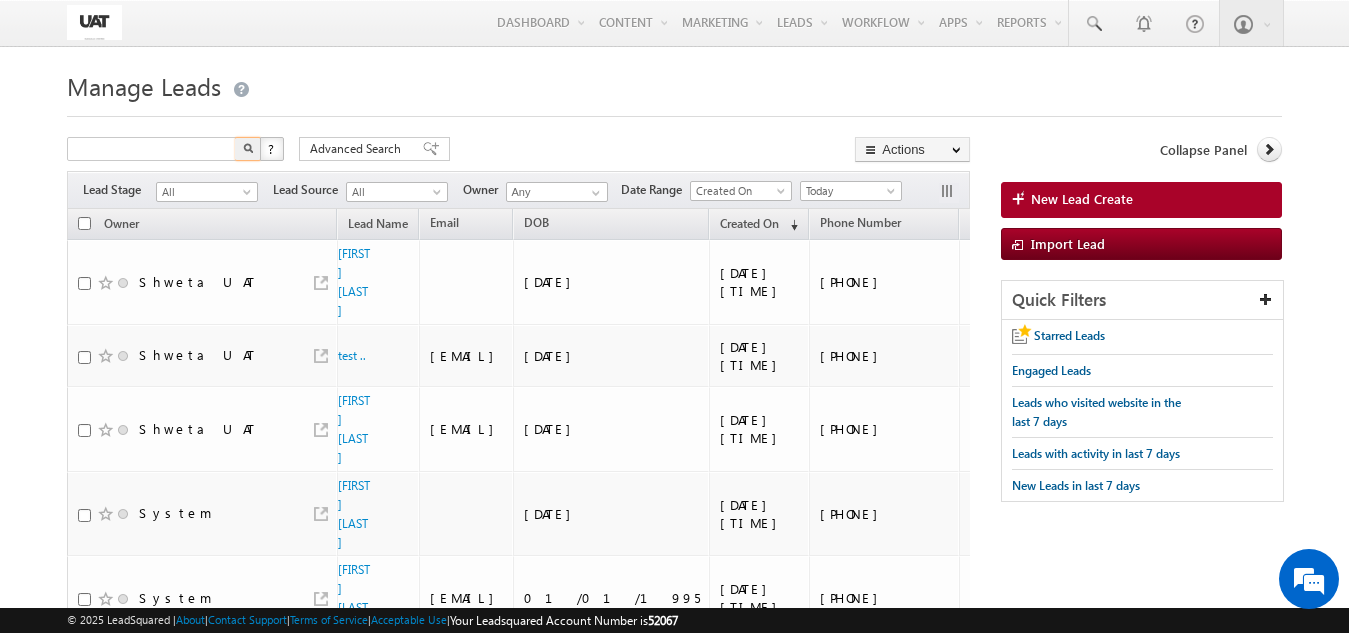 type on "Search Leads" 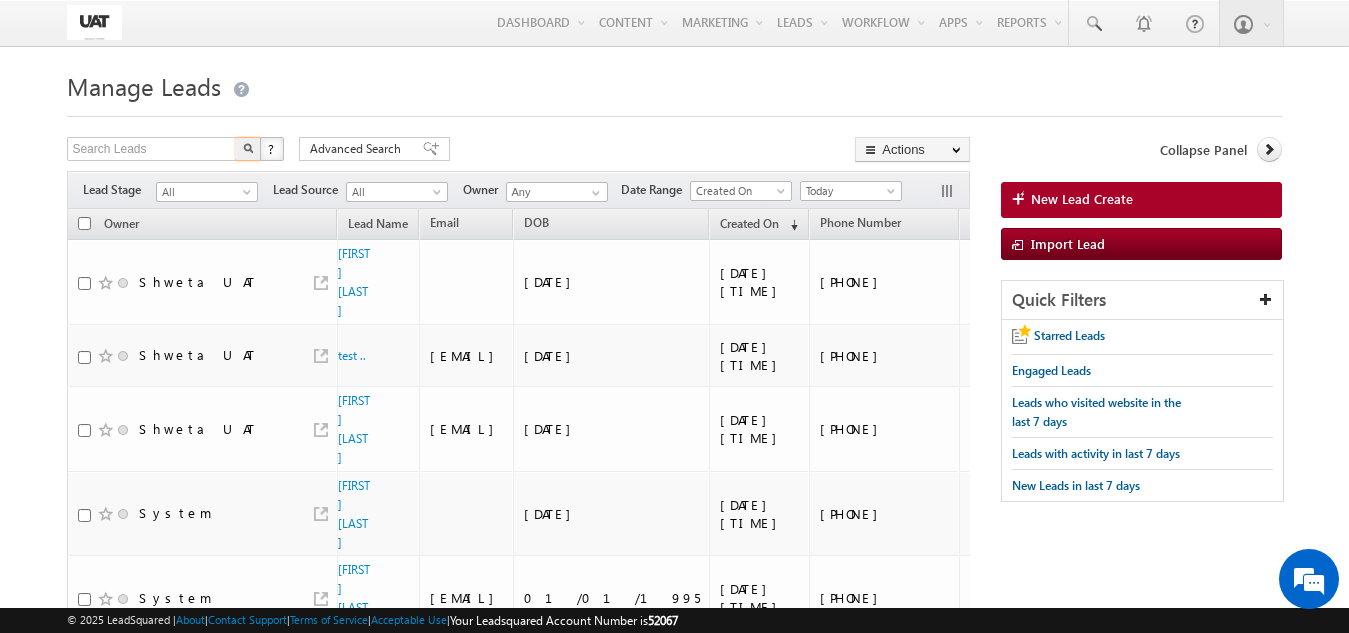 click on "Manage Leads" at bounding box center (674, 84) 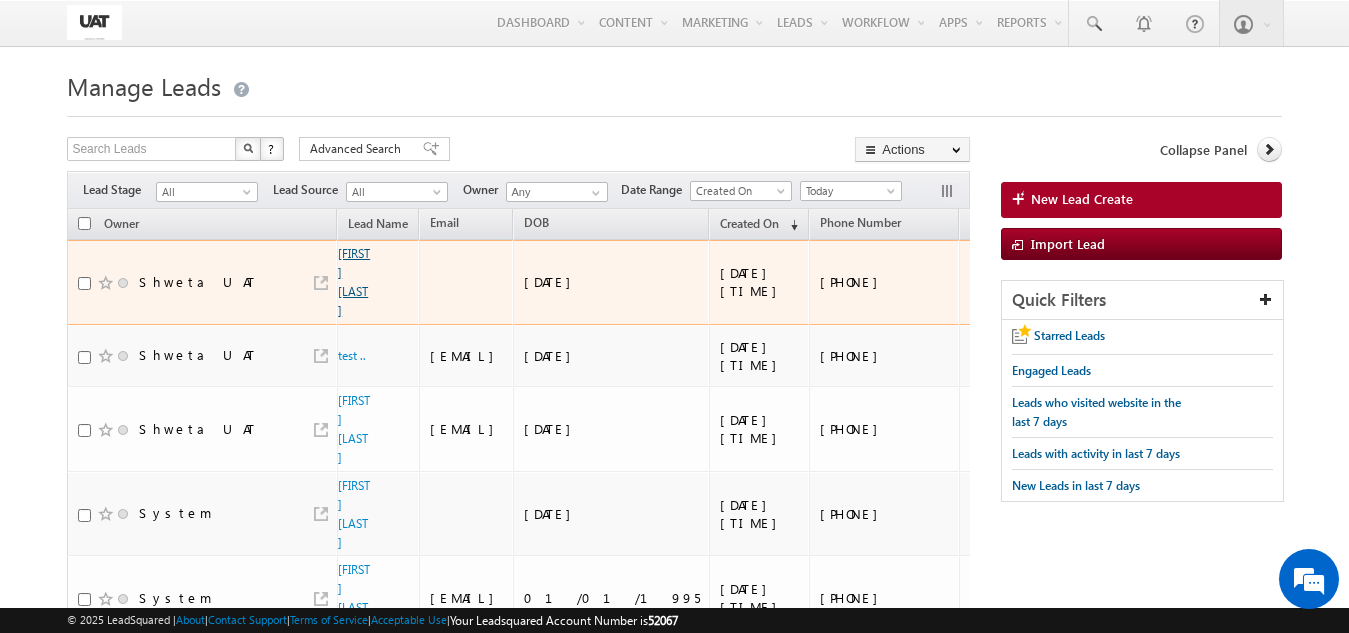 scroll, scrollTop: 0, scrollLeft: 0, axis: both 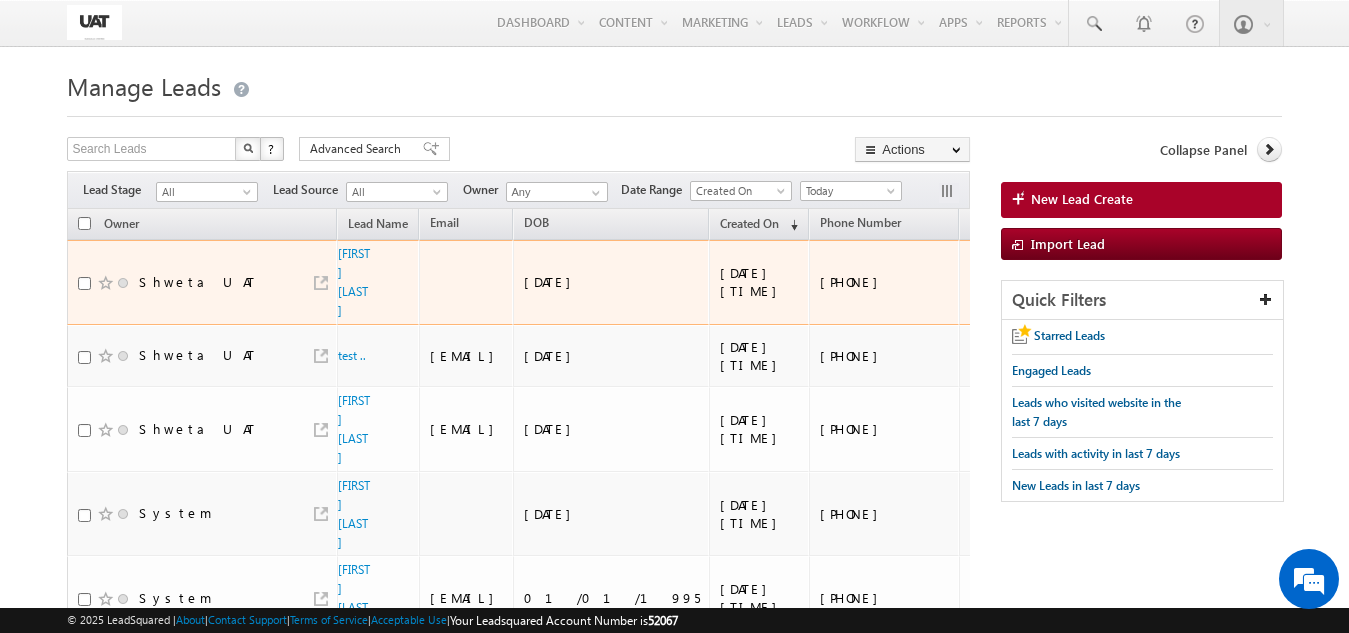 click on "[PHONE]" at bounding box center (885, 282) 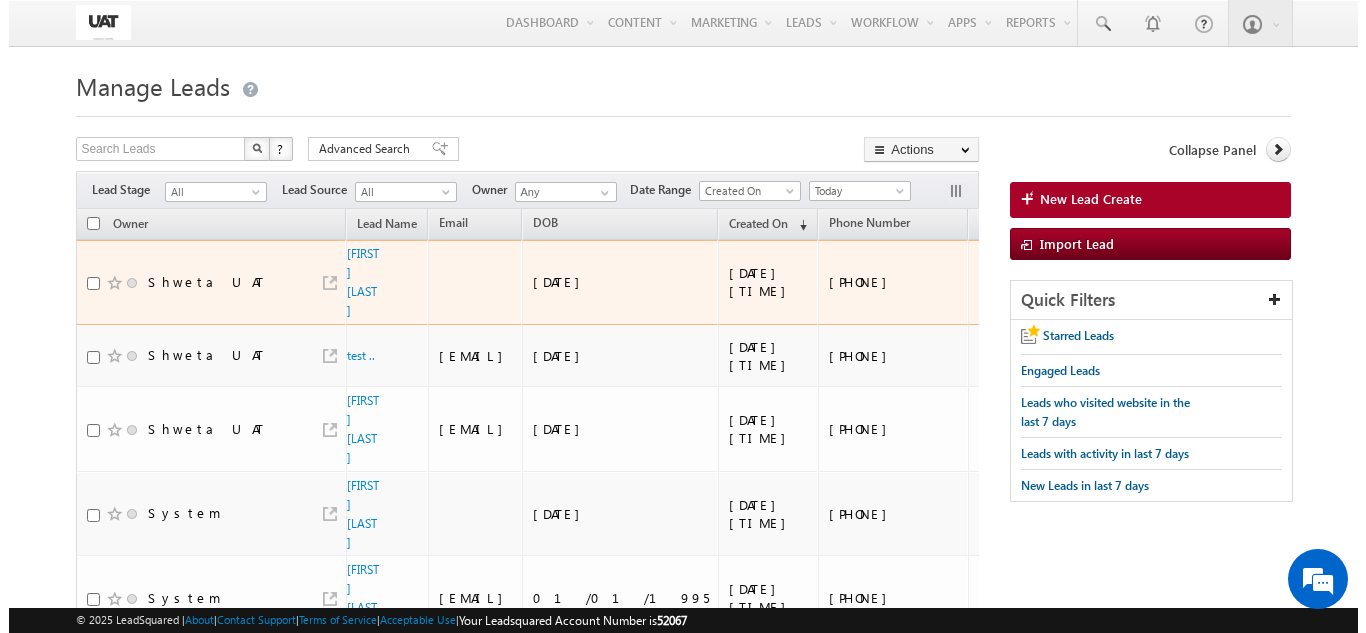 scroll, scrollTop: 0, scrollLeft: 0, axis: both 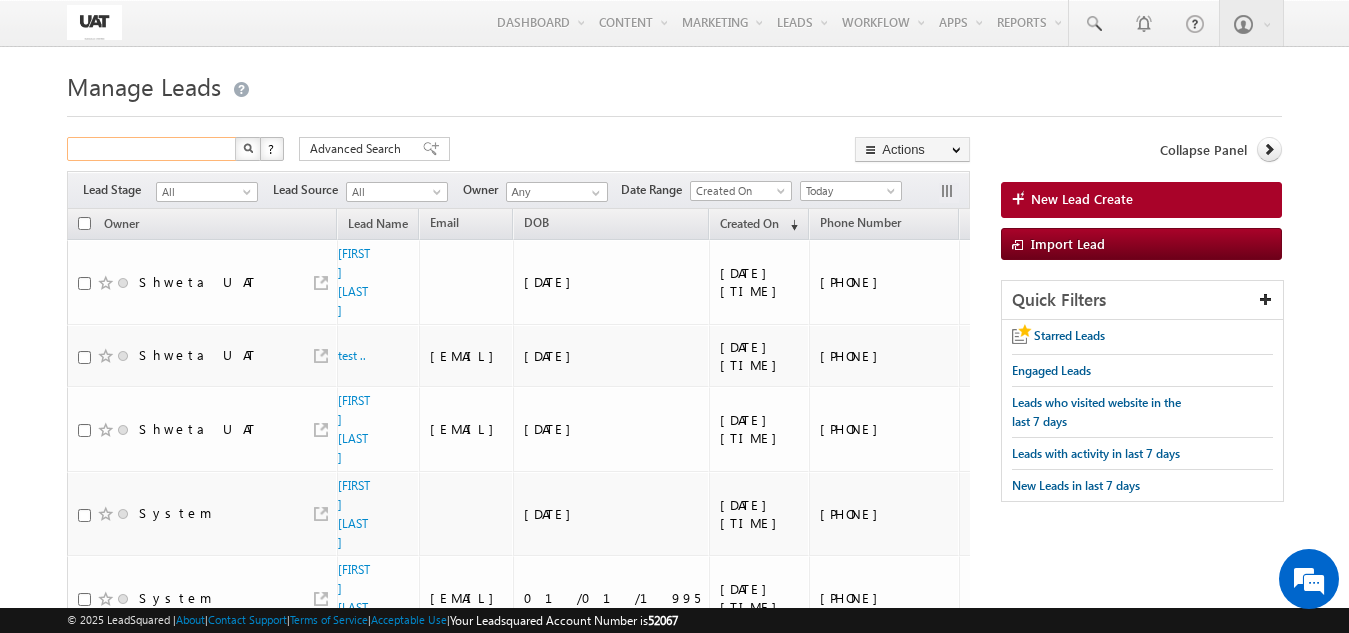 click at bounding box center (152, 149) 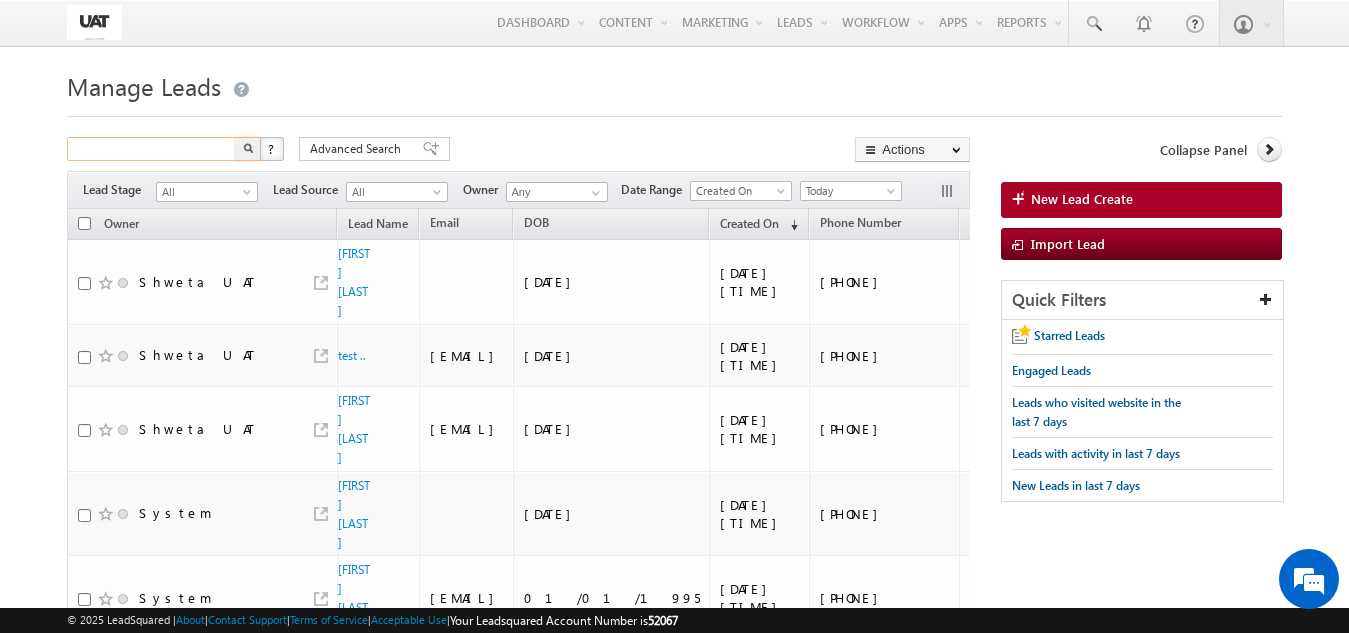 paste on "7894577888" 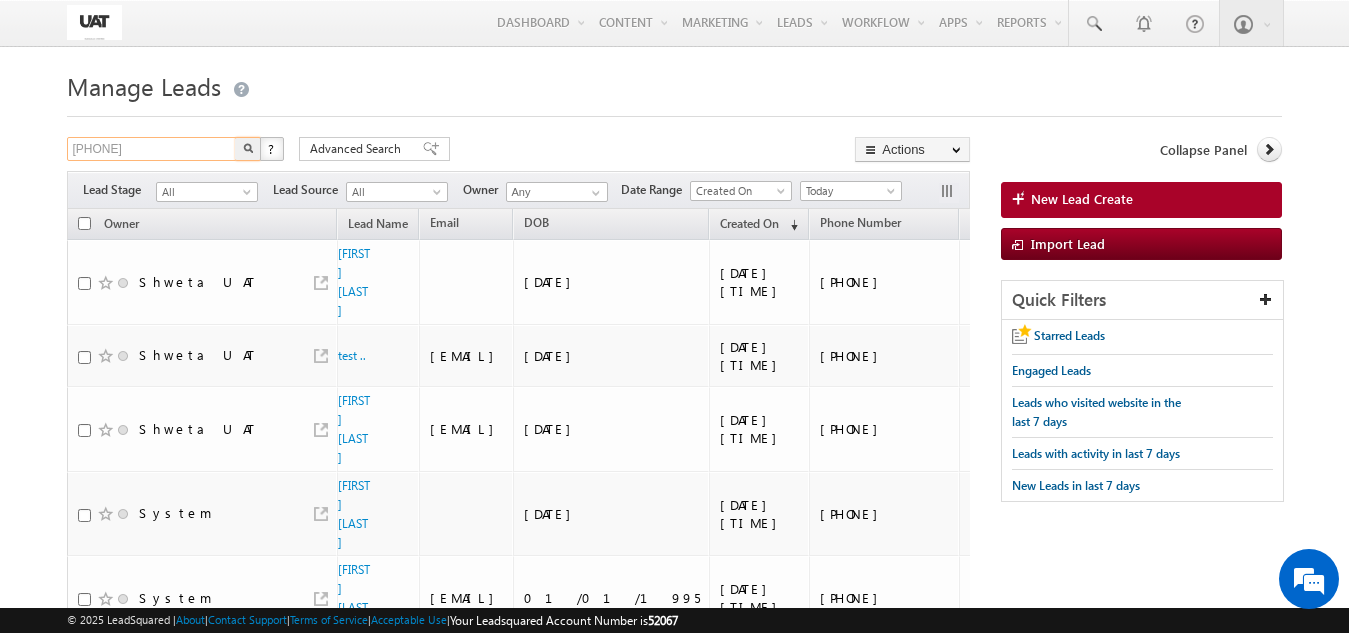 type on "7894577888" 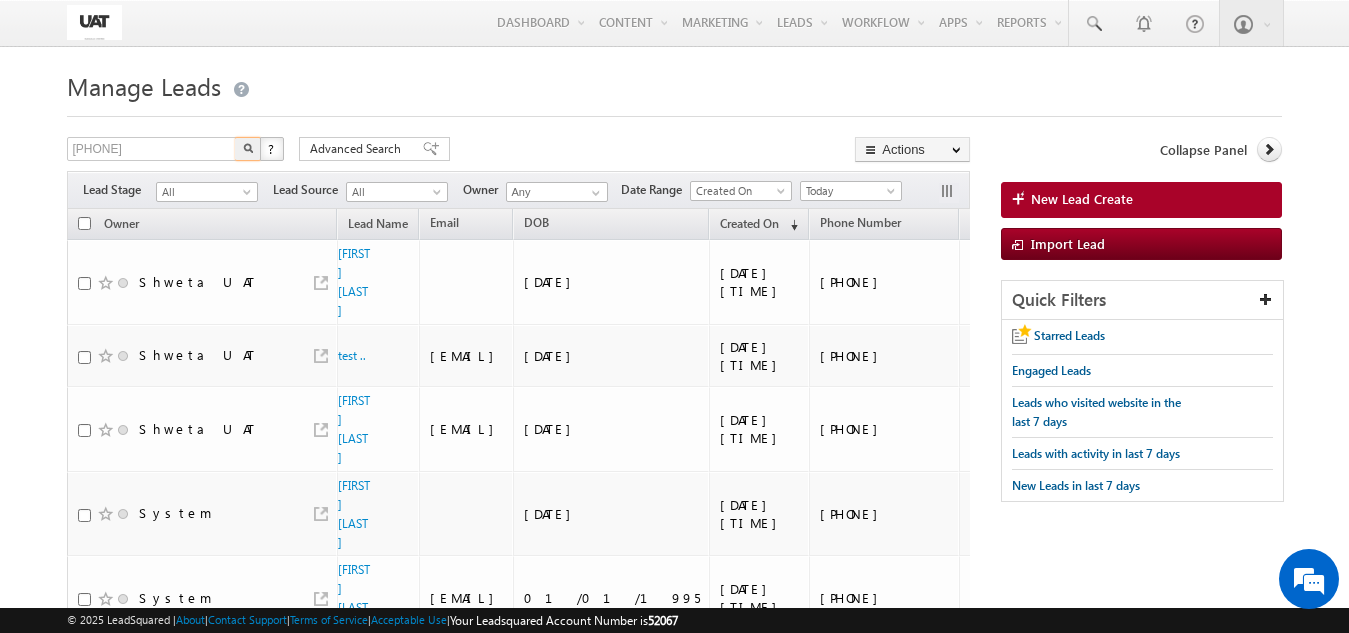 click on "Manage Leads
New Lead Create
7894577888 X ?   9 results found
Advanced Search
Advanced Search
Actions Actions" at bounding box center (674, 577) 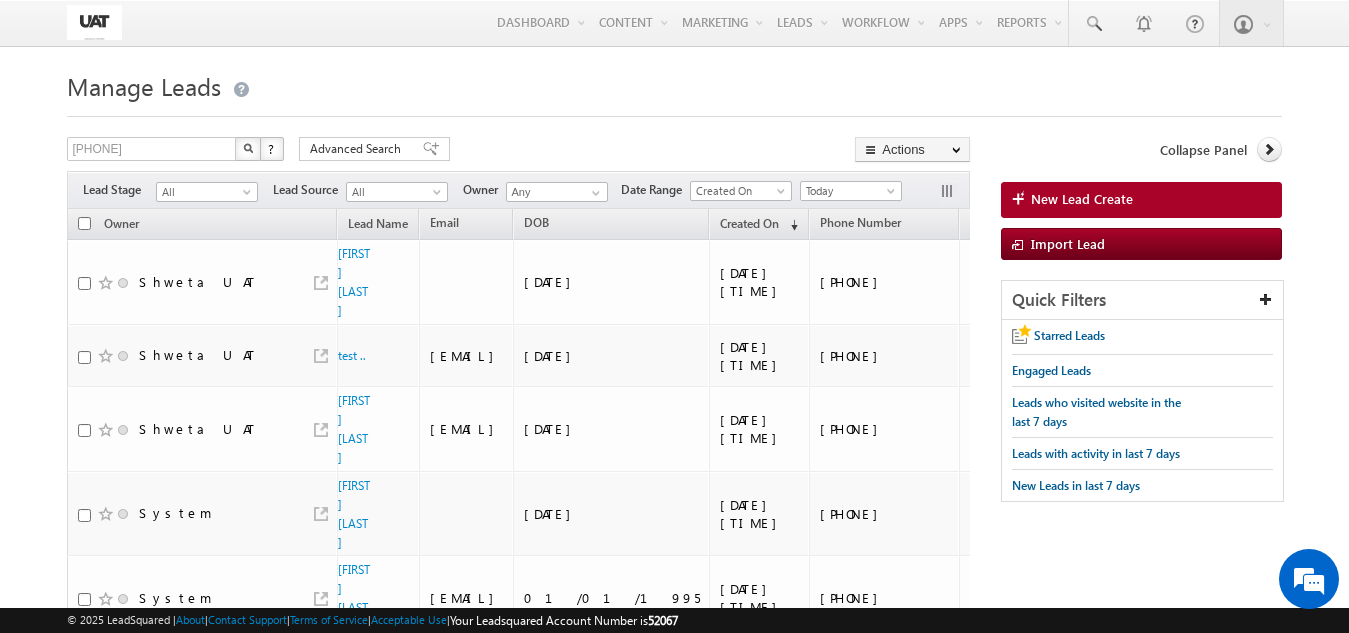 click at bounding box center (248, 148) 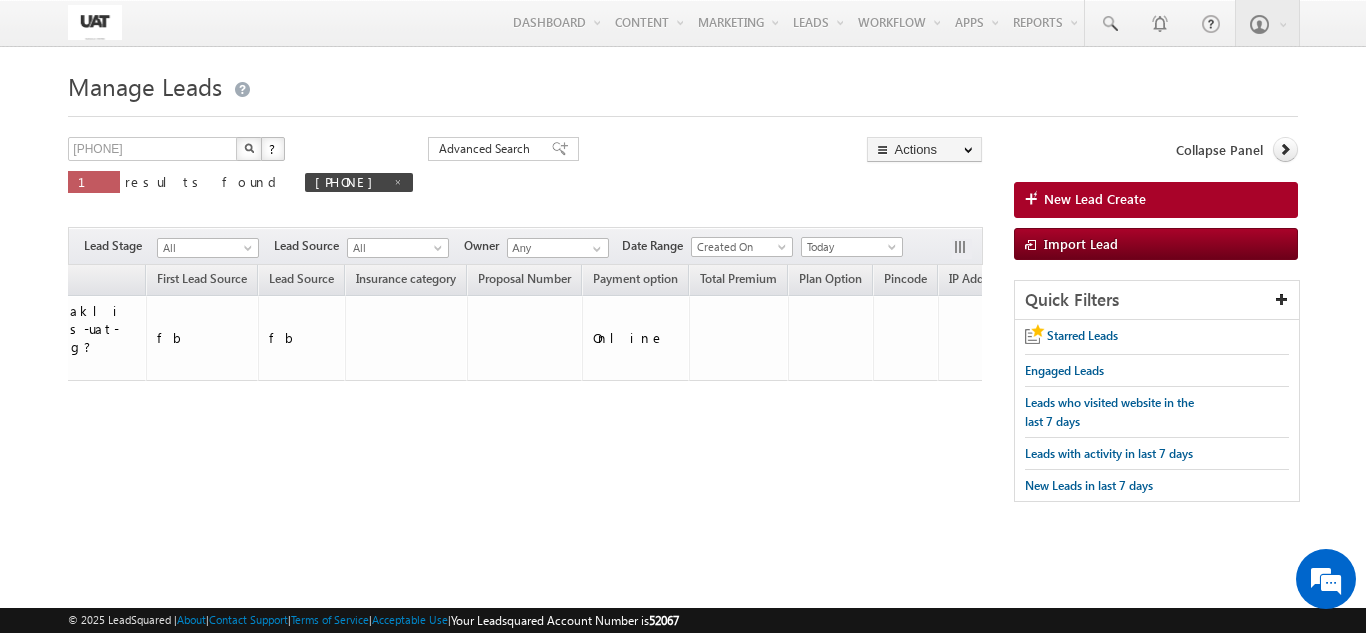 scroll, scrollTop: 0, scrollLeft: 1927, axis: horizontal 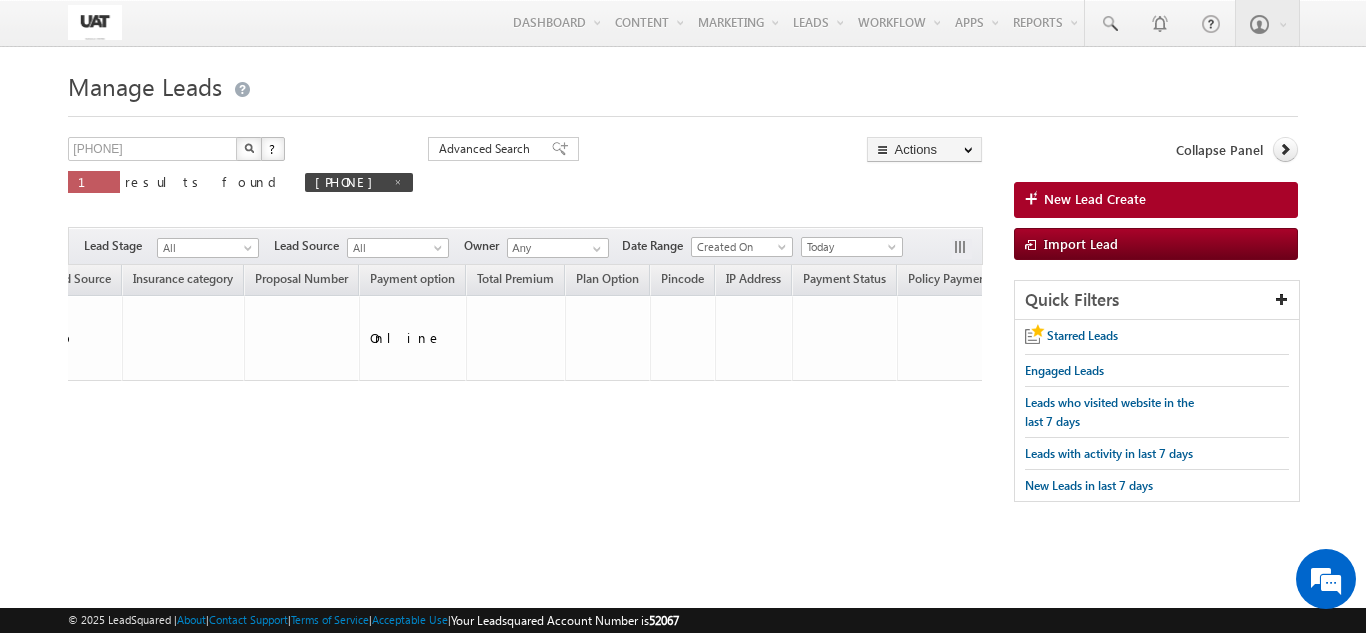 drag, startPoint x: 572, startPoint y: 460, endPoint x: 765, endPoint y: 453, distance: 193.1269 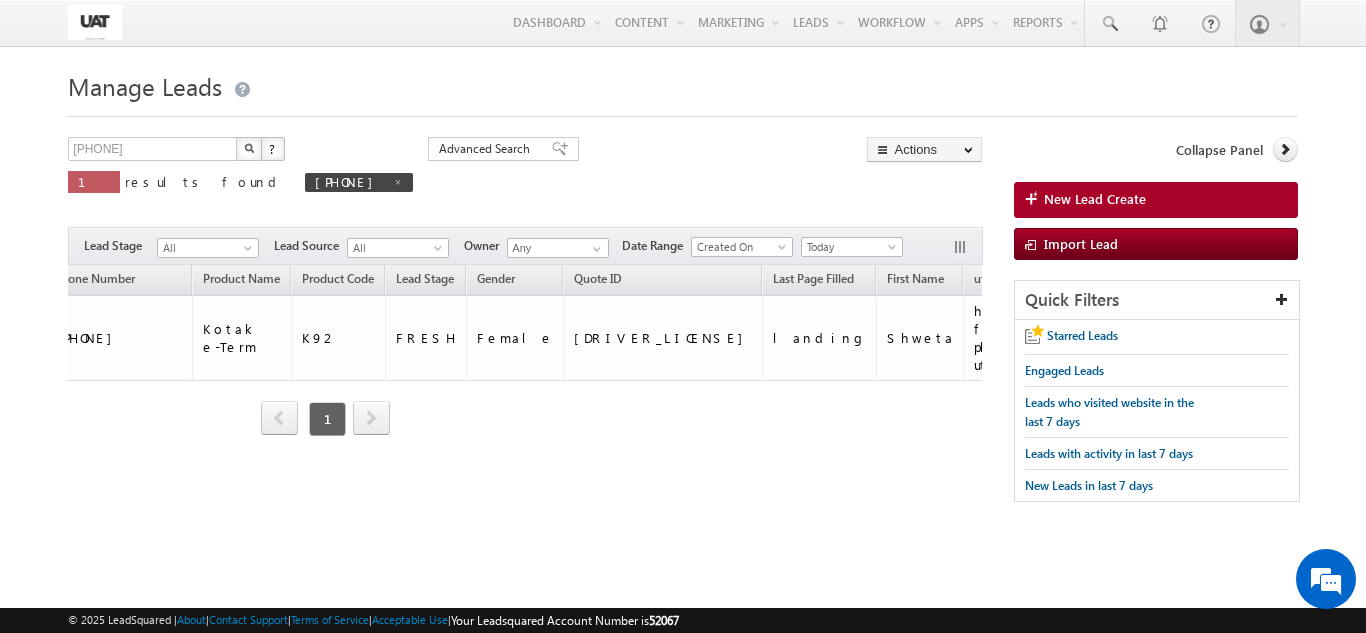 scroll, scrollTop: 0, scrollLeft: 3657, axis: horizontal 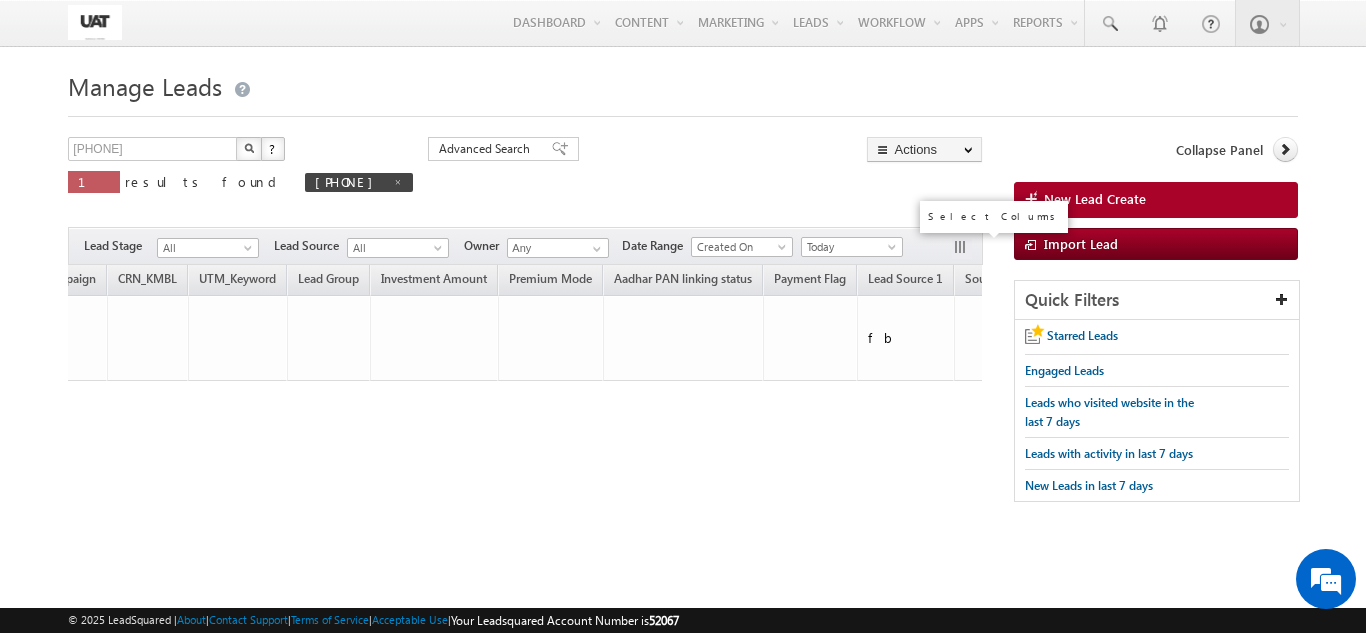 click at bounding box center (962, 249) 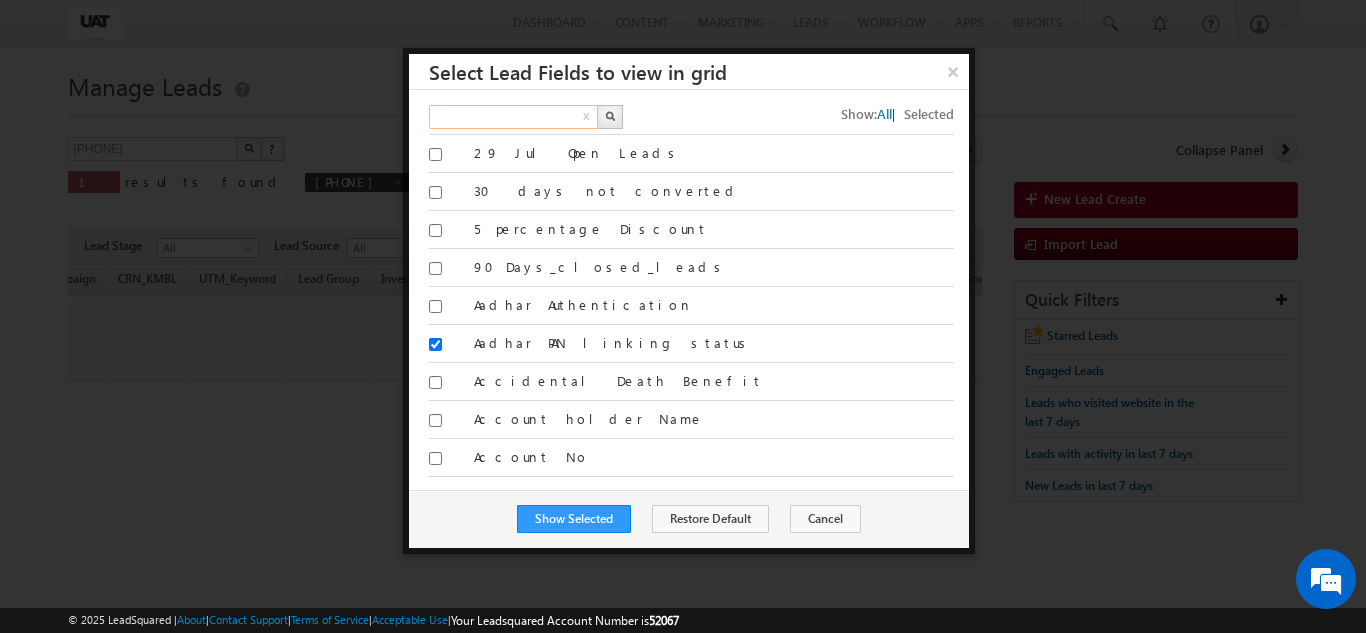 click at bounding box center [514, 117] 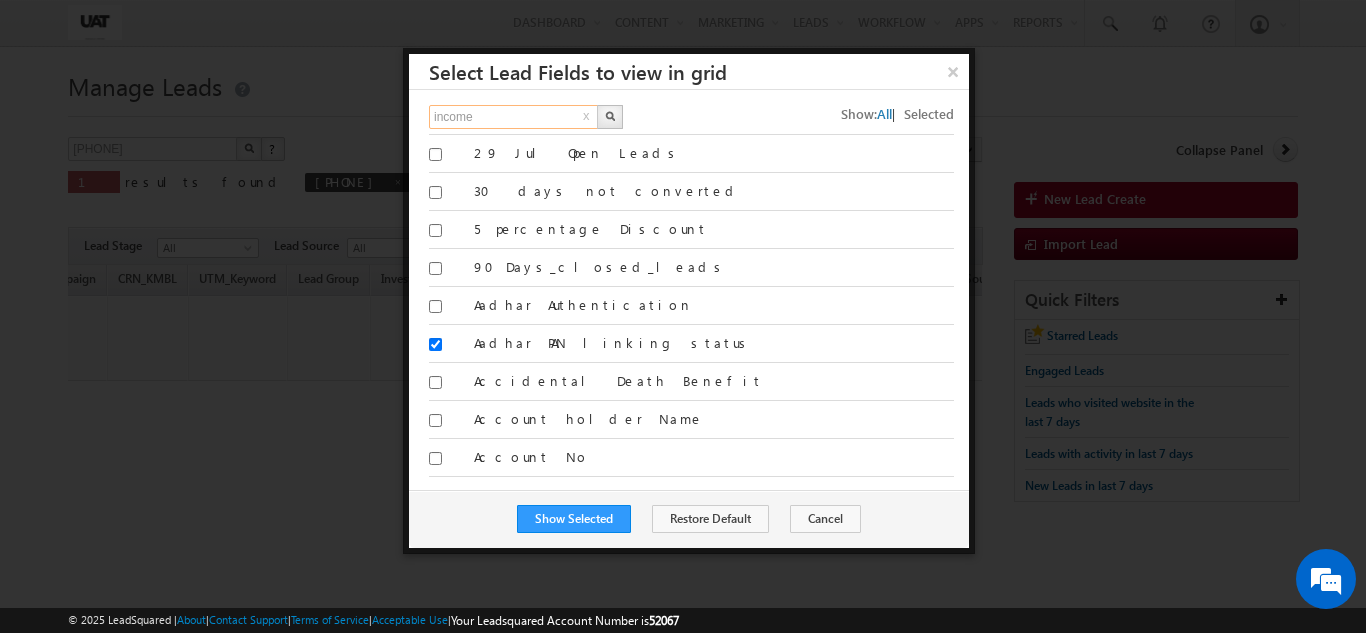 type on "income" 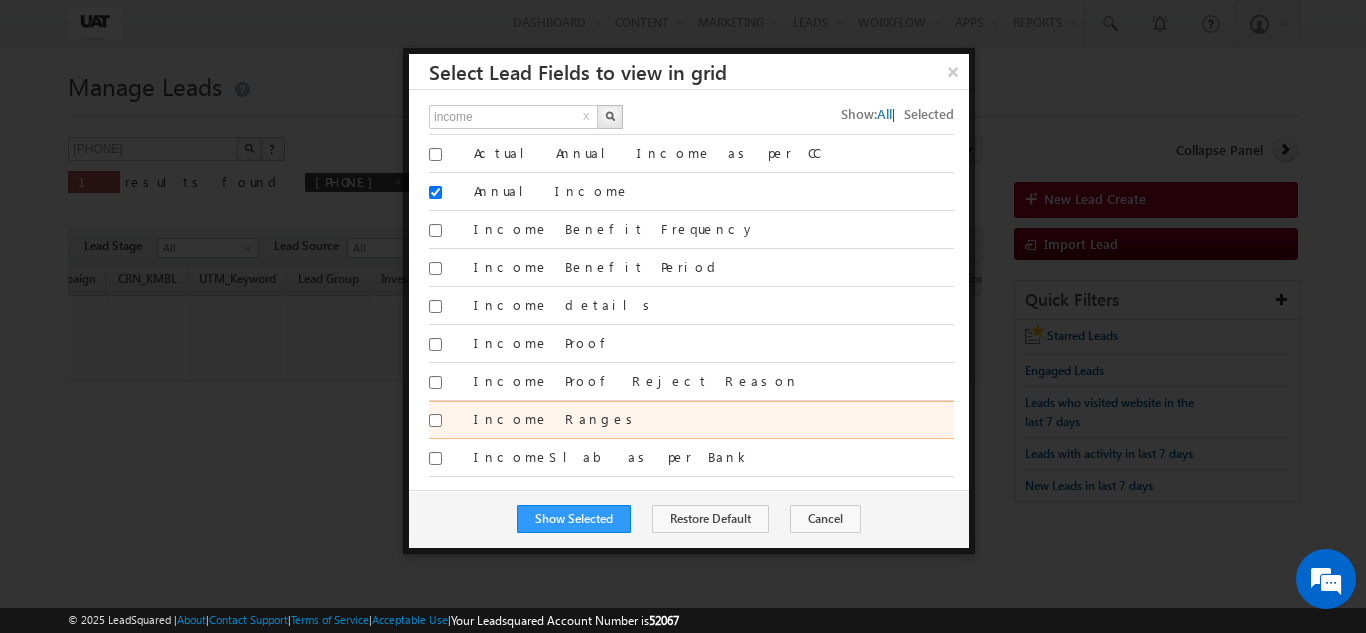 click on "Income Ranges" at bounding box center (714, 419) 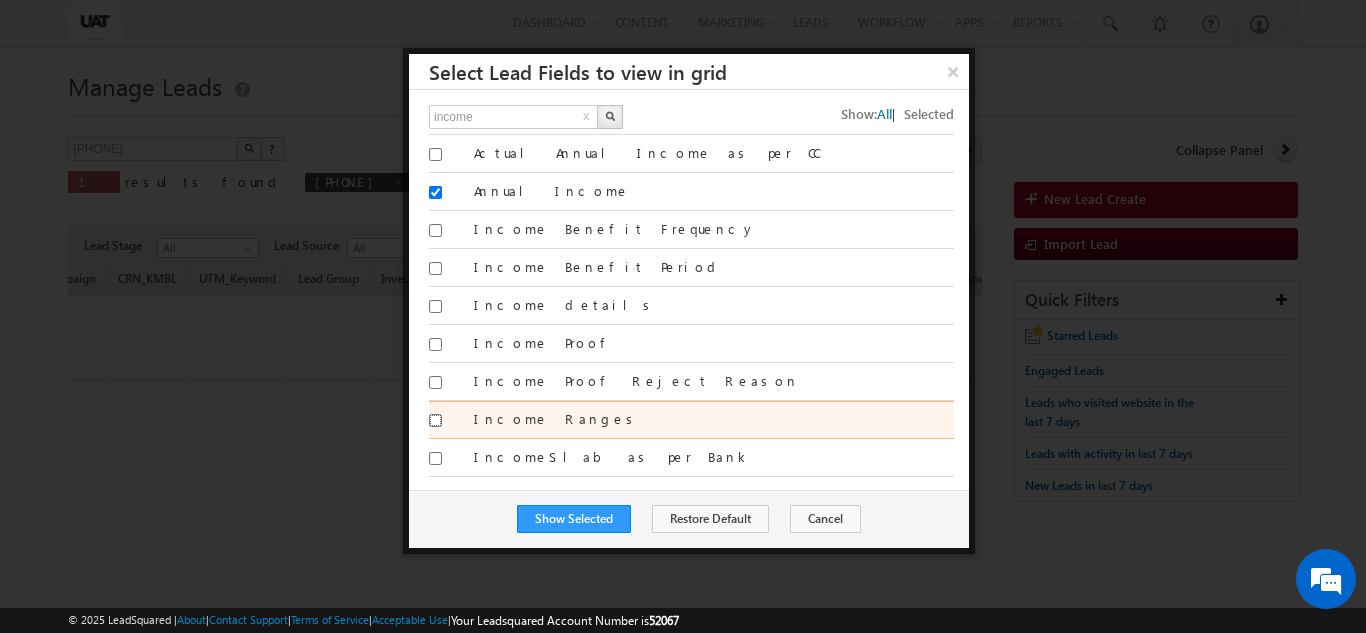 click on "Income Ranges" at bounding box center [435, 420] 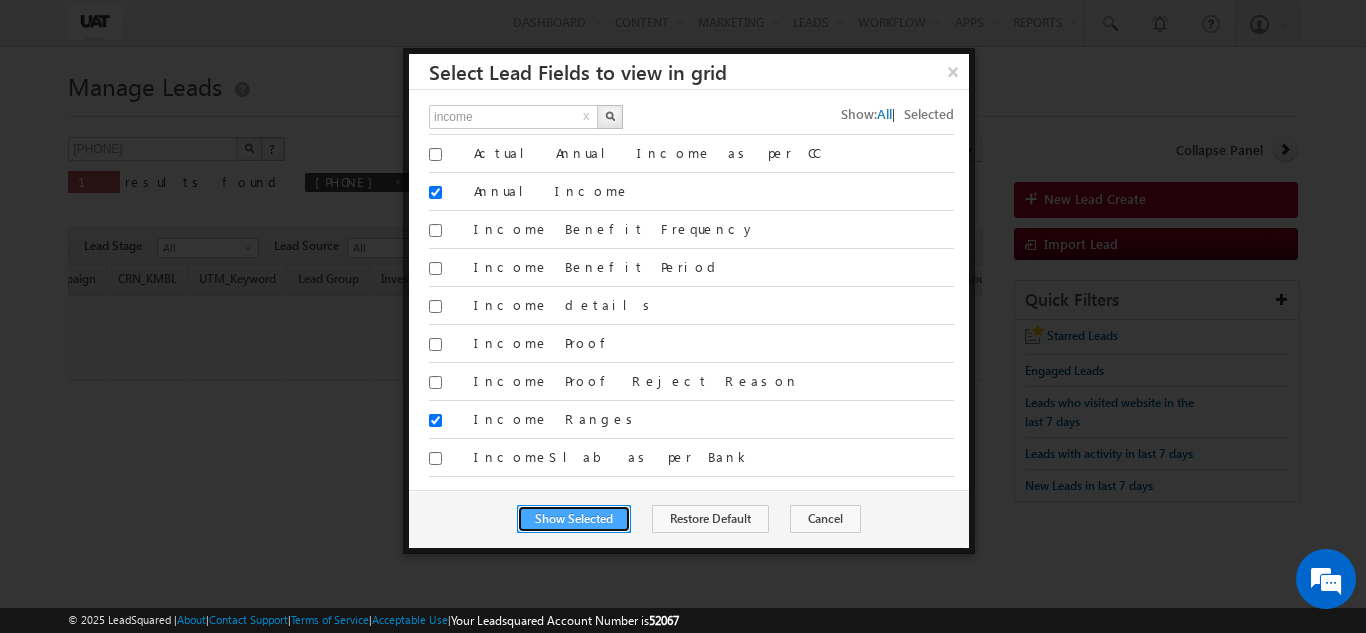 click on "Show Selected" at bounding box center (574, 519) 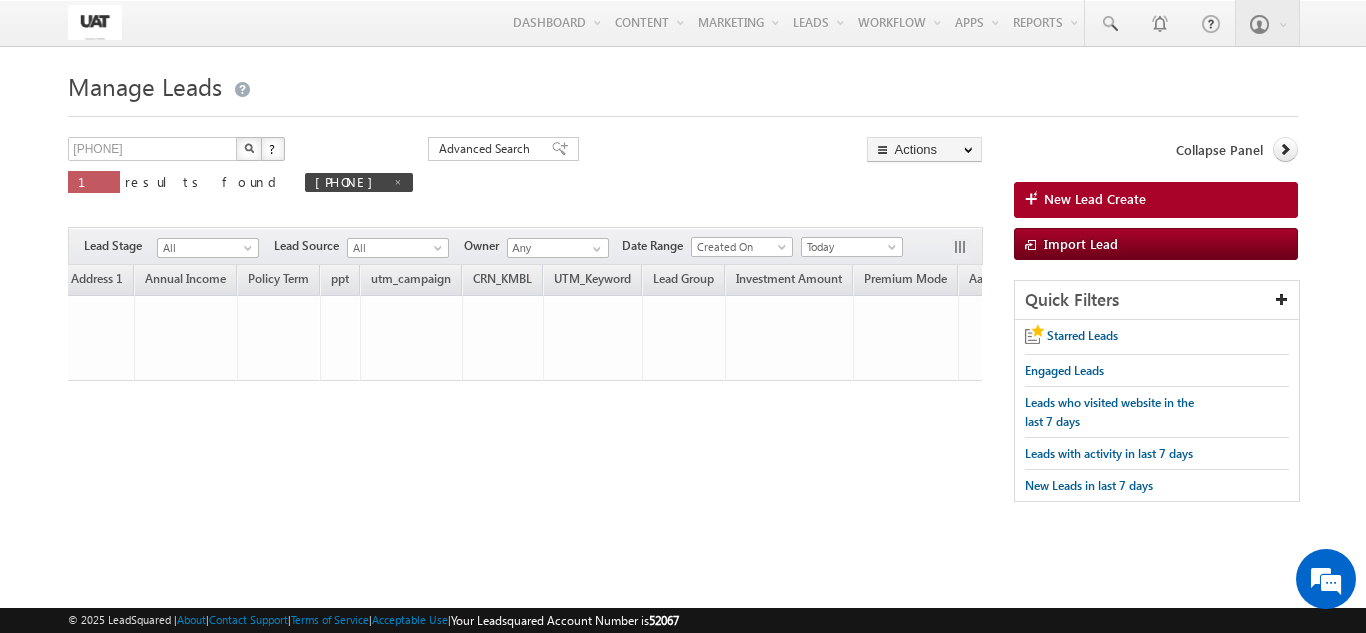 scroll, scrollTop: 0, scrollLeft: 0, axis: both 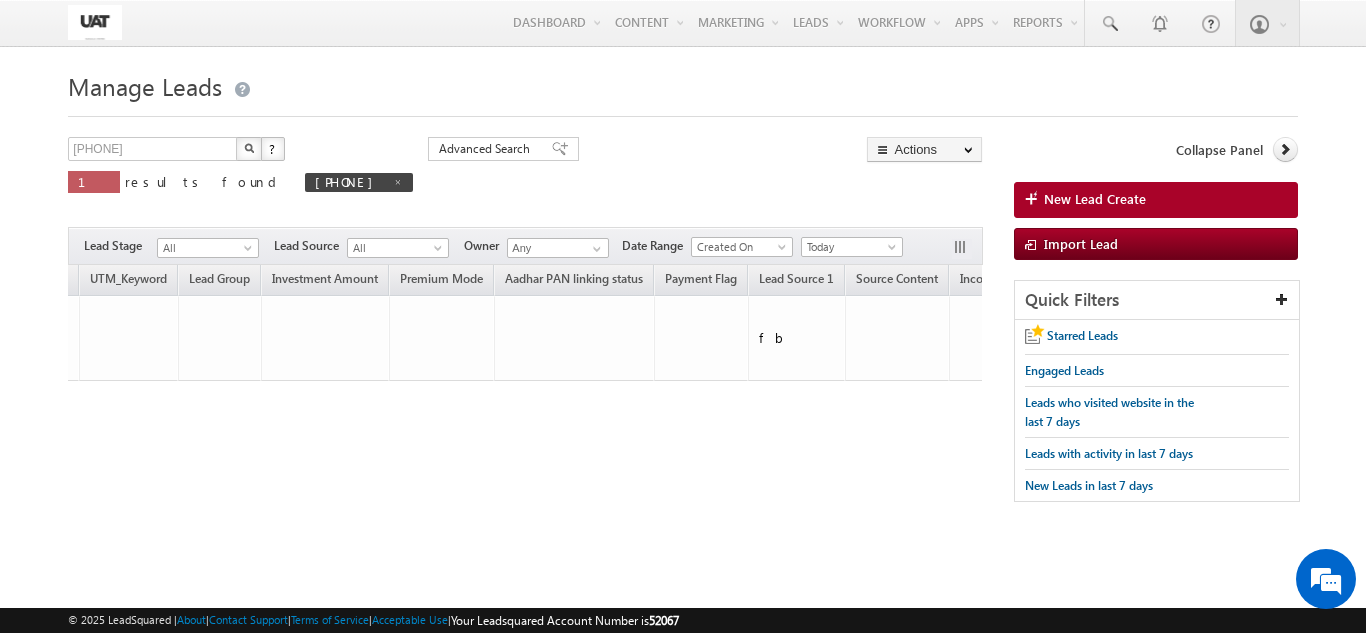 click on "Freeze actions column visible while scrolling through the rest of the grid" at bounding box center (896, 281) 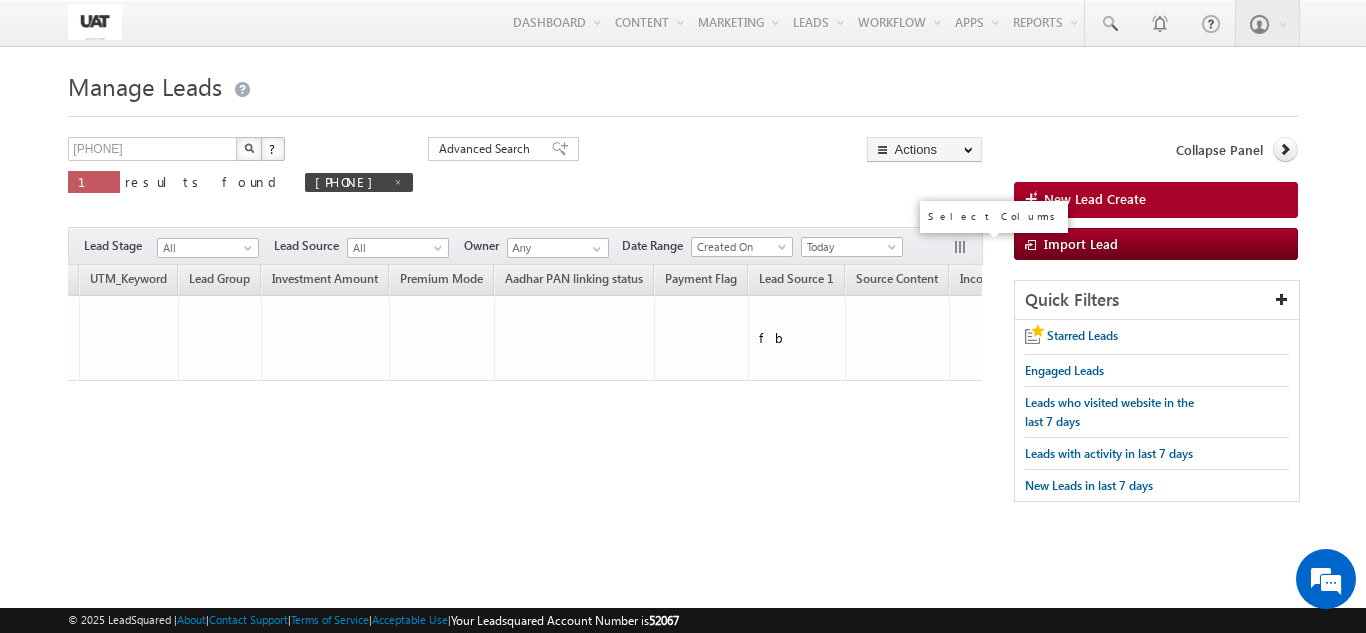 click at bounding box center (962, 249) 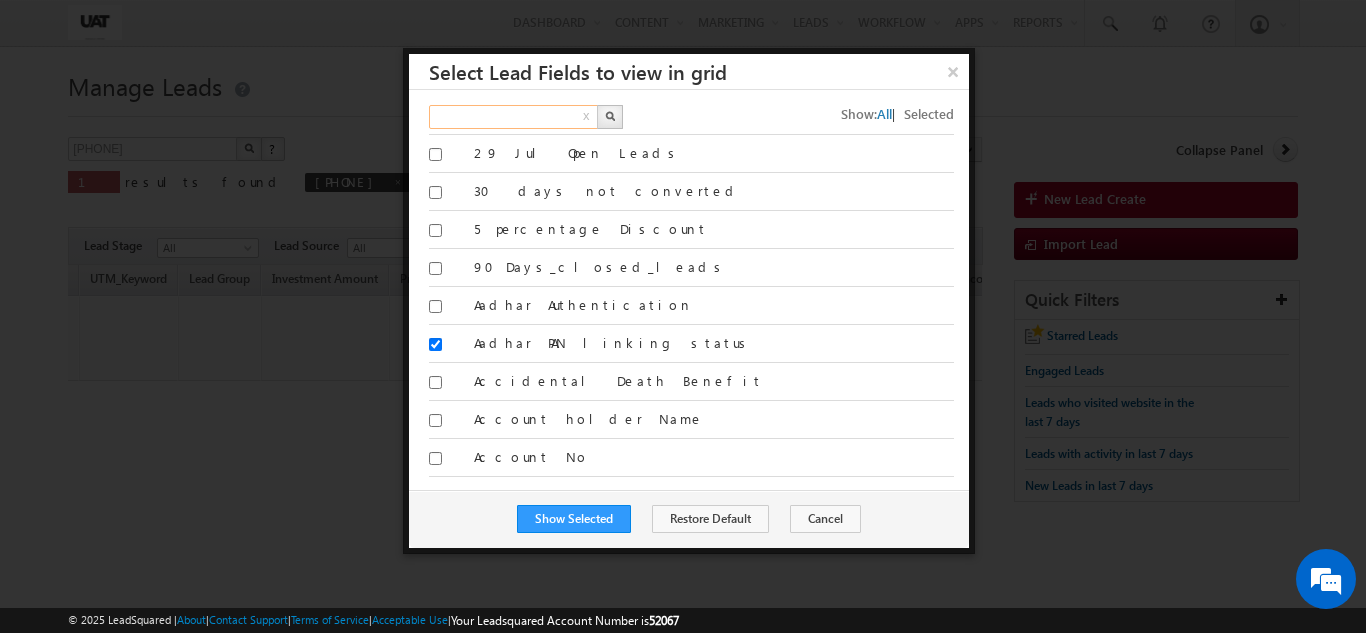 click at bounding box center (514, 117) 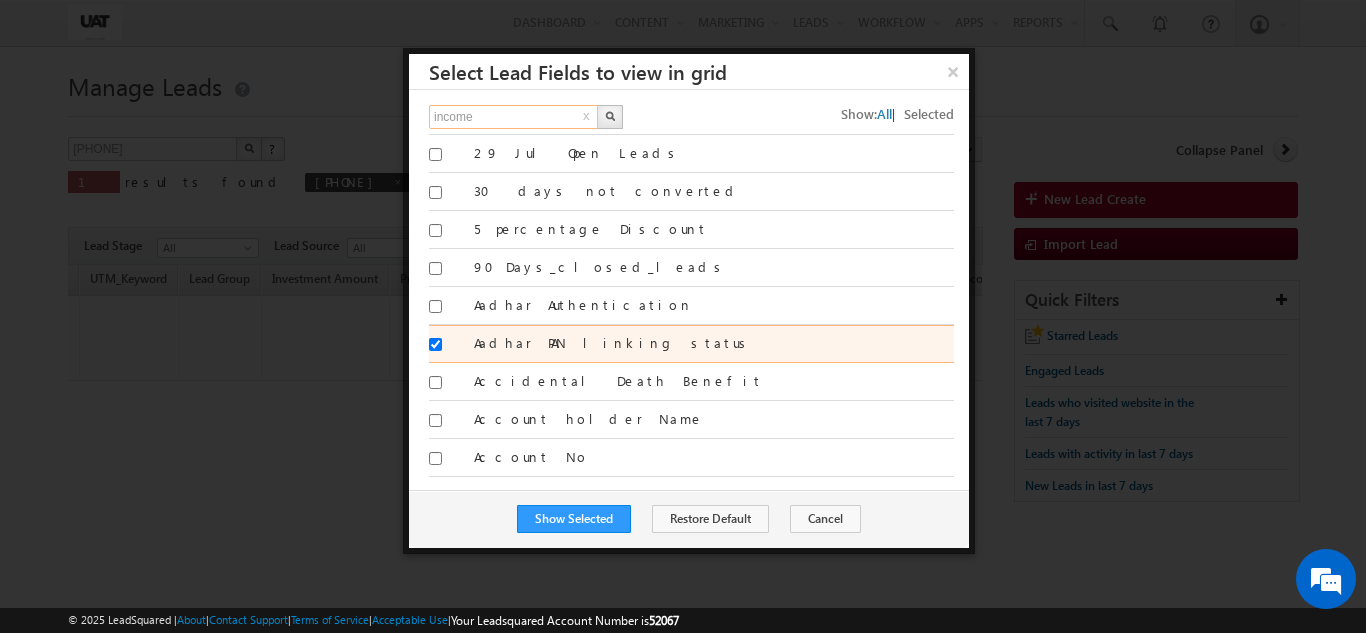 type on "income" 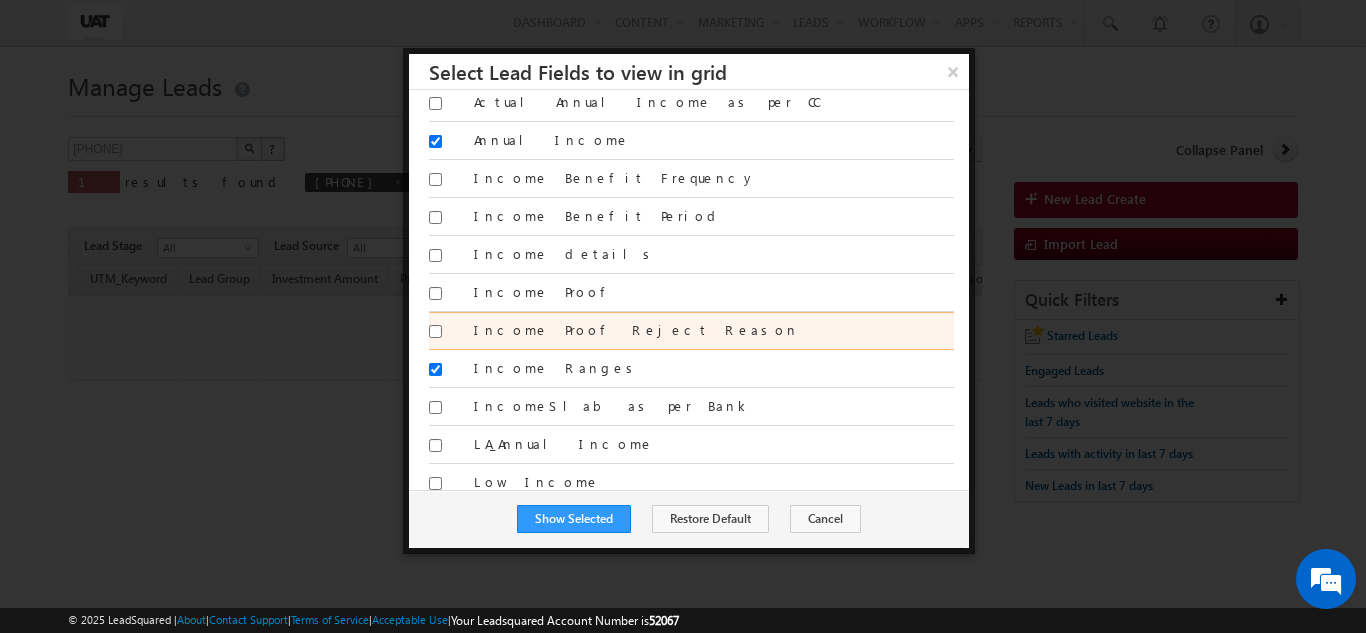 scroll, scrollTop: 78, scrollLeft: 0, axis: vertical 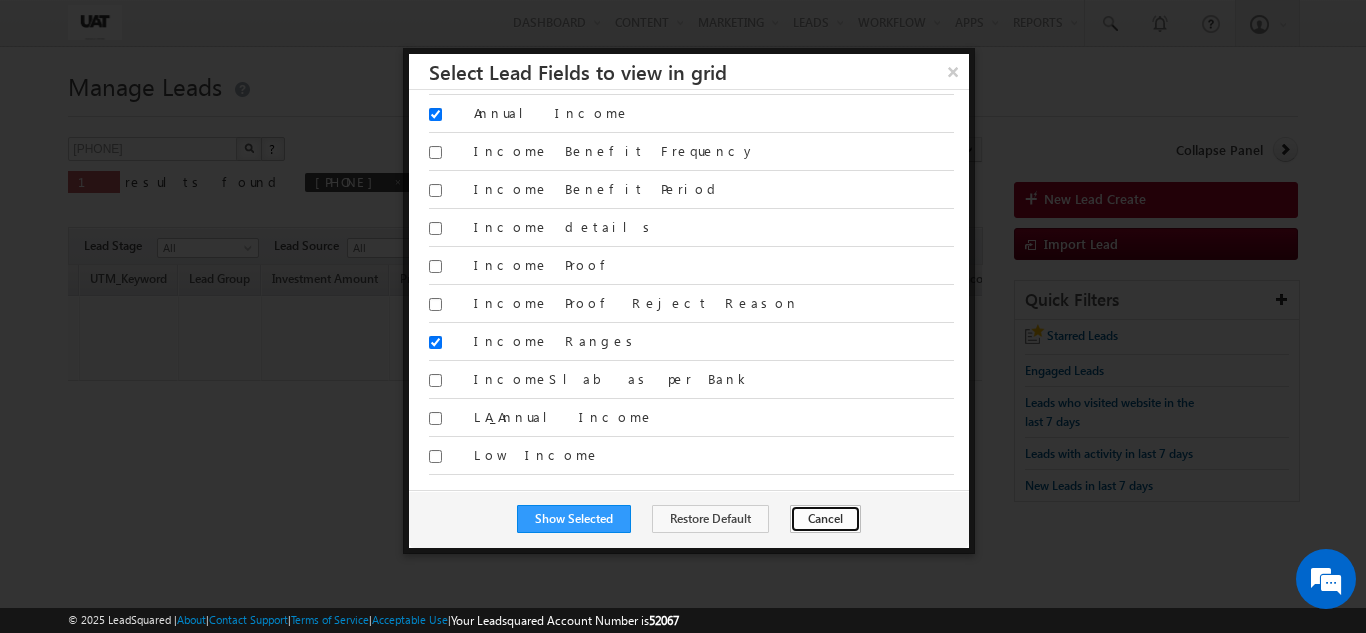 click on "Cancel" at bounding box center [825, 519] 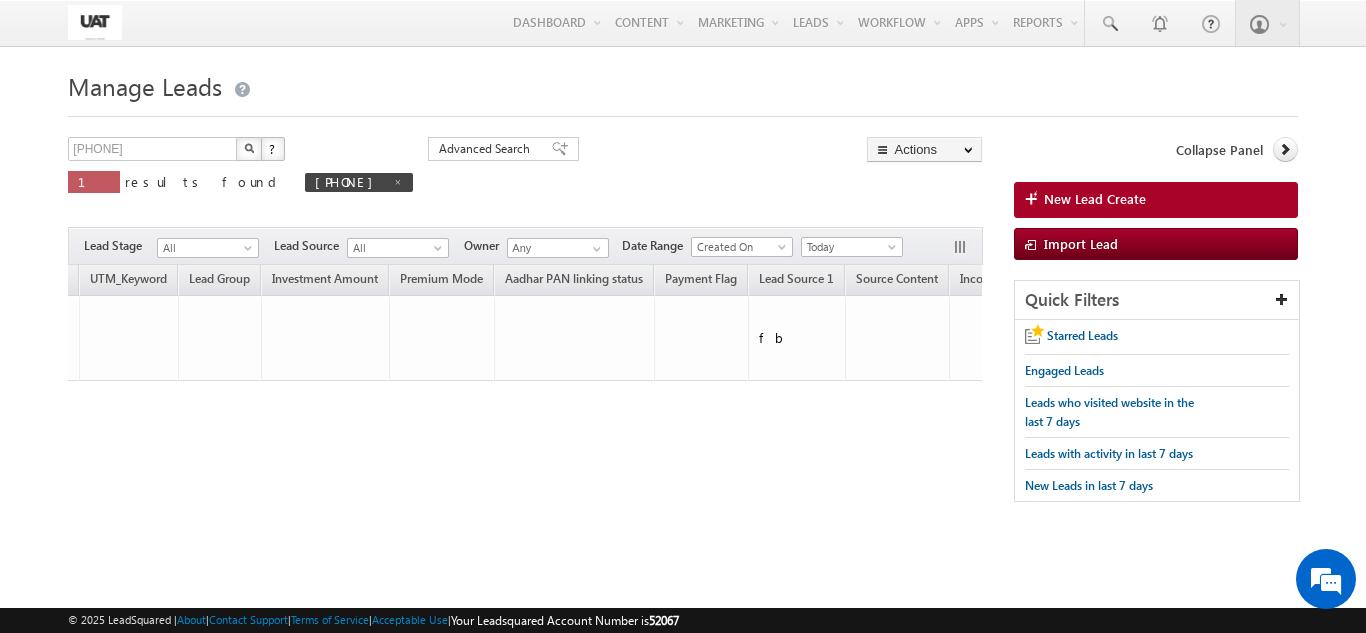 scroll, scrollTop: 0, scrollLeft: 0, axis: both 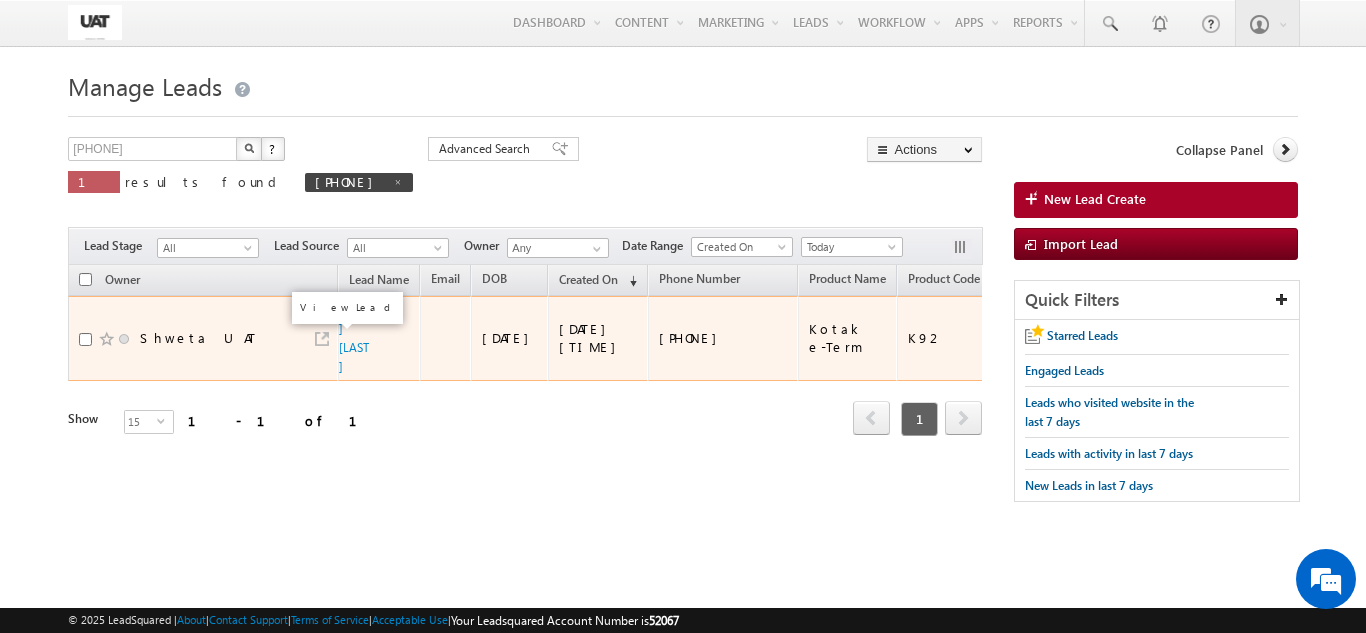 click at bounding box center (322, 339) 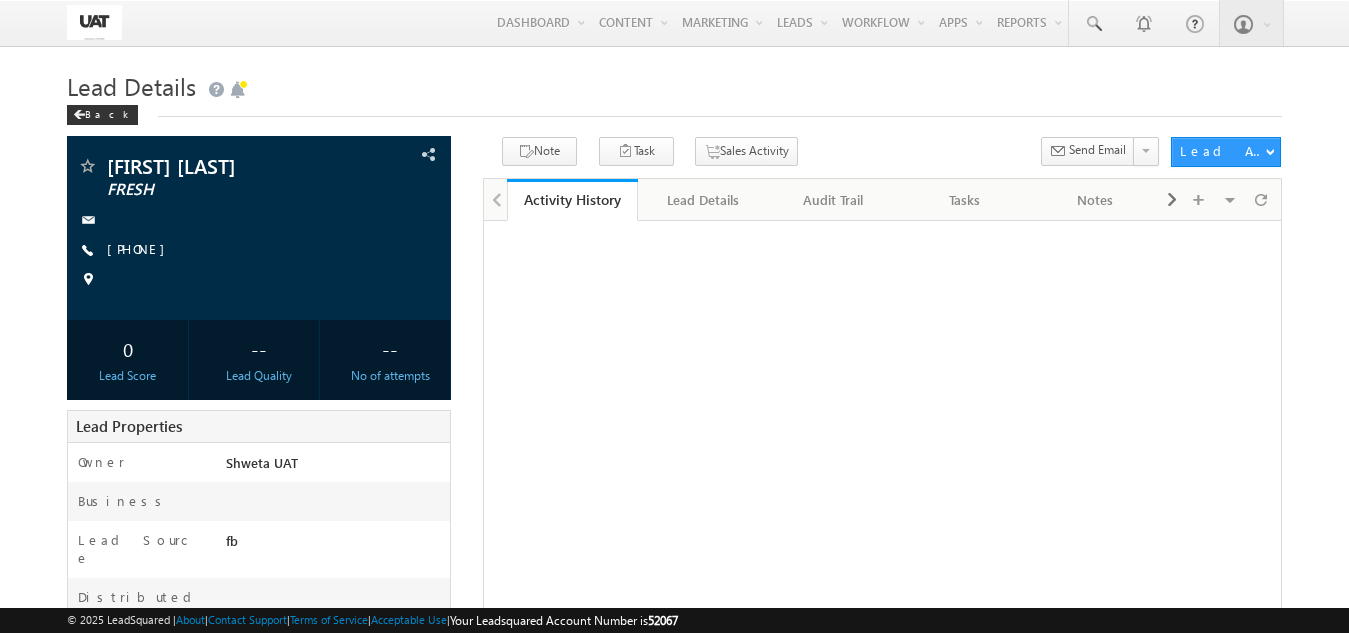scroll, scrollTop: 0, scrollLeft: 0, axis: both 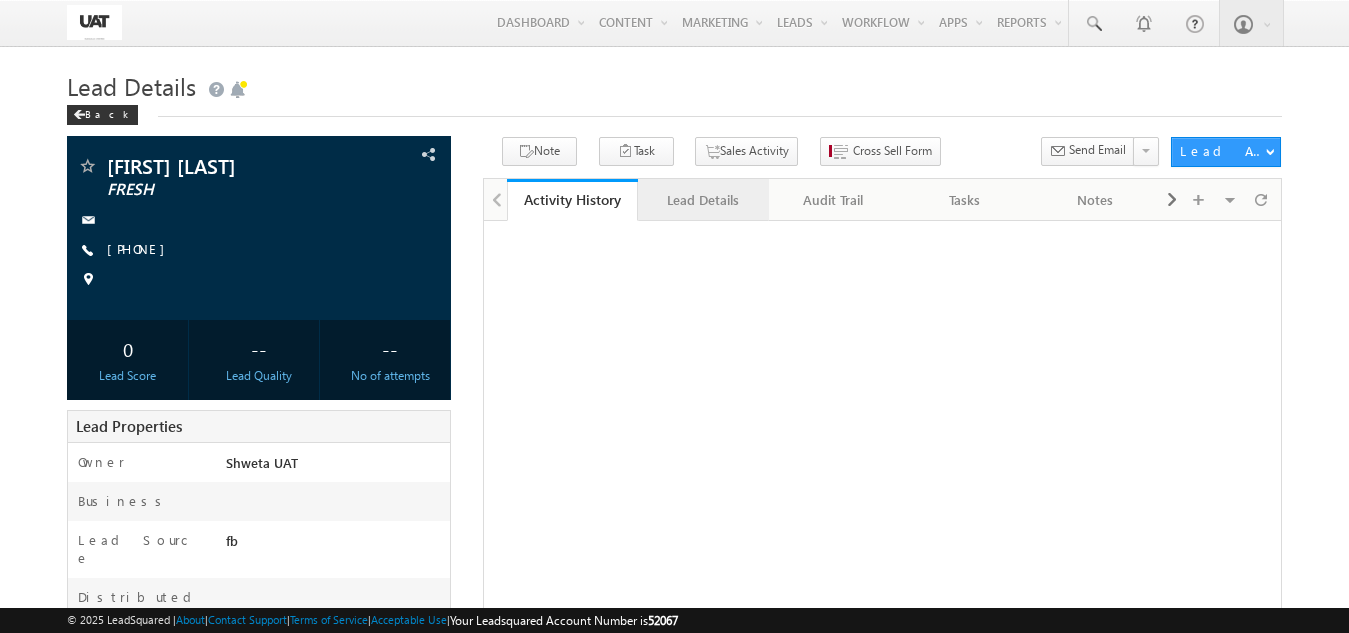 click on "Lead Details" at bounding box center [702, 200] 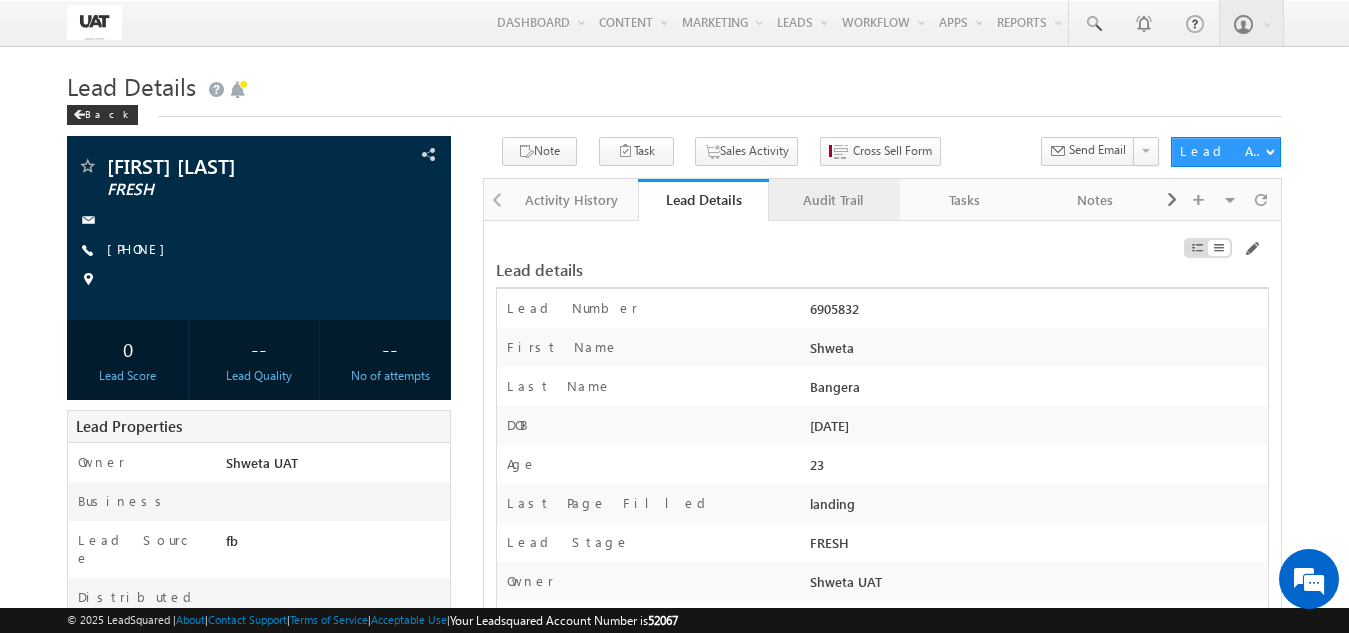 click on "Audit Trail" at bounding box center (833, 200) 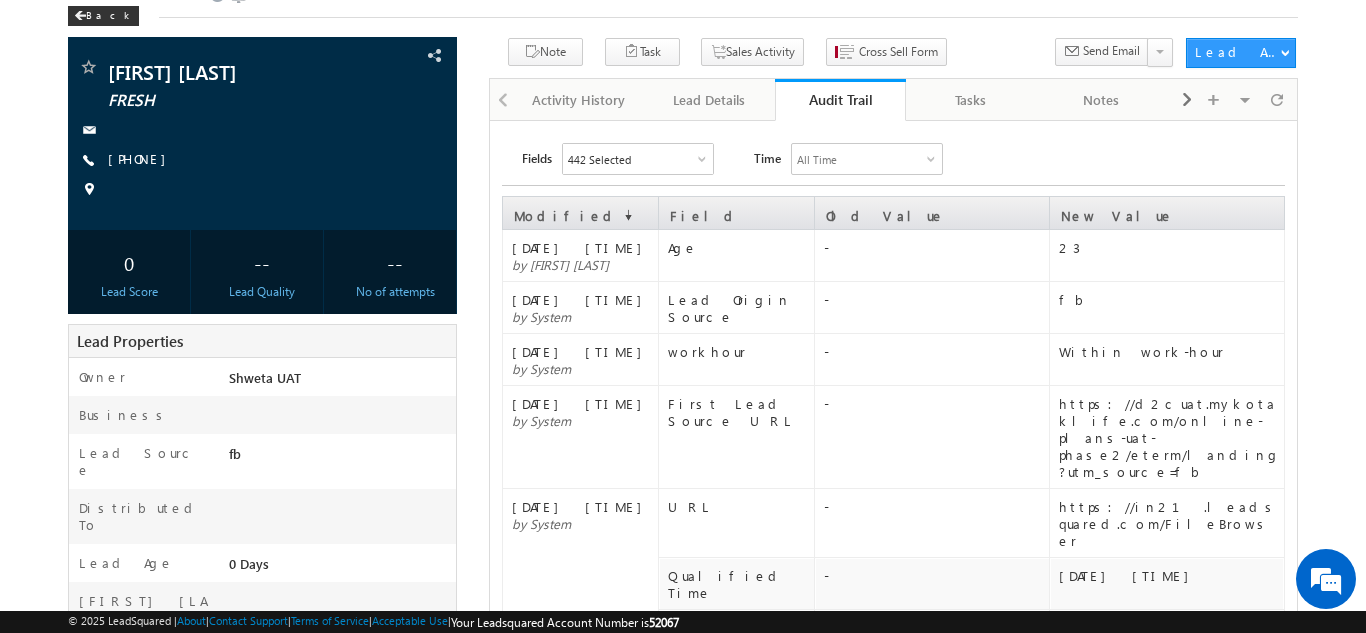 scroll, scrollTop: 0, scrollLeft: 0, axis: both 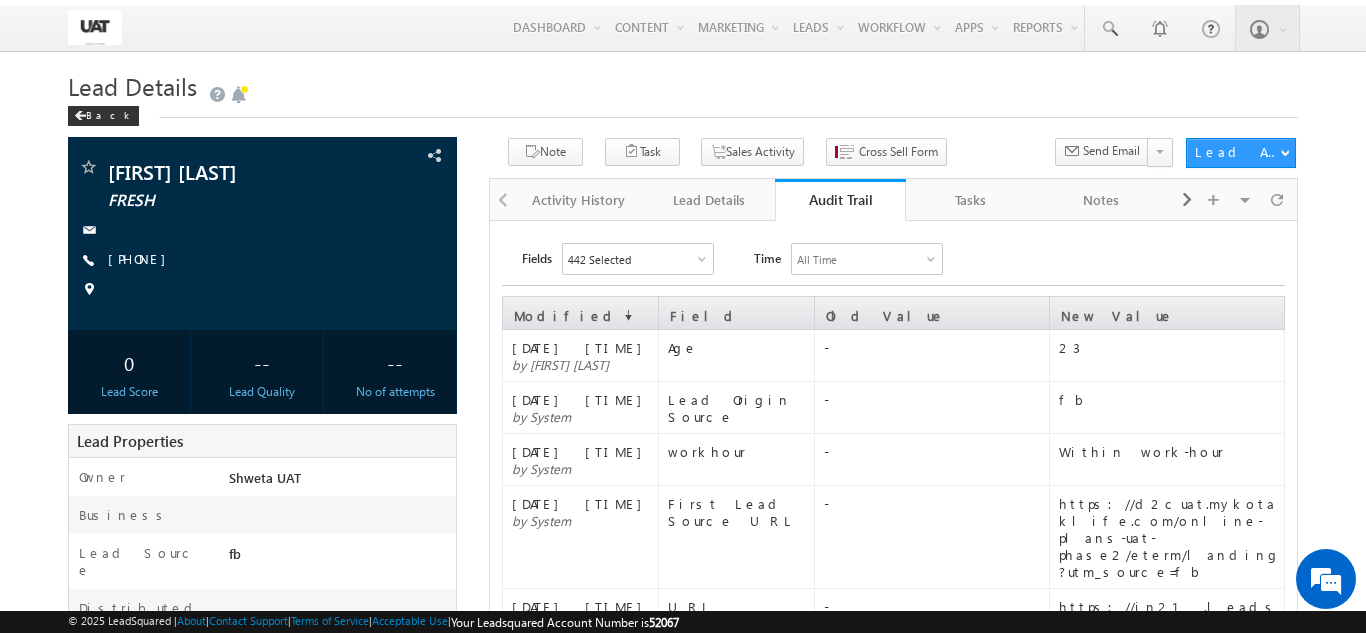 click on "442 Selected" at bounding box center (638, 259) 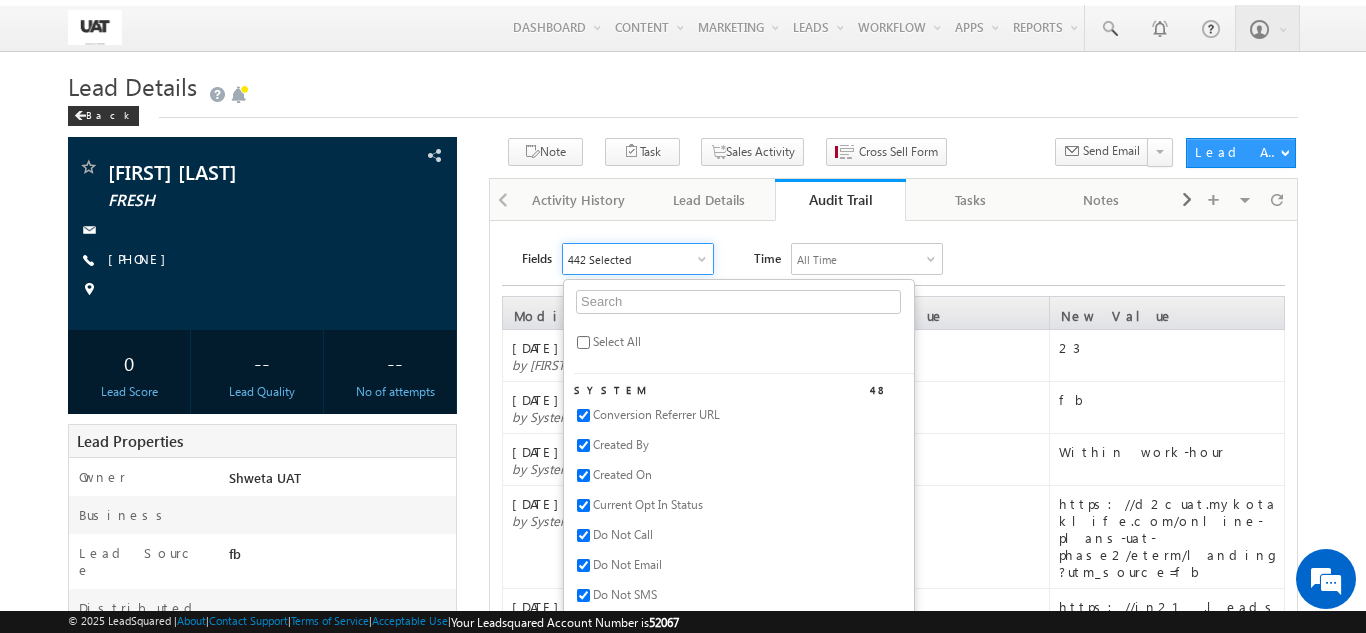 click on "Select All" at bounding box center (617, 341) 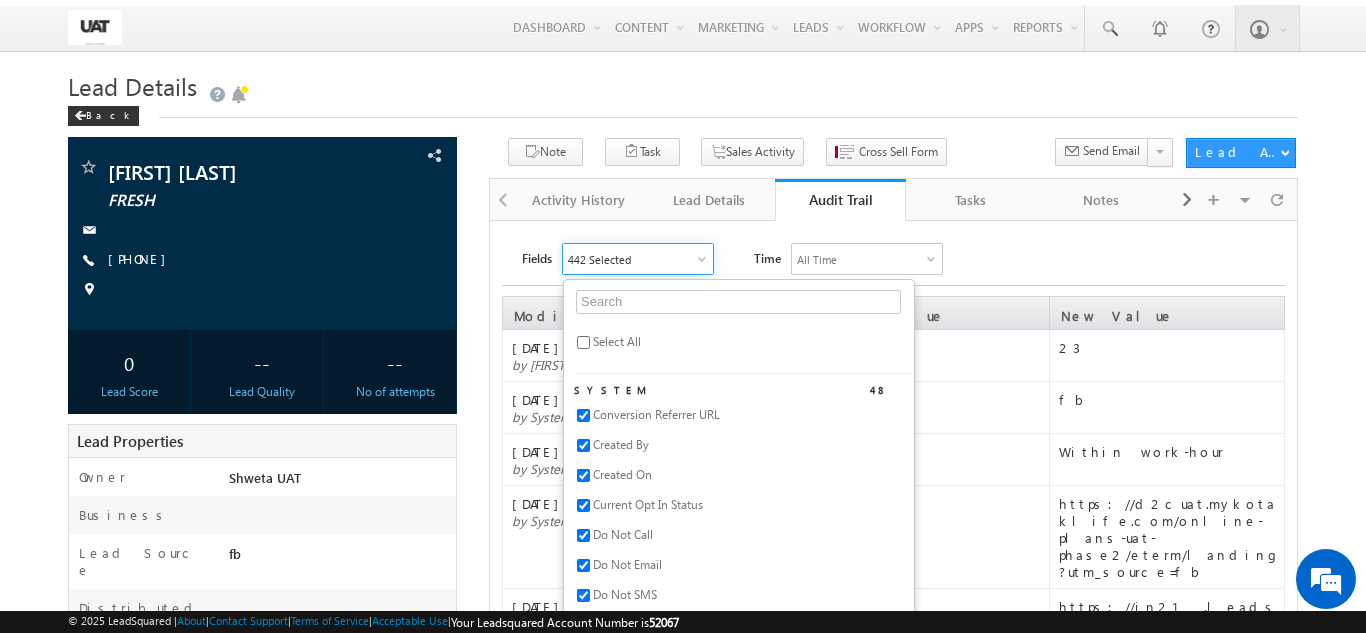 checkbox on "true" 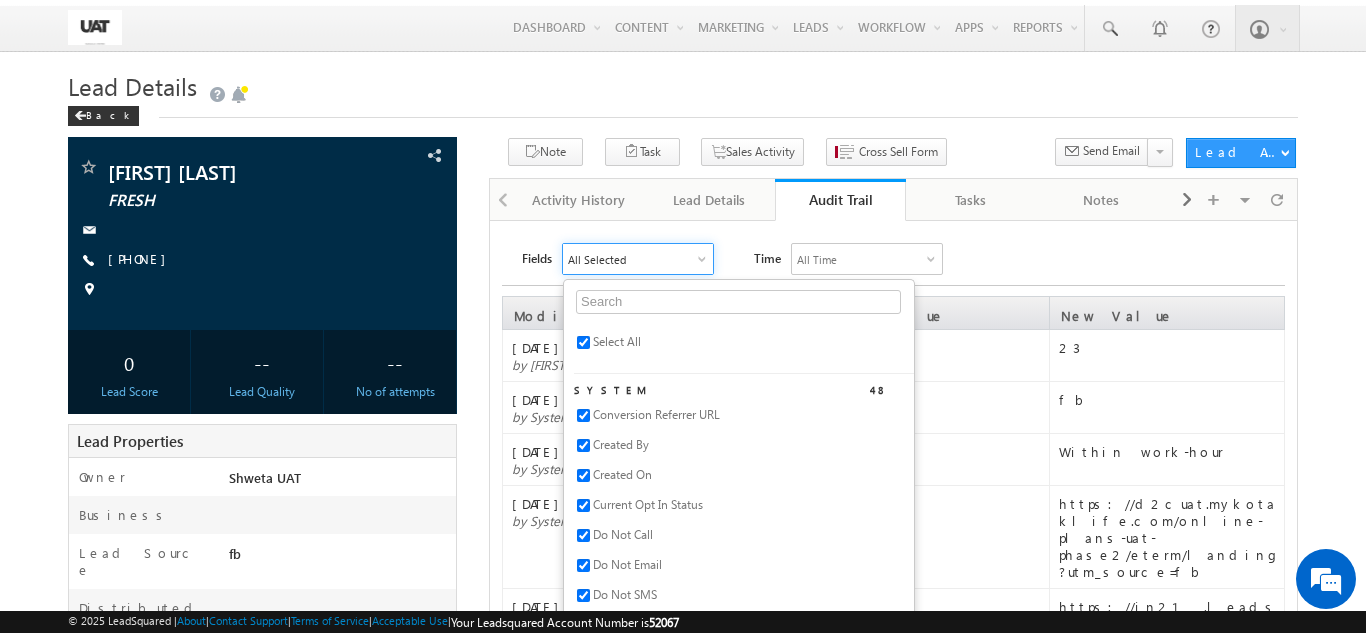 click on "Fields
All Selected
Select All System 48 Conversion Referrer URL Created By Created On Current Opt In Status Do Not Call Do Not Email Do Not SMS Do Not Track Email Engagement Score Facebook First Name Google Plus Gtalk User Last Name Last Opt In Email Sent Date Latitude Lead Age Lead Number Lead Origin Lead Quality Lead Score Lead Source Lead Stage LinkedIn Longitude Mailing Preferences Mobile Number Modified By Modified On Notes Opt In Date Opt In Details Order Value Owner Phone Number Photo Url Prospect Creation Date Sales Groups Skype Name Source Campaign Source Content Source IP Address Source Medium Source Referrer URL Time Zone Twitter Website Custom 400 29 Jul Open Leads 30 days not converted 5 percentage Discount 90Days_closed_leads Aadhar Authentication Aadhar PAN linking status Accidental Death Benefit Account holder Name Account No Account number Account Type Accumulation Period Age DOB" at bounding box center (903, 259) 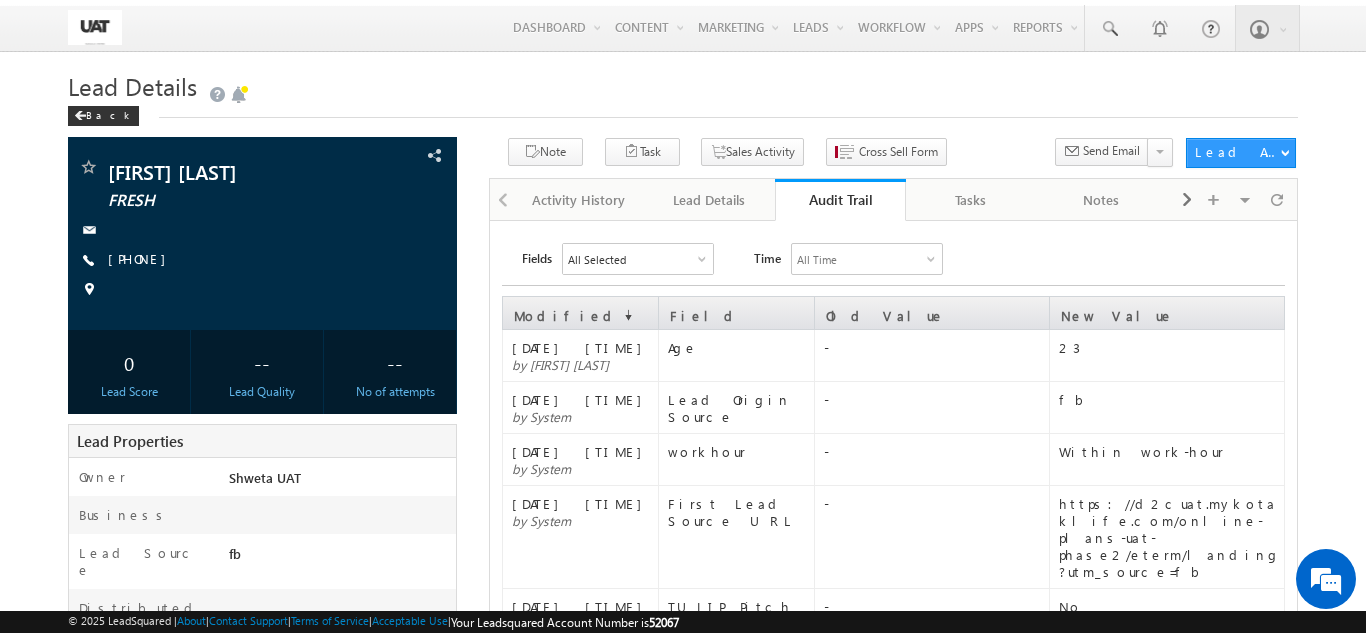 scroll, scrollTop: 0, scrollLeft: 0, axis: both 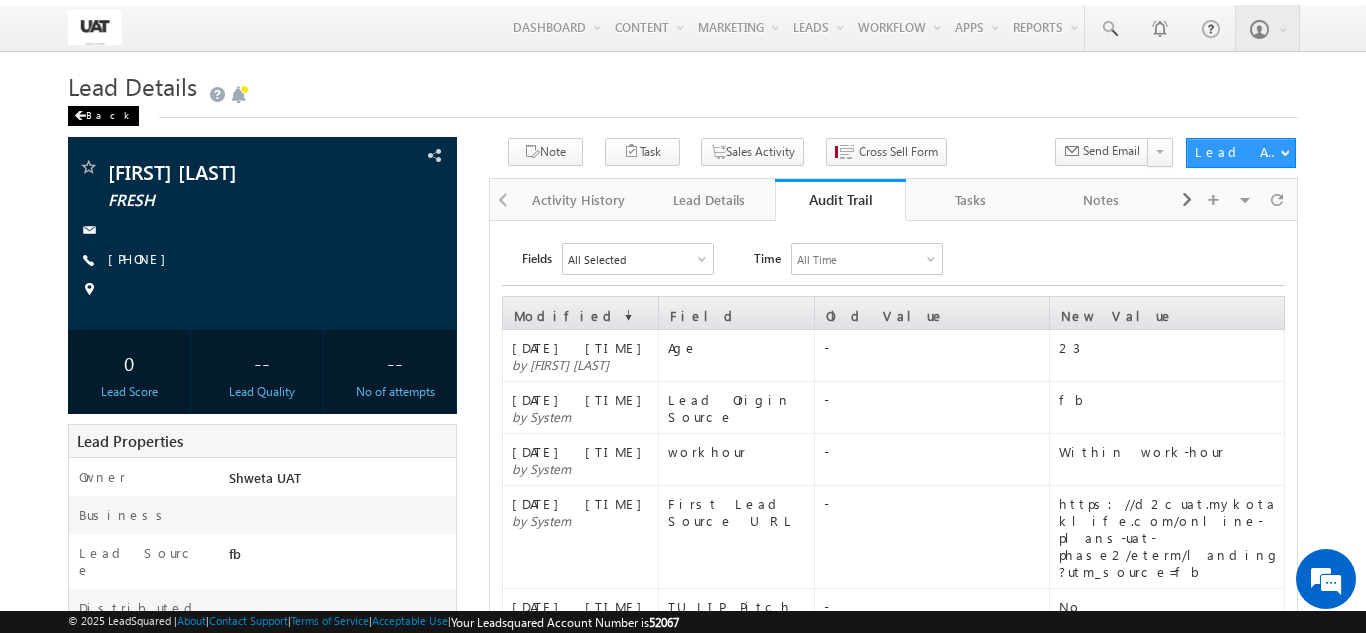 click on "Back" at bounding box center [103, 116] 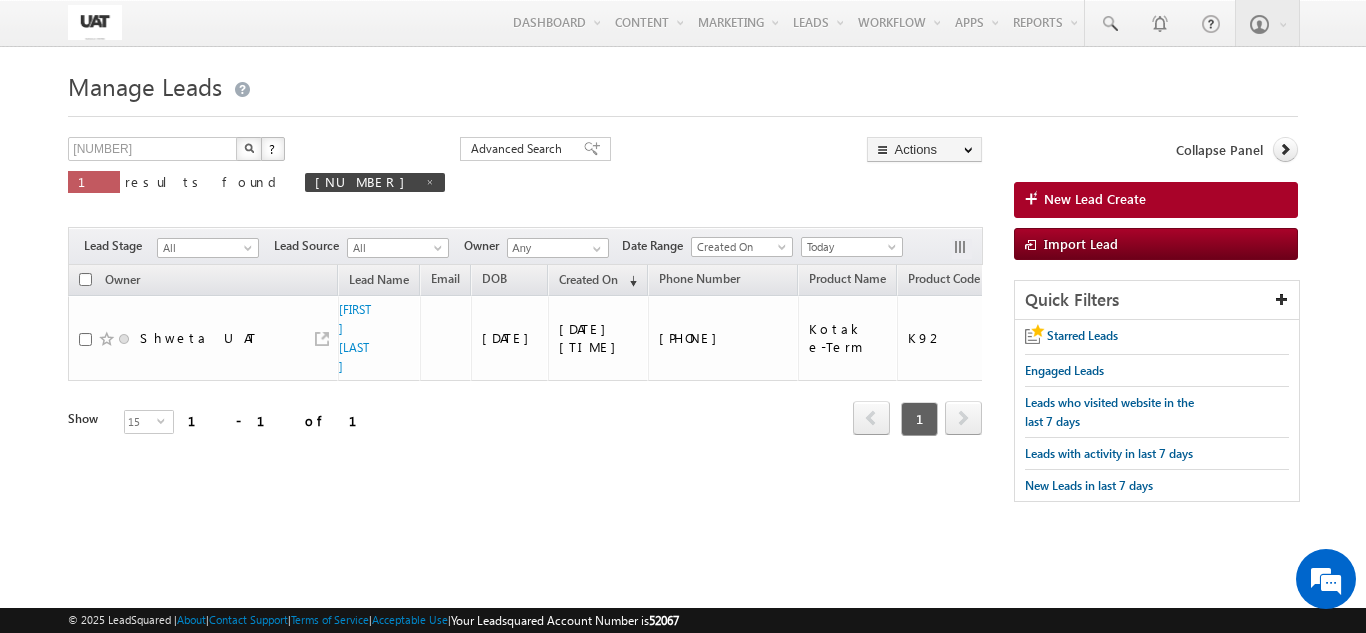 scroll, scrollTop: 0, scrollLeft: 0, axis: both 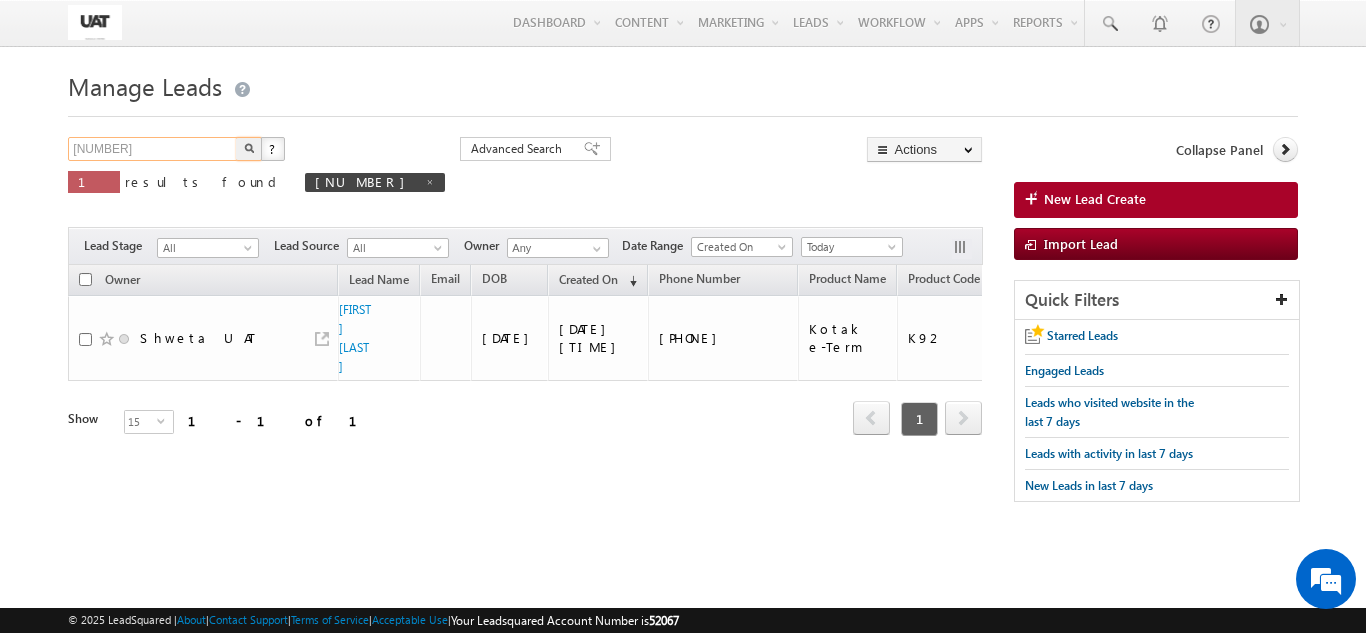 drag, startPoint x: 161, startPoint y: 139, endPoint x: 52, endPoint y: 146, distance: 109.22454 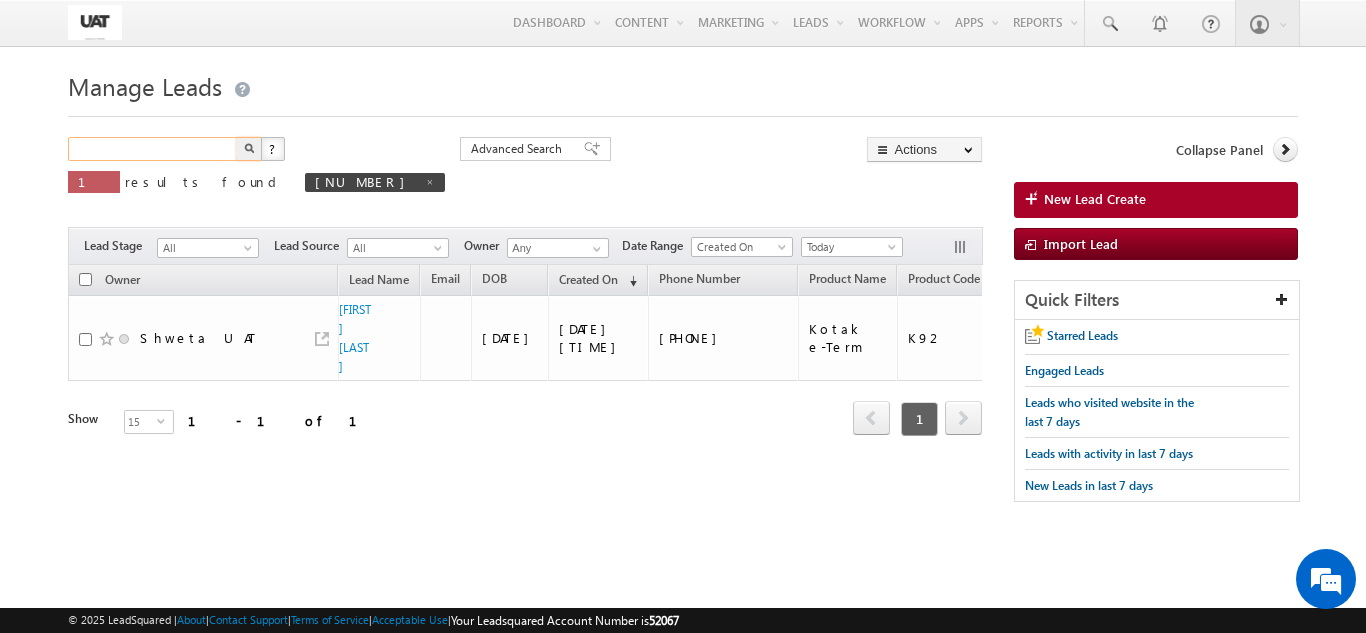 drag, startPoint x: 164, startPoint y: 140, endPoint x: 176, endPoint y: 137, distance: 12.369317 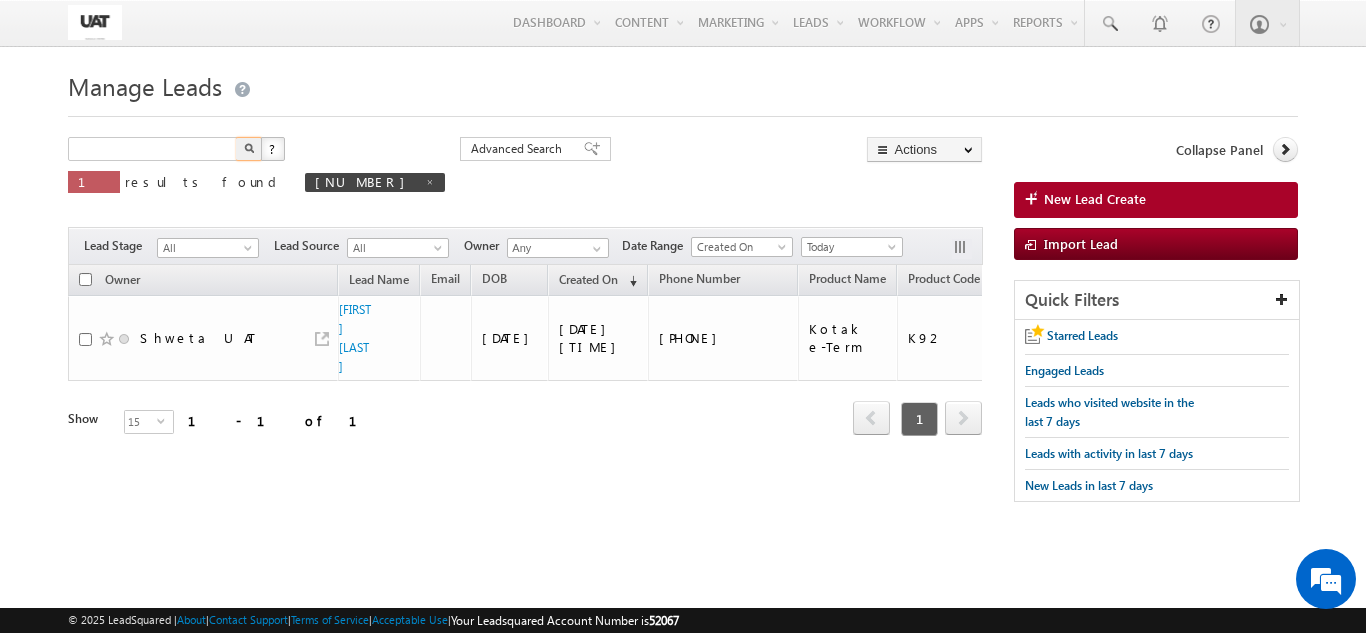 type on "Search Leads" 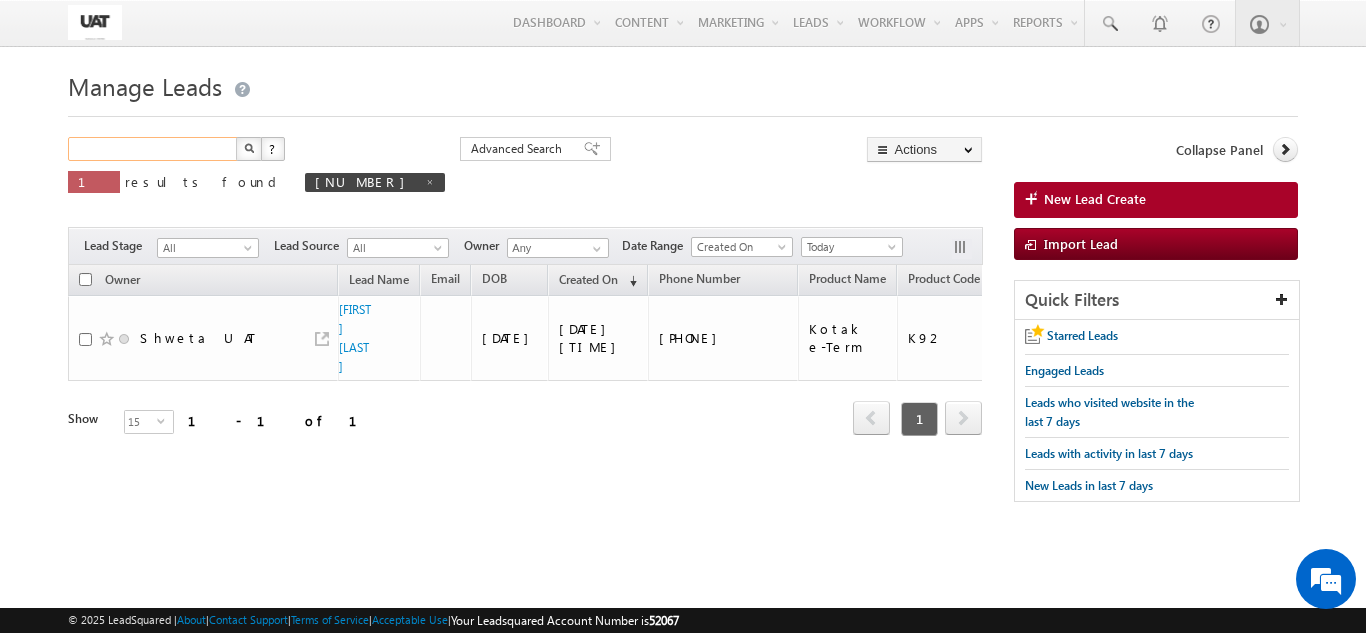 drag, startPoint x: 176, startPoint y: 137, endPoint x: 103, endPoint y: 155, distance: 75.18643 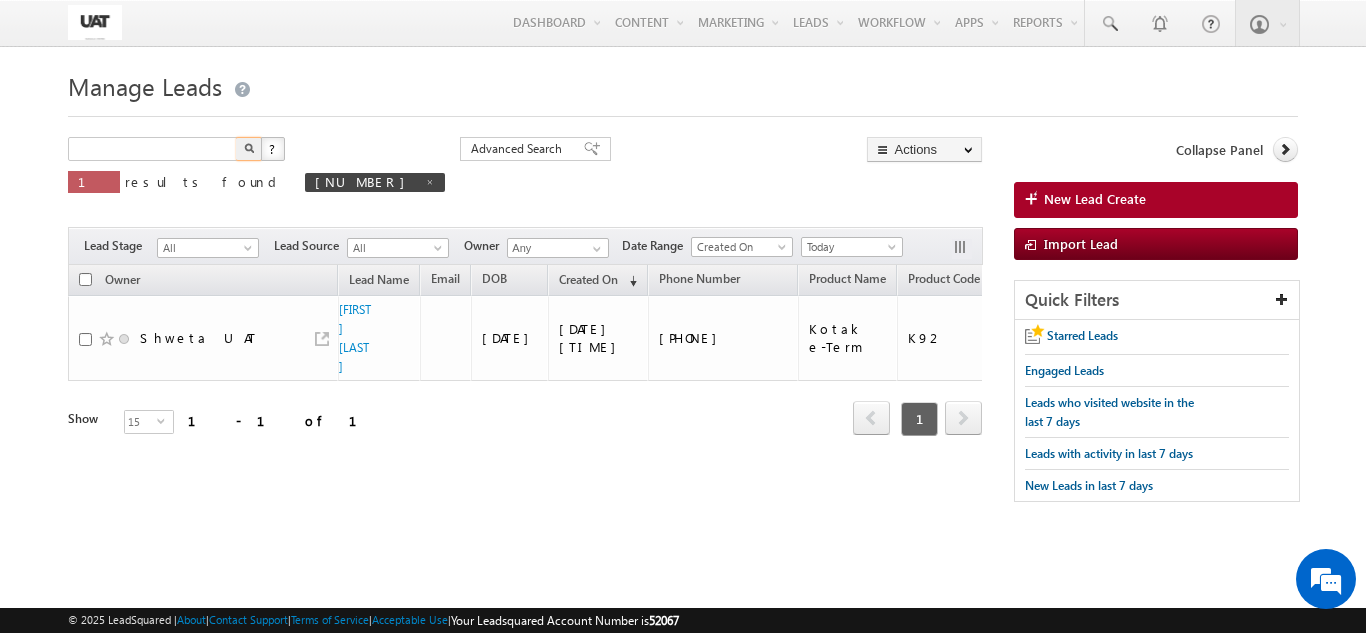 type on "Search Leads" 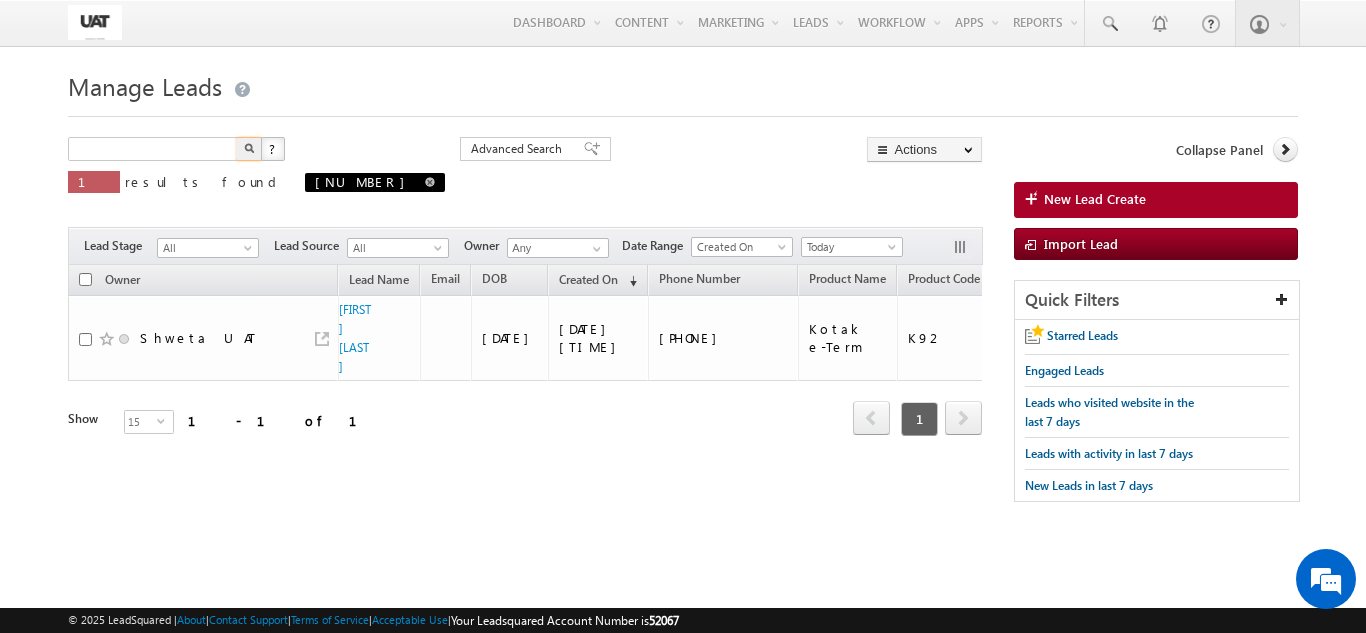 type on "Search Leads" 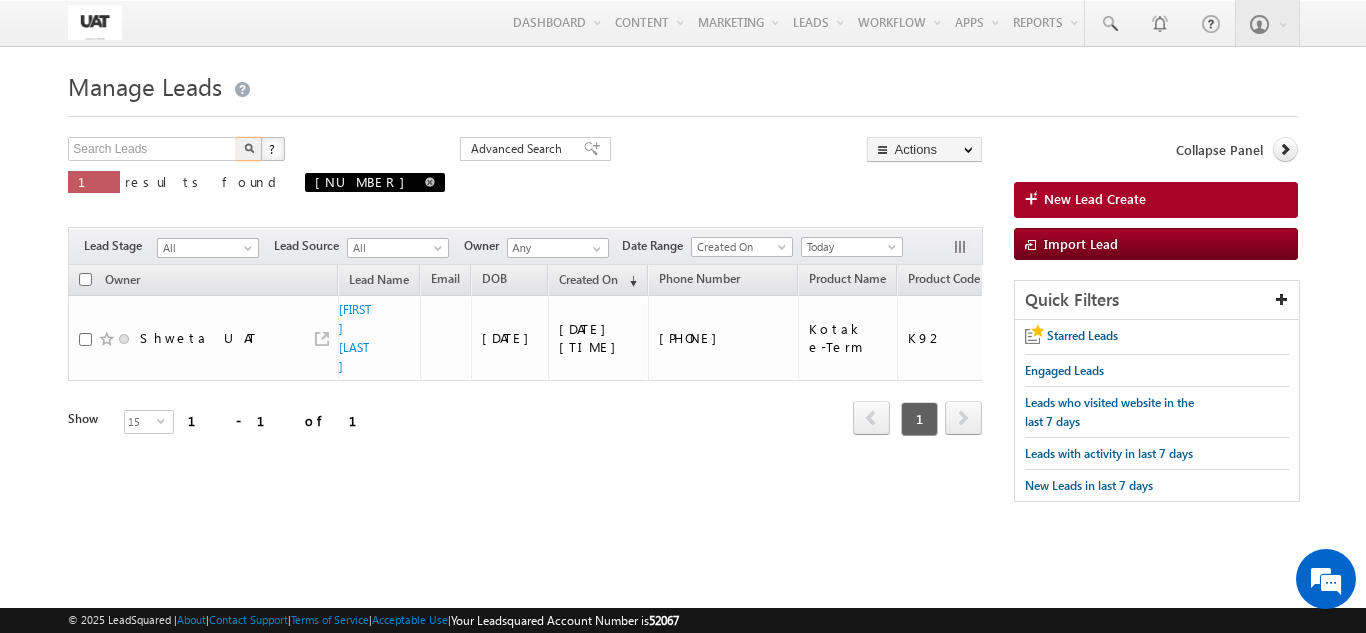 click at bounding box center [430, 182] 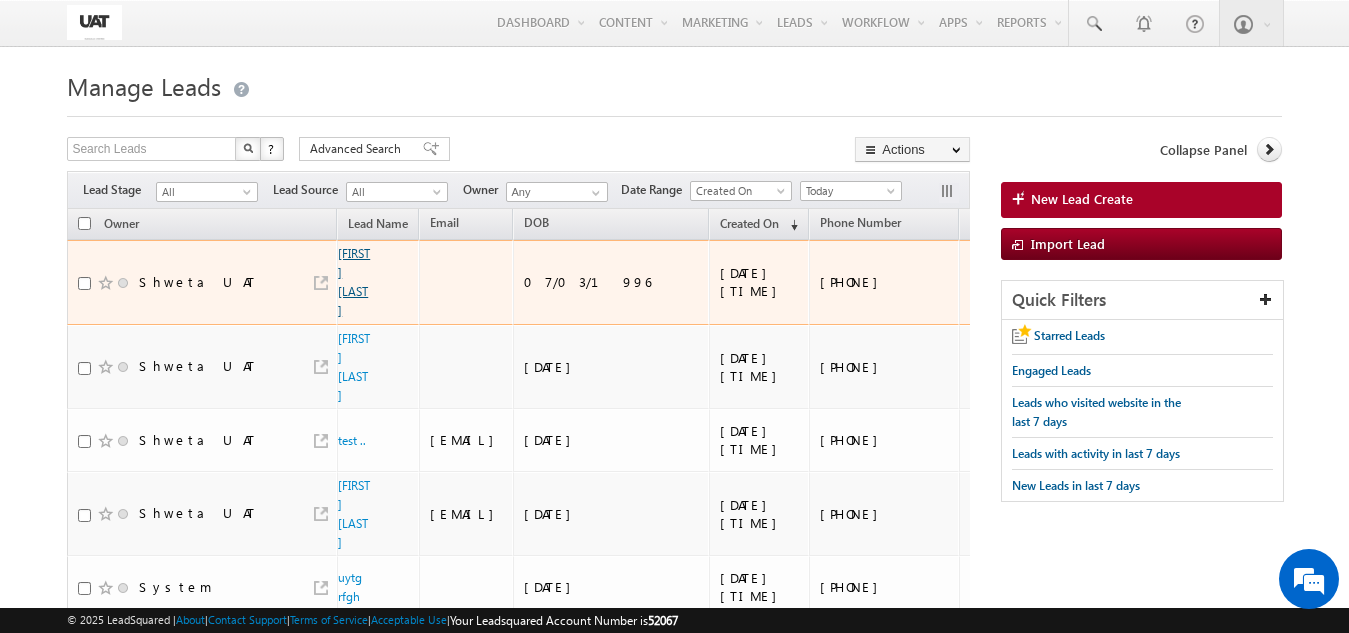 click on "Shweta bangera" at bounding box center [354, 282] 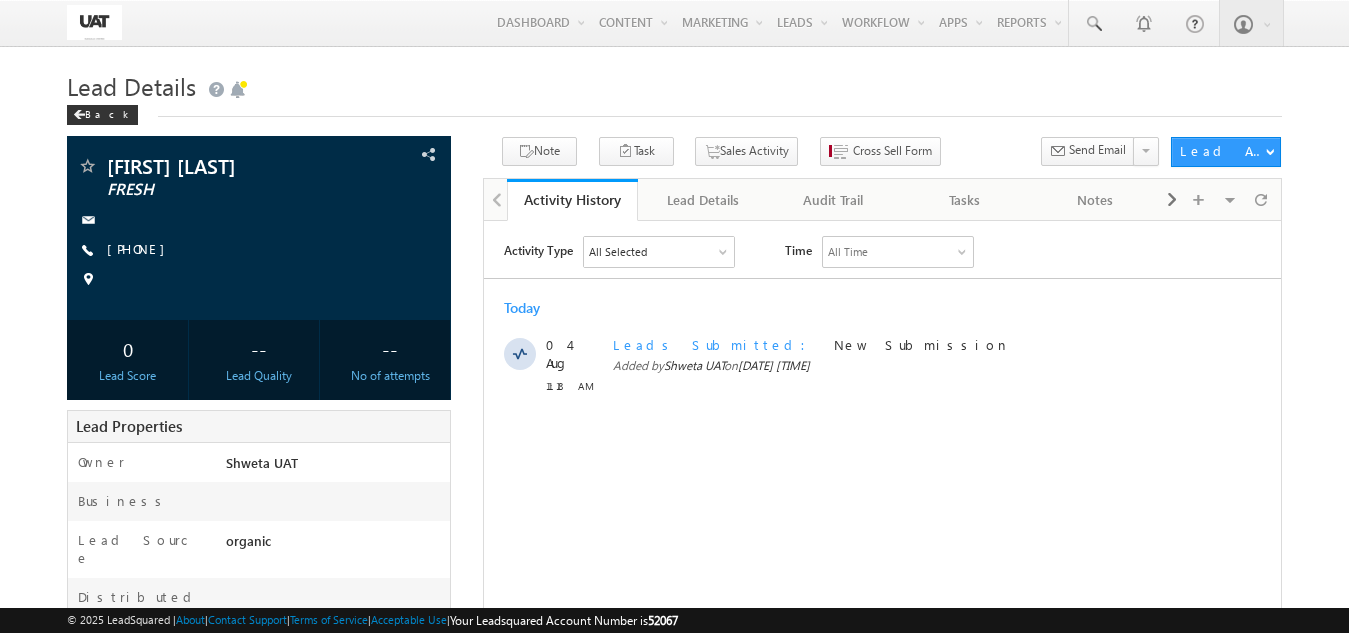 scroll, scrollTop: 0, scrollLeft: 0, axis: both 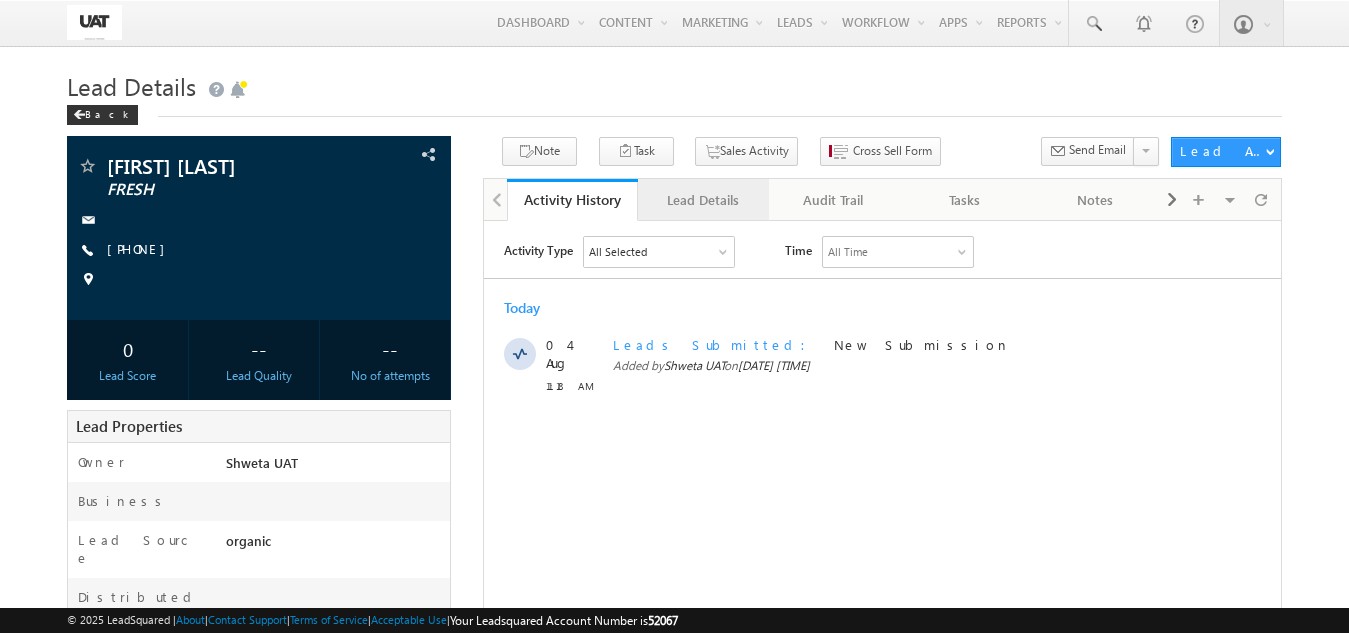 click on "Lead Details" at bounding box center [702, 200] 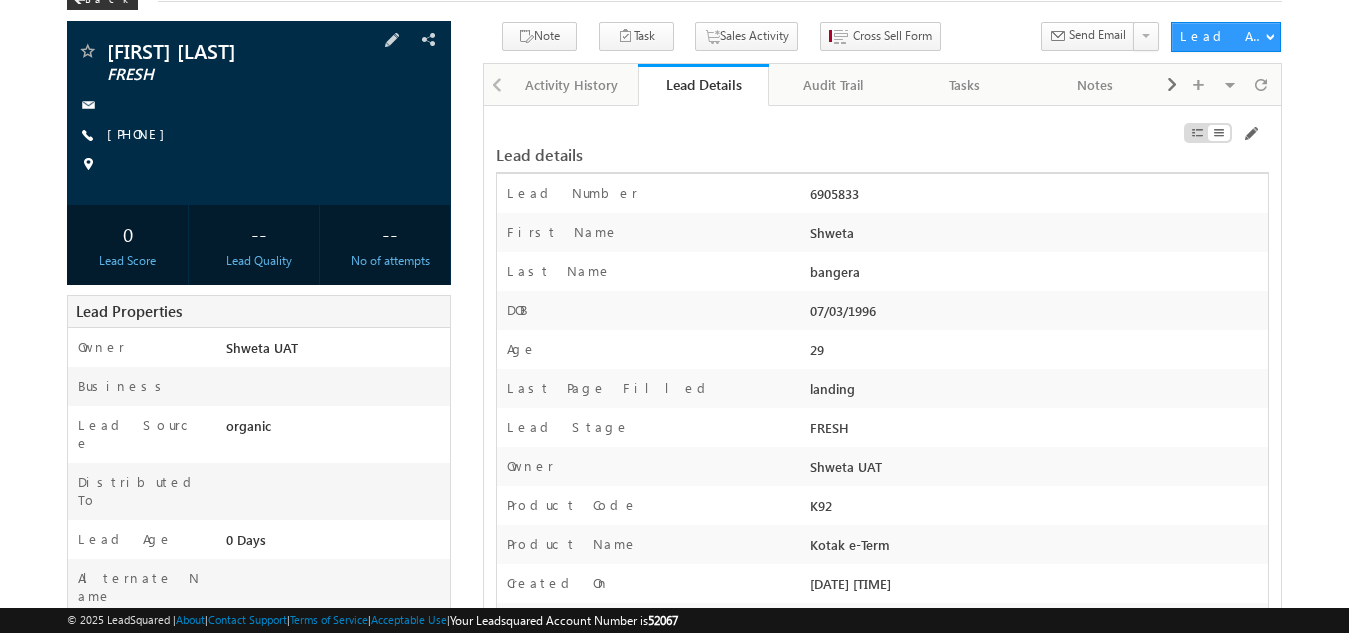 scroll, scrollTop: 0, scrollLeft: 0, axis: both 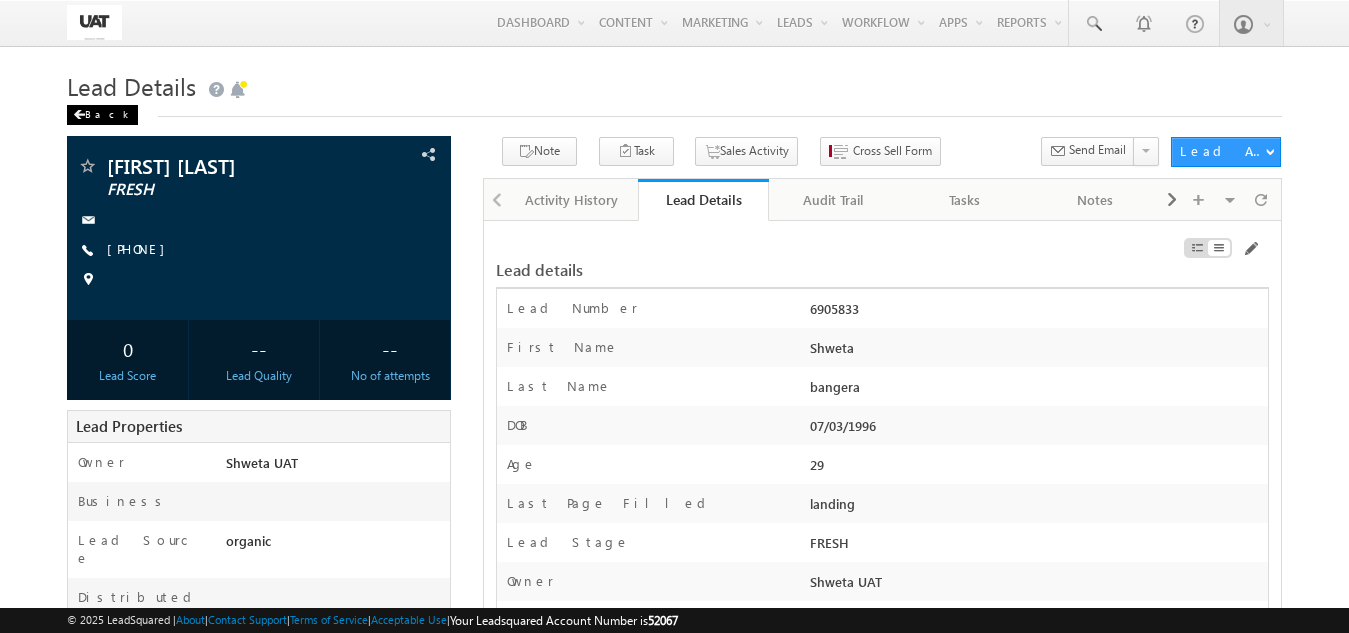 click on "Back" at bounding box center (102, 115) 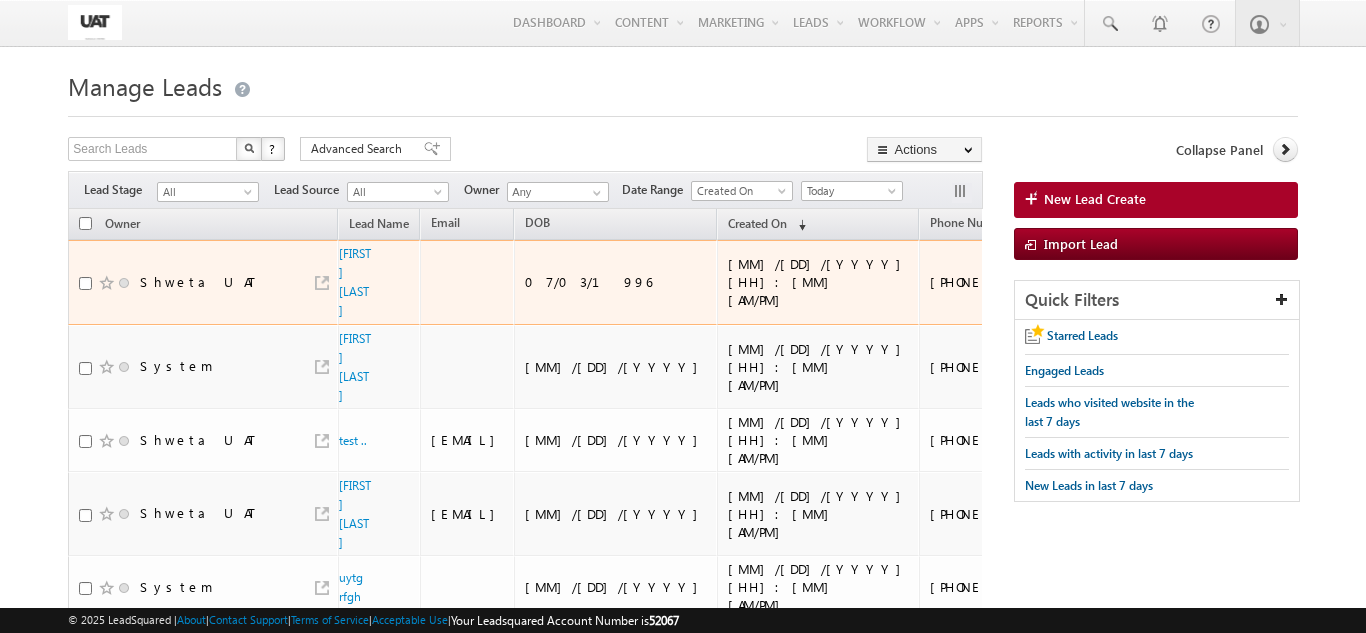 scroll, scrollTop: 0, scrollLeft: 0, axis: both 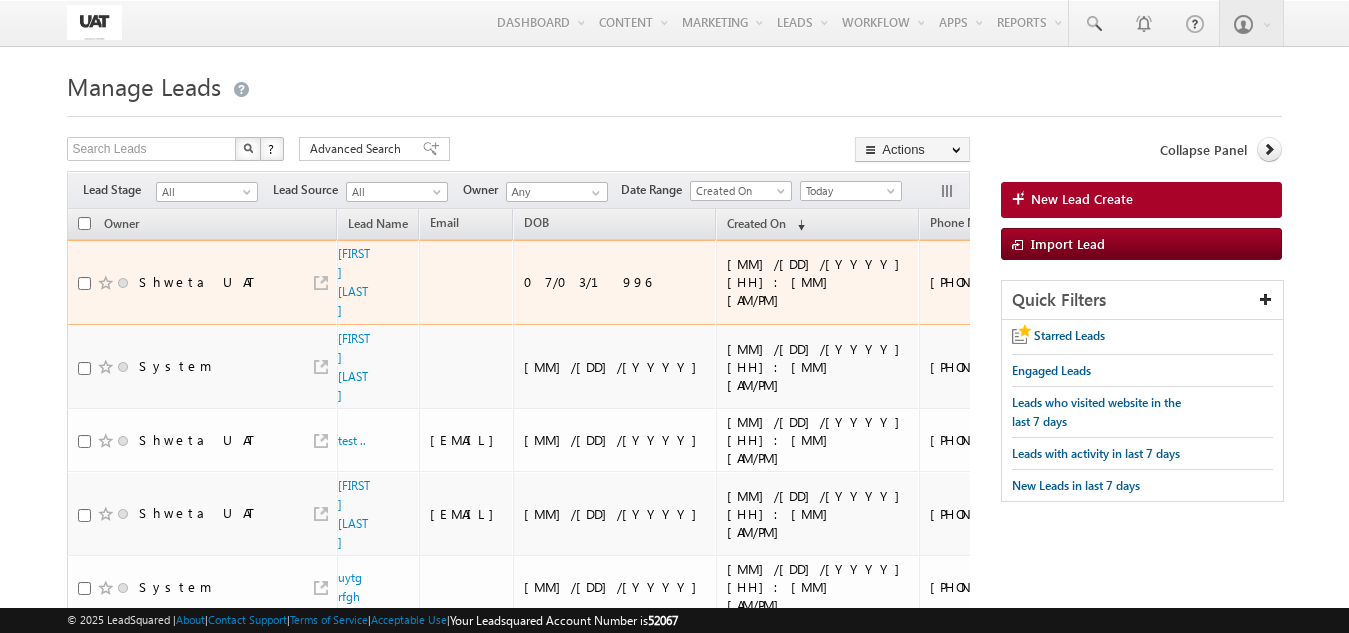 drag, startPoint x: 918, startPoint y: 286, endPoint x: 840, endPoint y: 276, distance: 78.63841 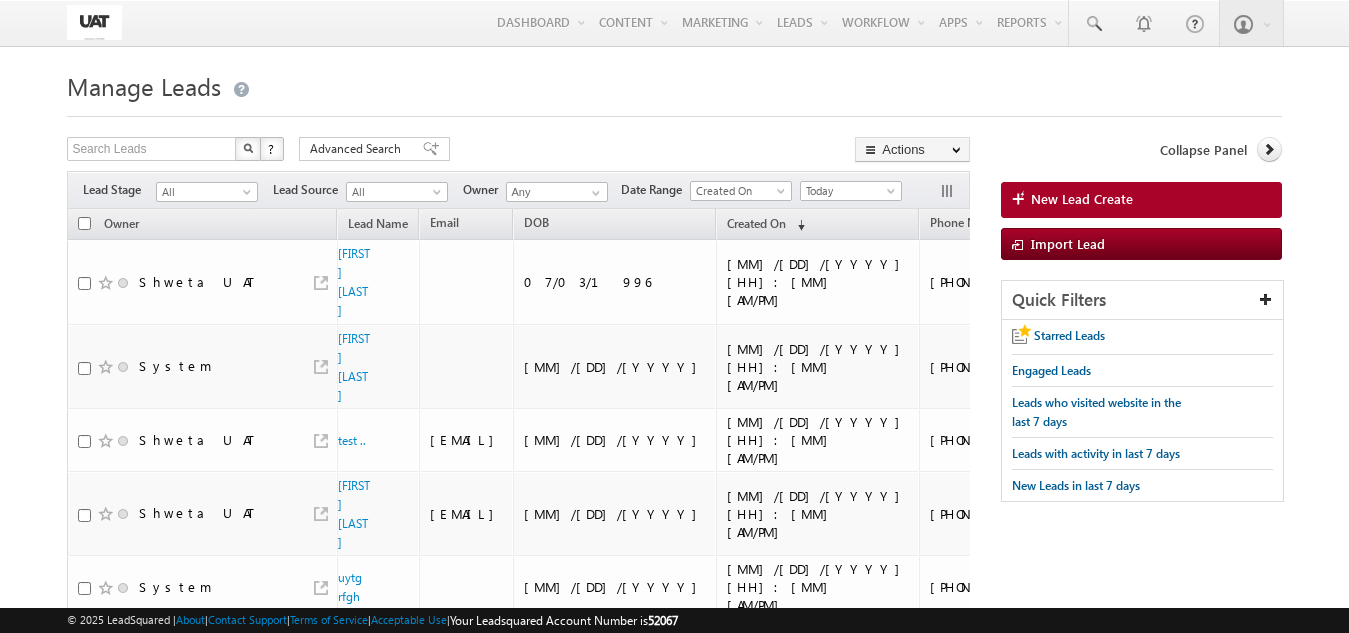 click on "Search Leads X ?   10 results found" at bounding box center (175, 150) 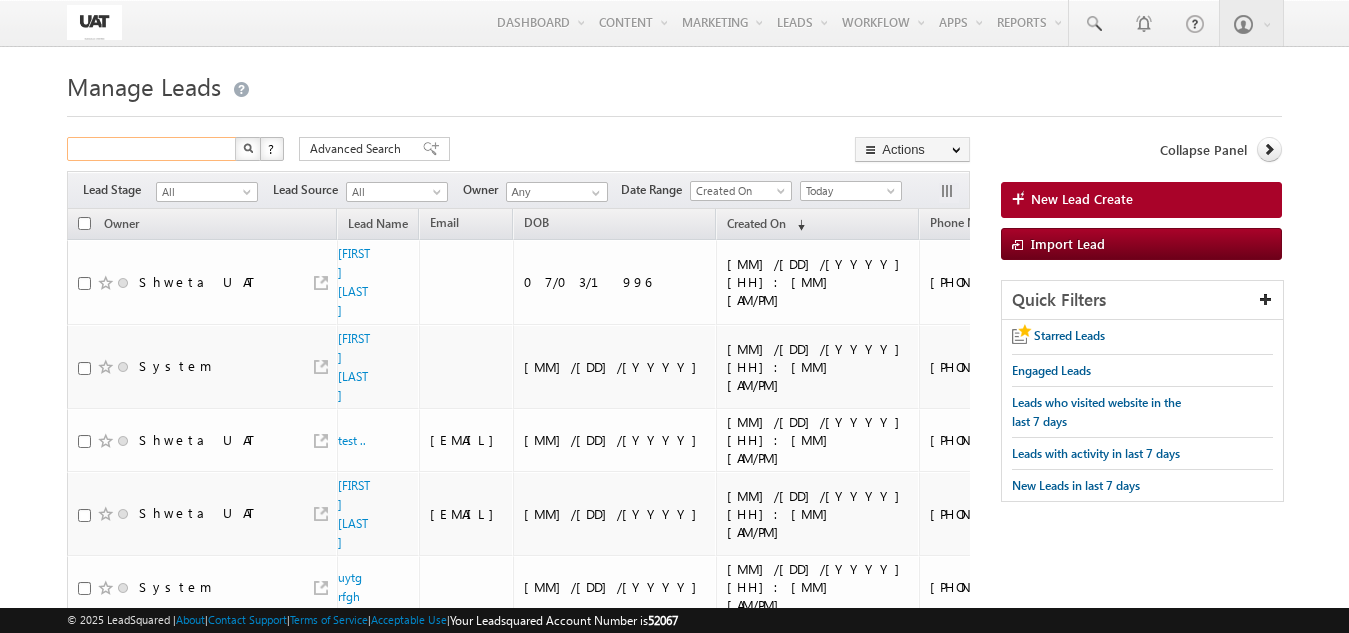 click at bounding box center [152, 149] 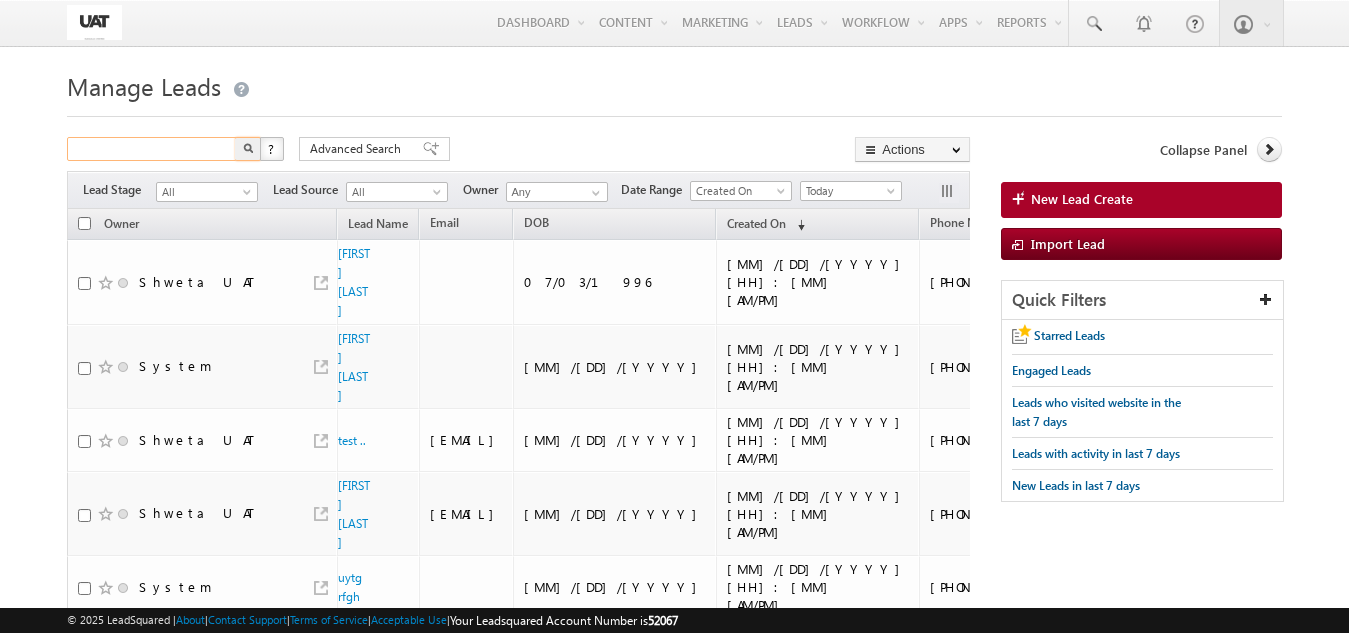 paste on "[PHONE]" 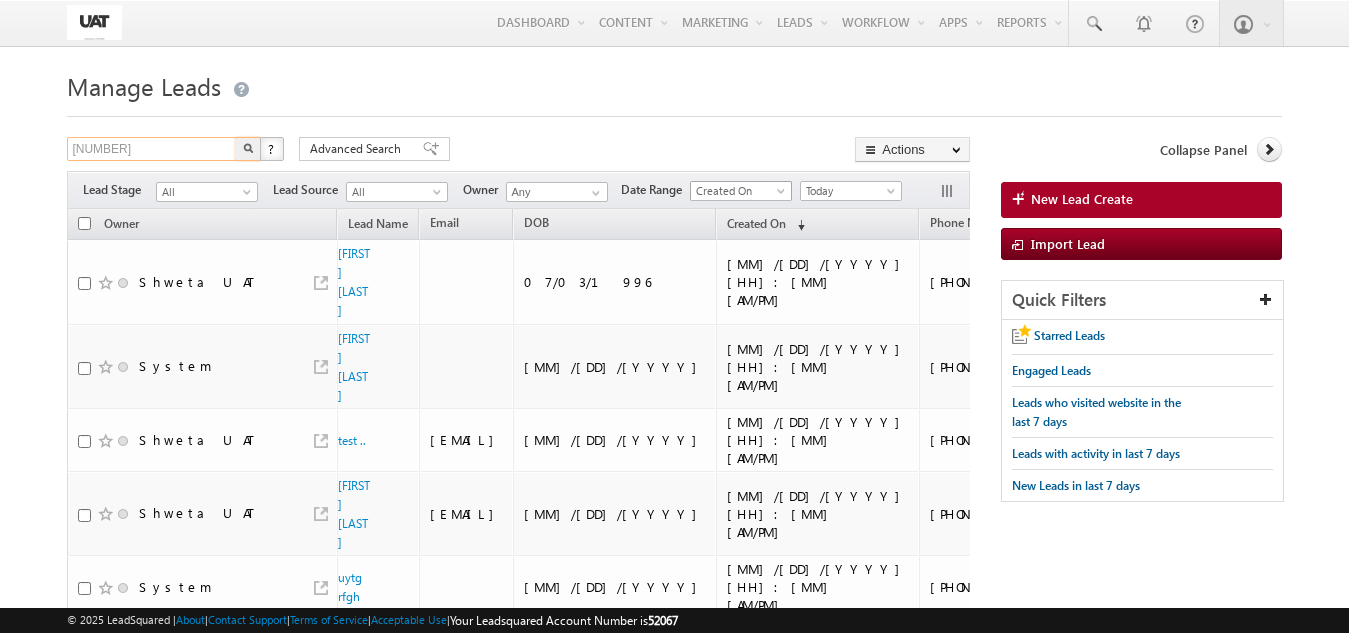 type on "[PHONE]" 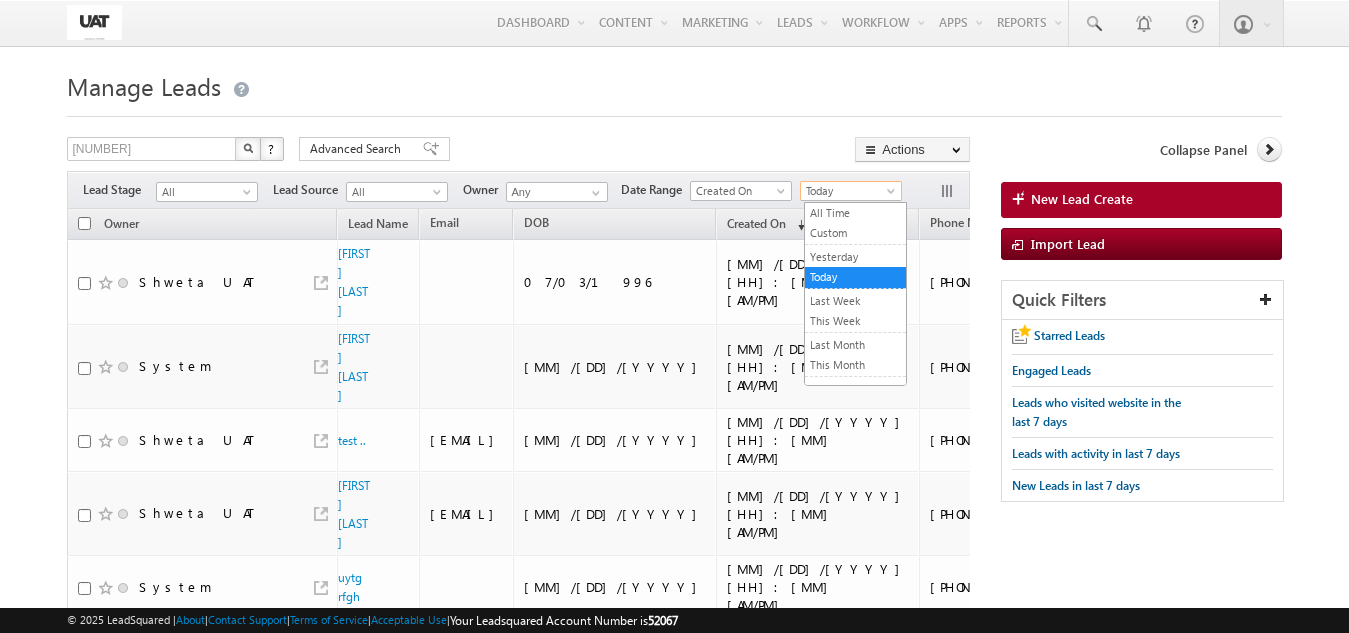 click on "Today" at bounding box center (848, 191) 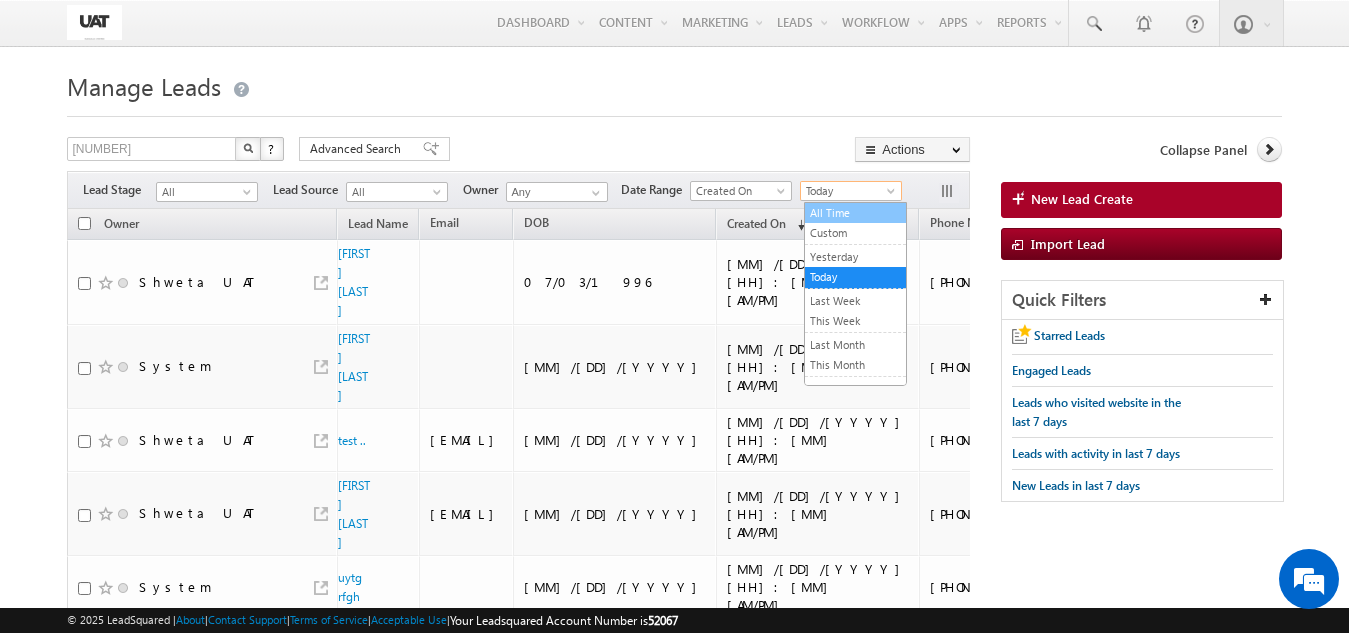 click on "All Time" at bounding box center (855, 213) 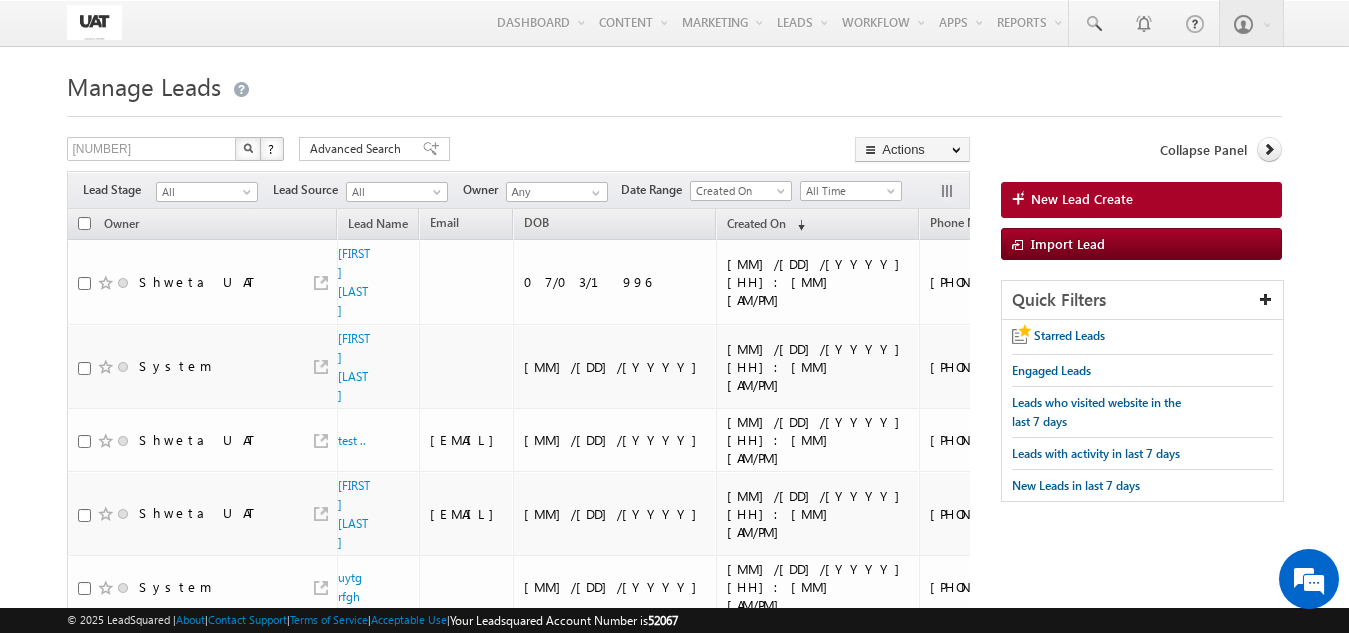 click at bounding box center (248, 149) 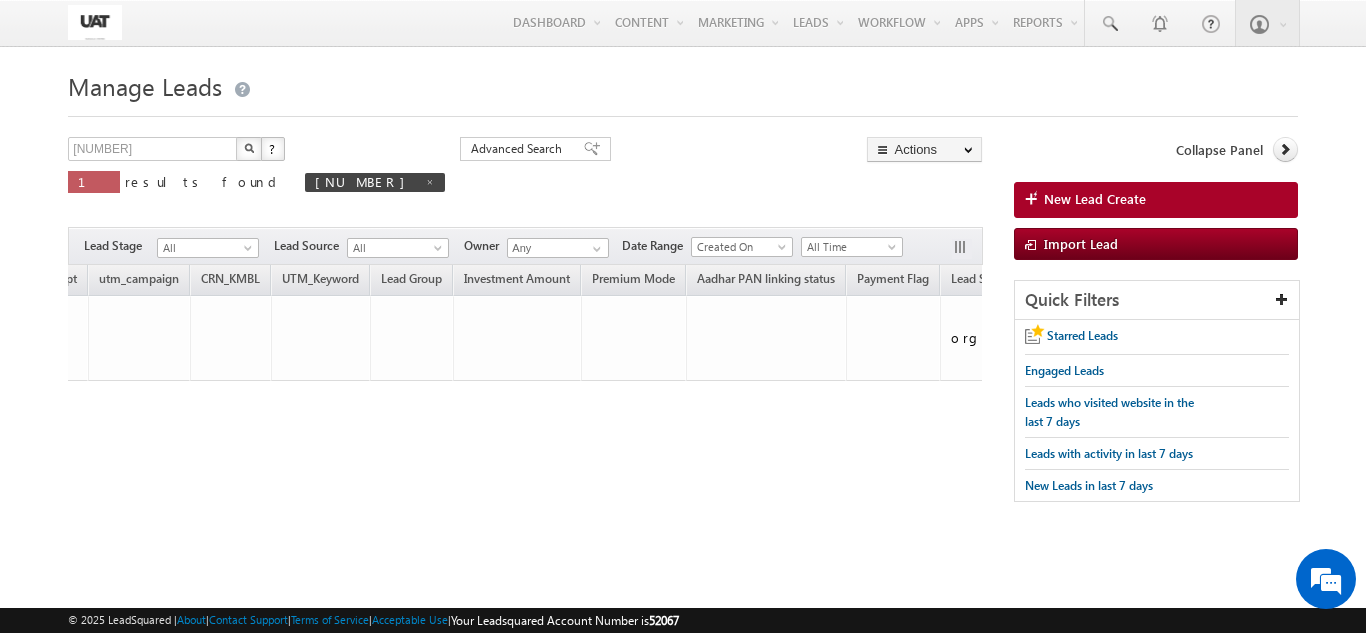 scroll, scrollTop: 0, scrollLeft: 0, axis: both 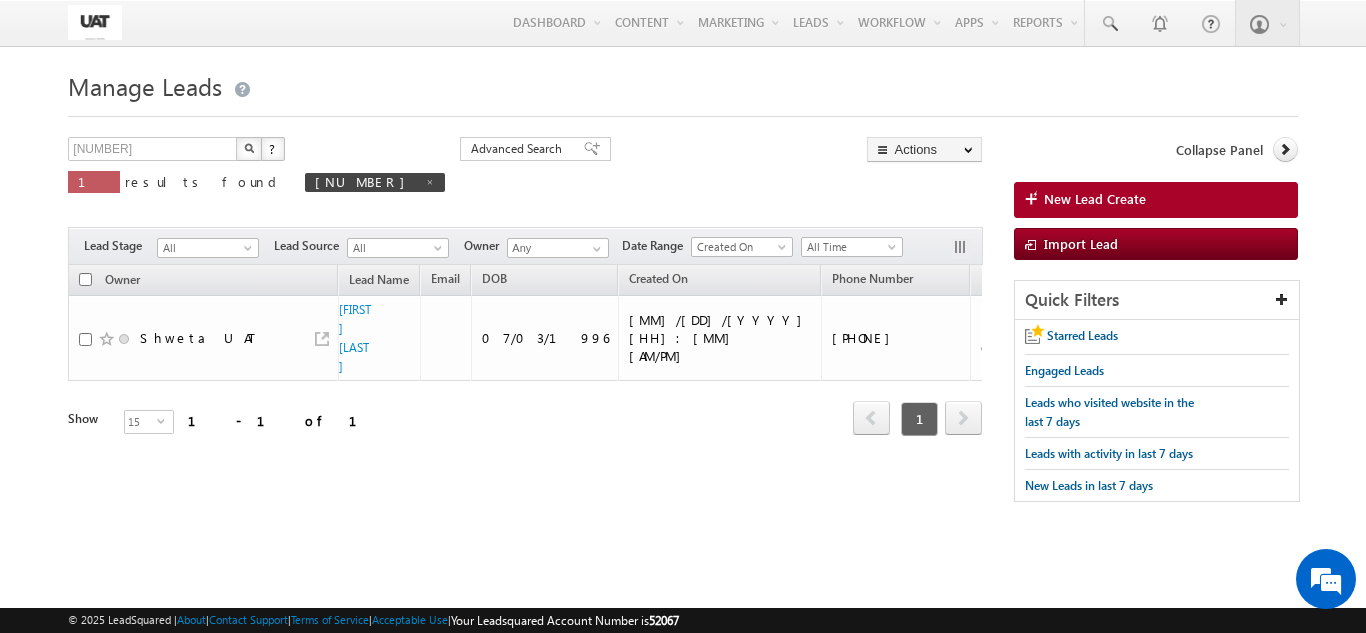 click at bounding box center (249, 148) 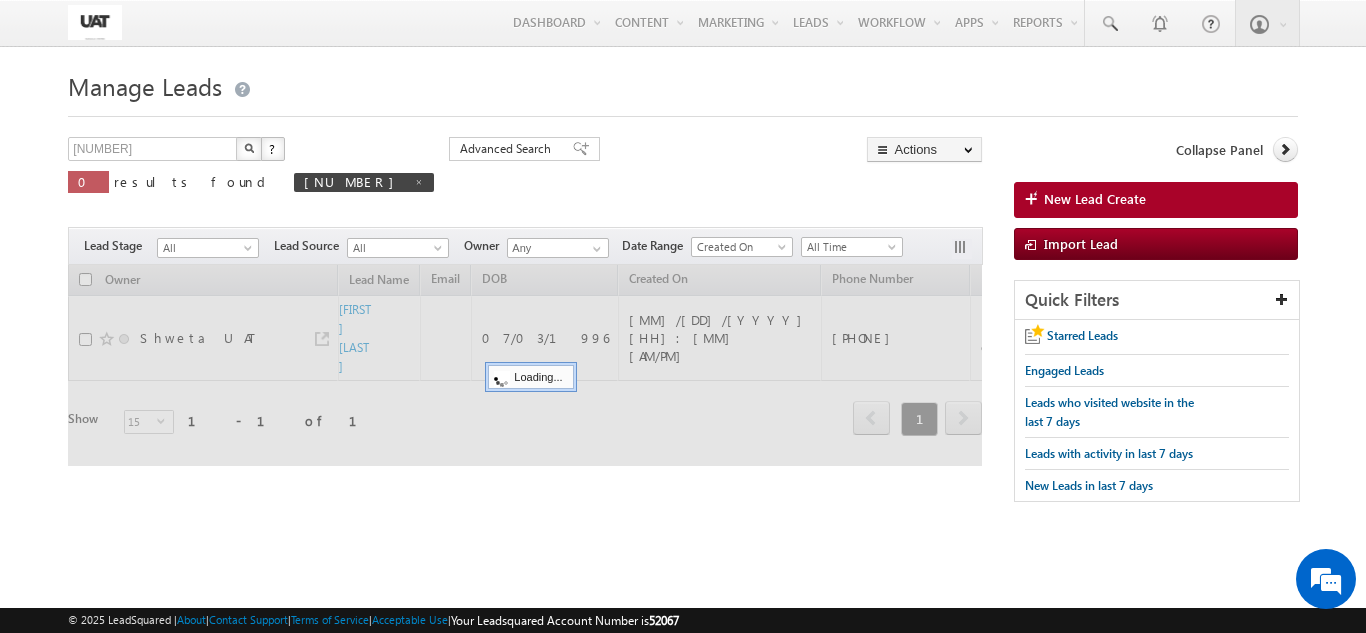 scroll, scrollTop: 0, scrollLeft: 0, axis: both 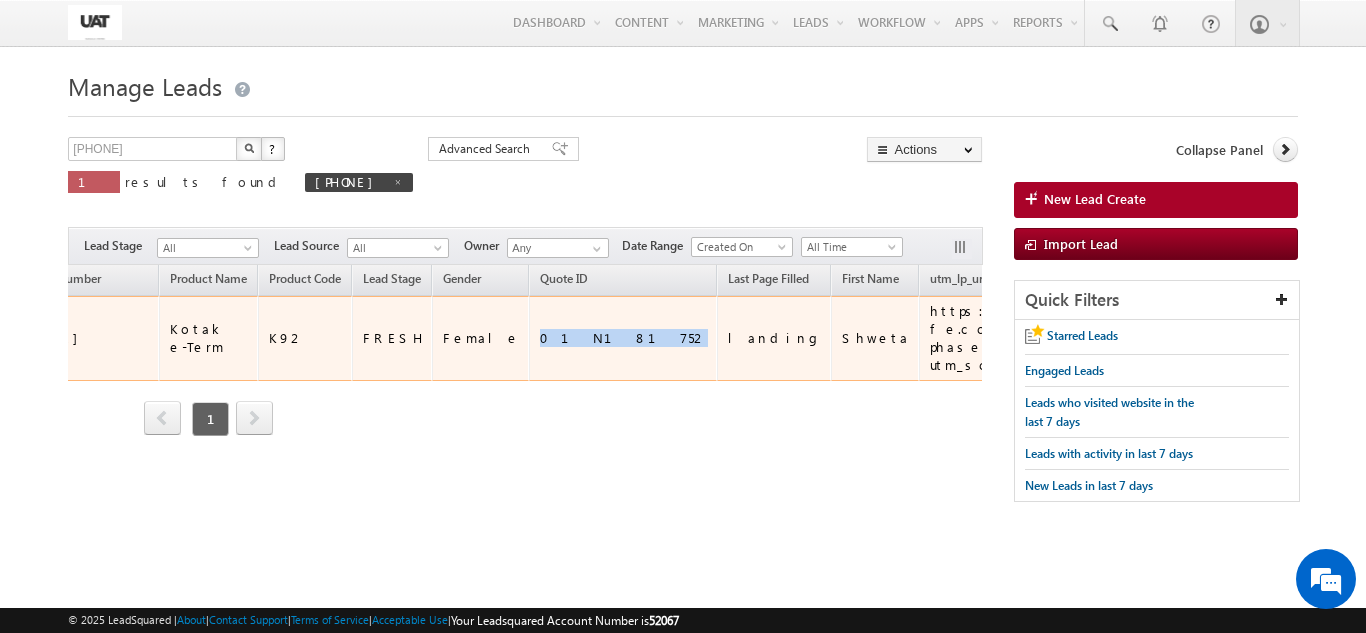 drag, startPoint x: 520, startPoint y: 343, endPoint x: 452, endPoint y: 344, distance: 68.007355 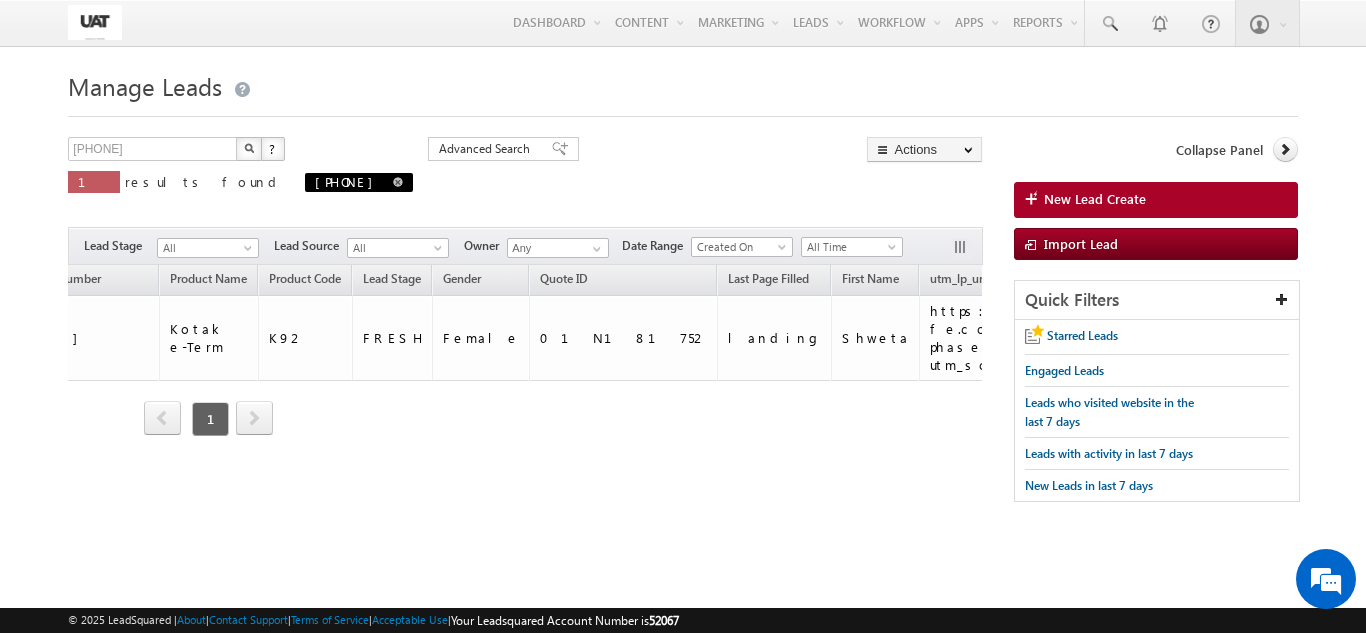 click at bounding box center [398, 182] 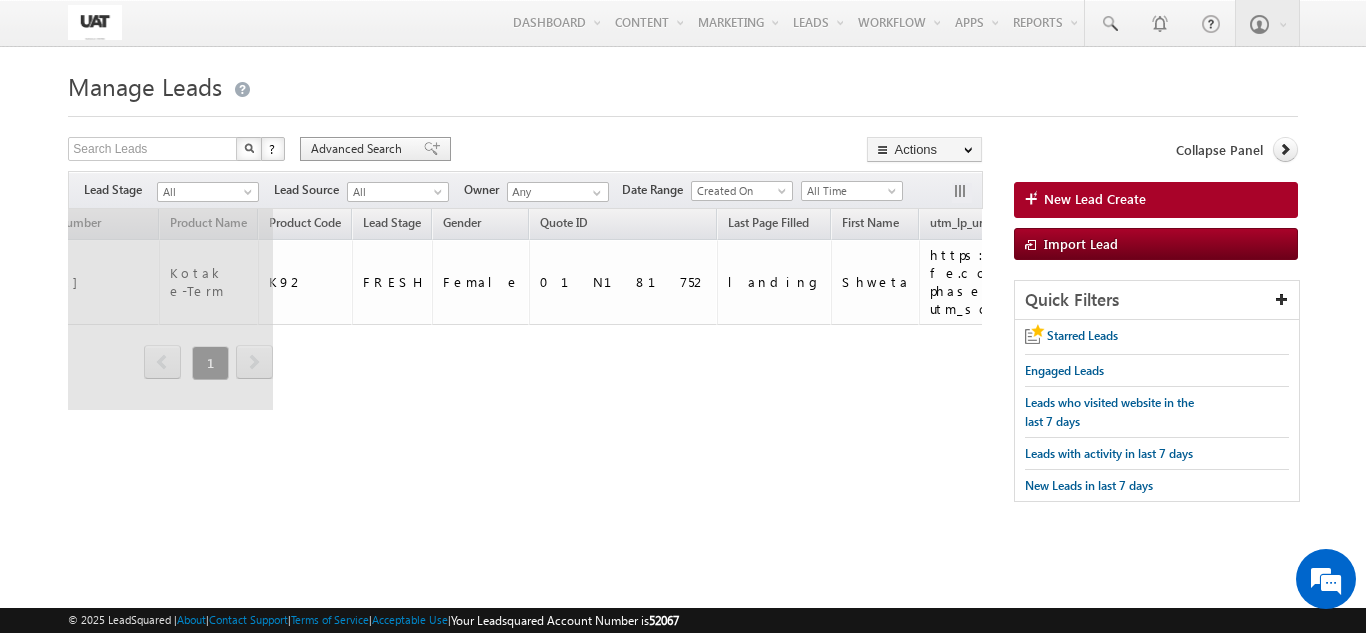 click on "Advanced Search" at bounding box center [359, 149] 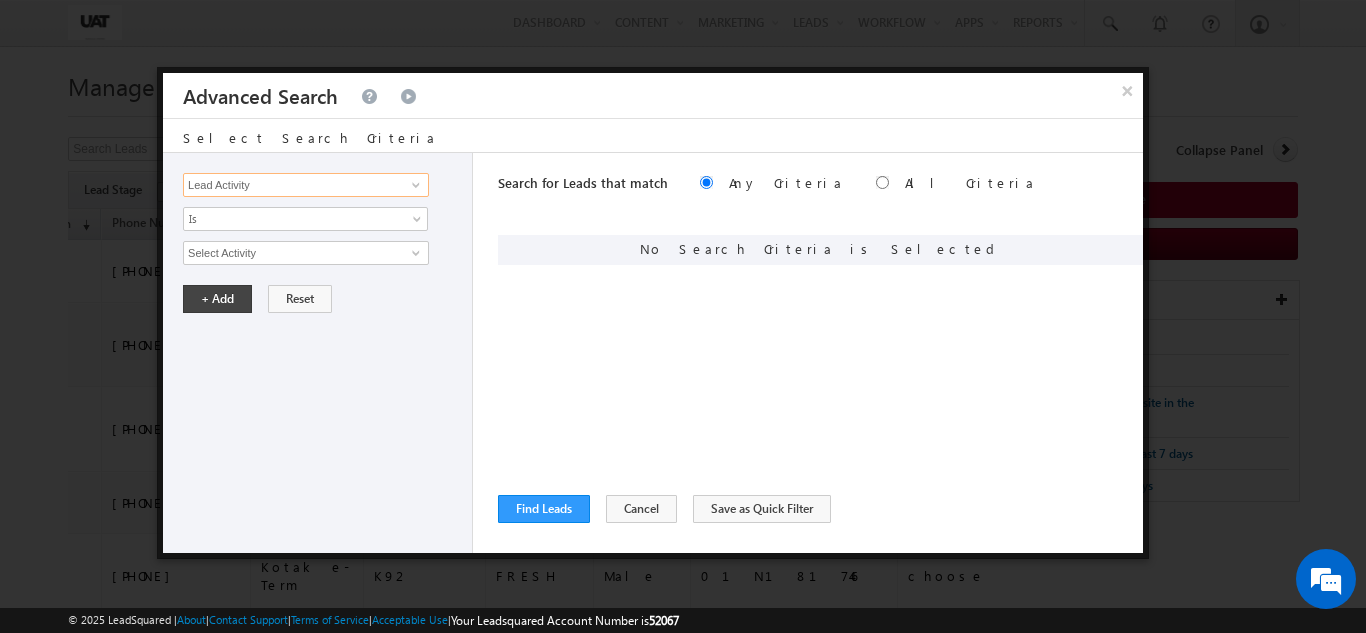 click on "Lead Activity" at bounding box center (306, 185) 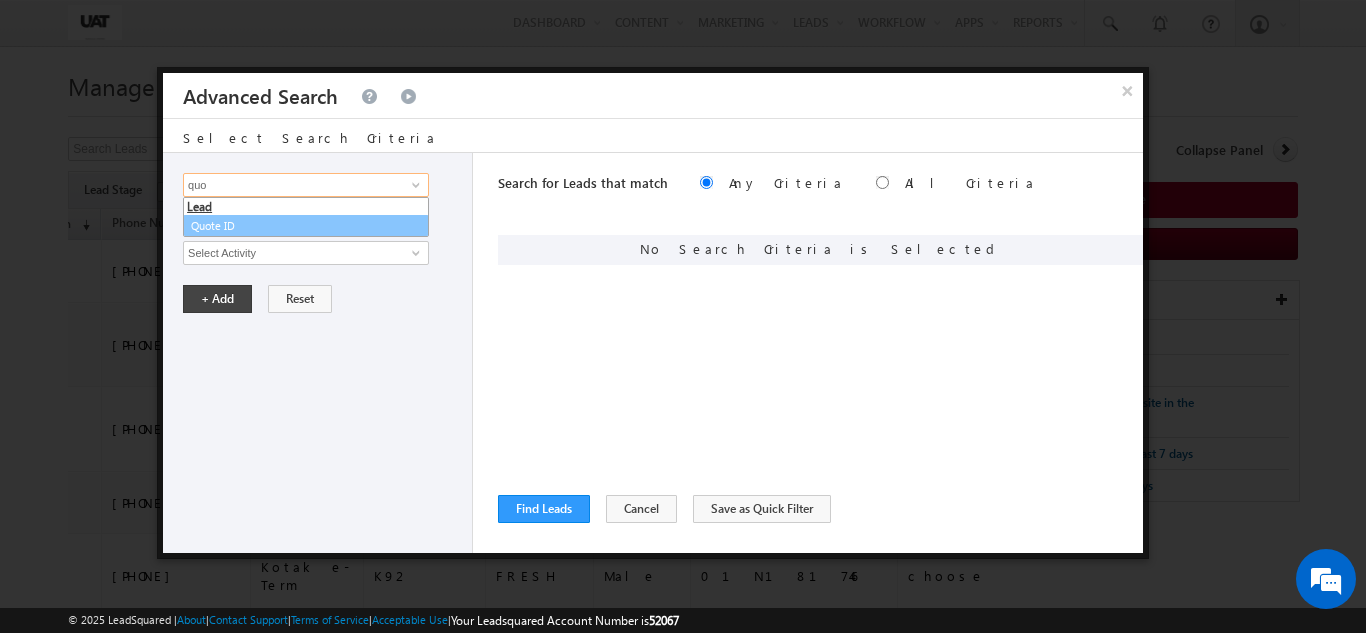click on "Quote ID" at bounding box center [306, 226] 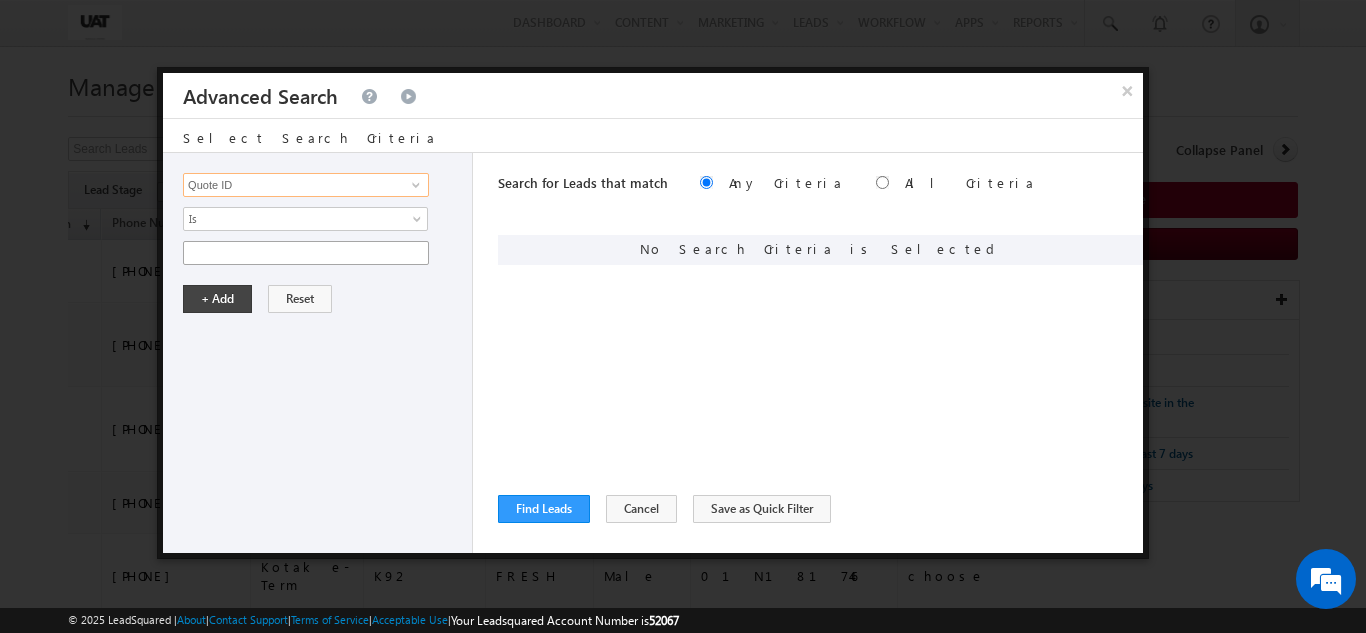 type on "Quote ID" 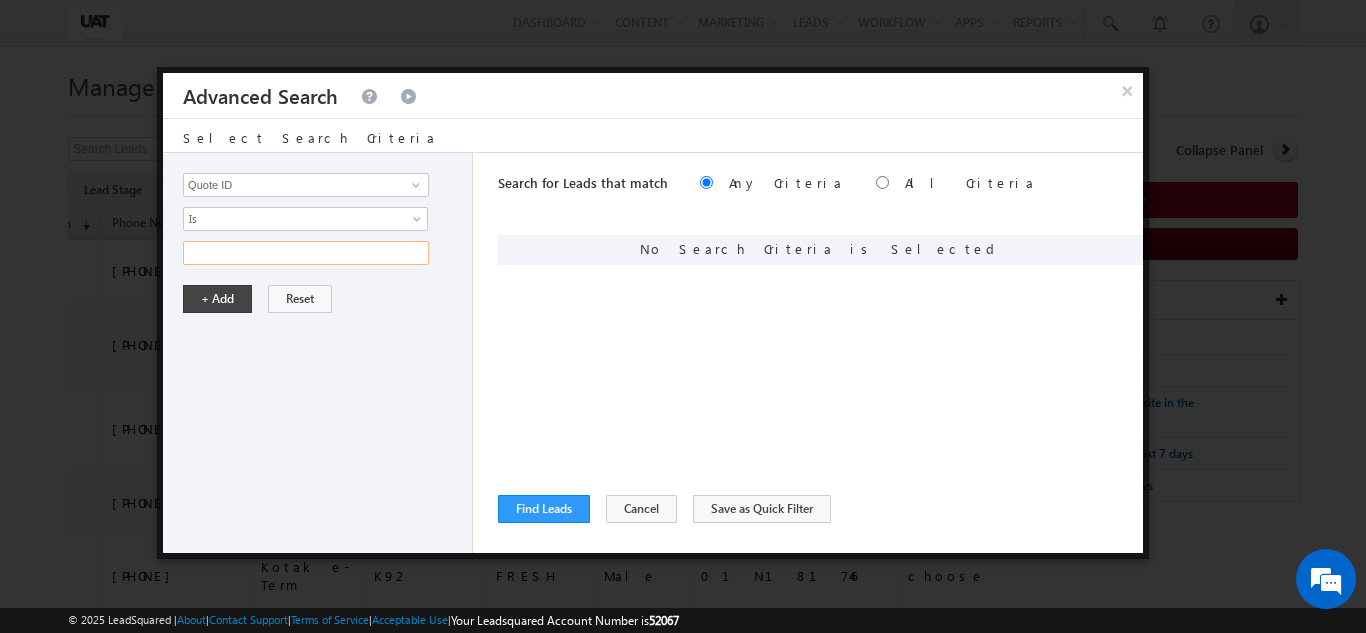 click at bounding box center (306, 253) 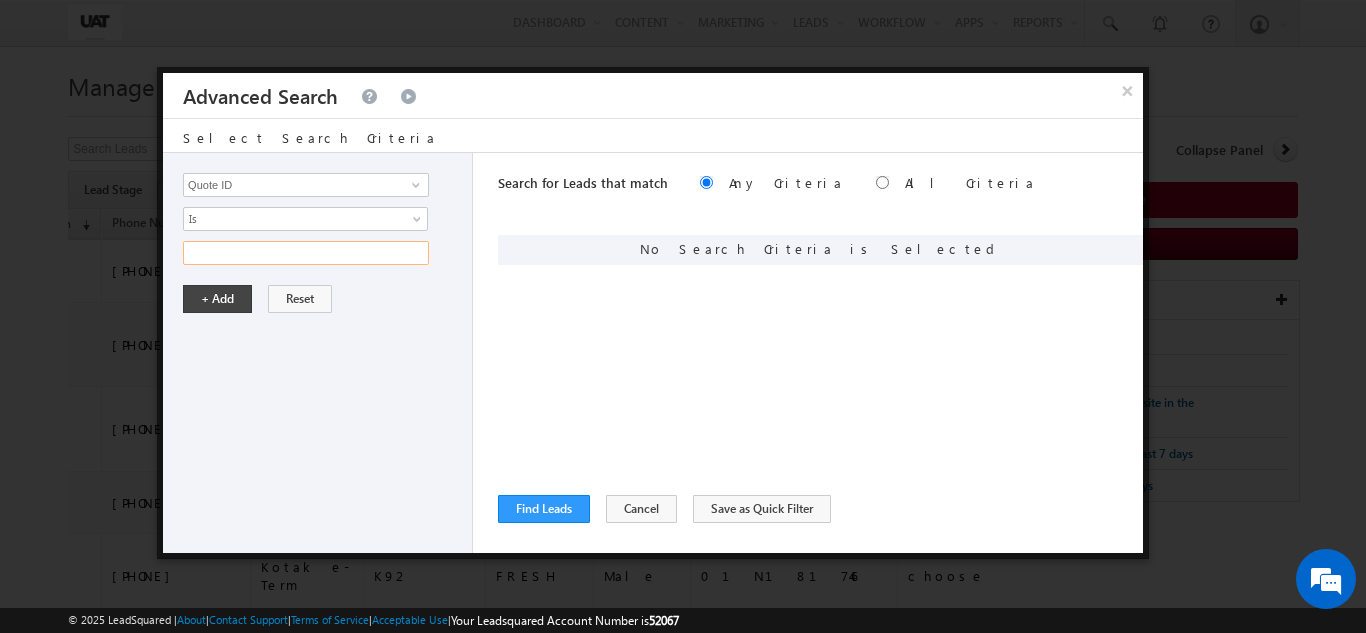 paste on "01N181752" 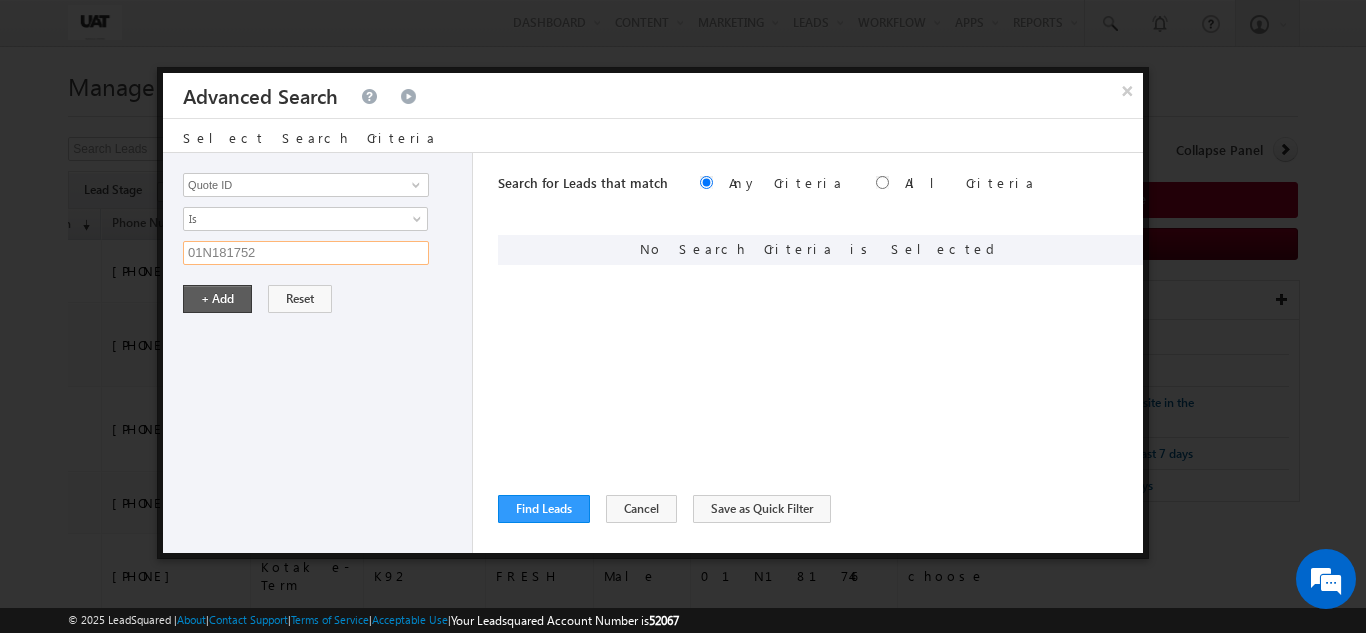 type on "01N181752" 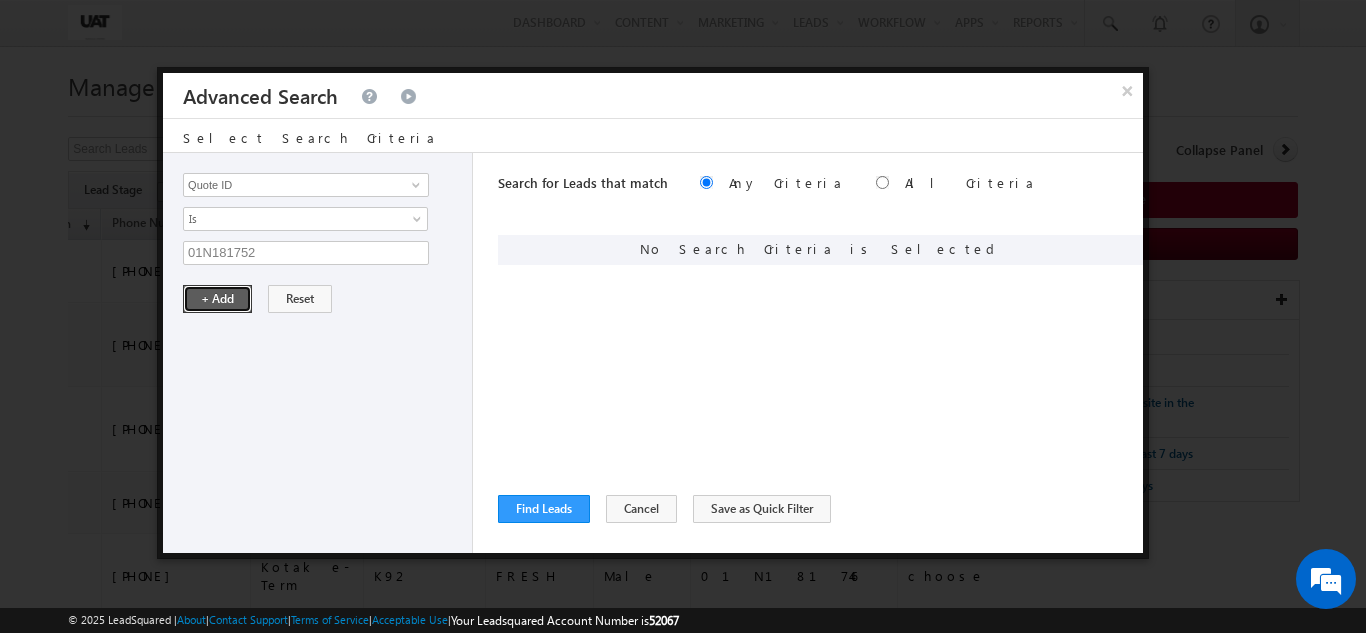 click on "+ Add" at bounding box center (217, 299) 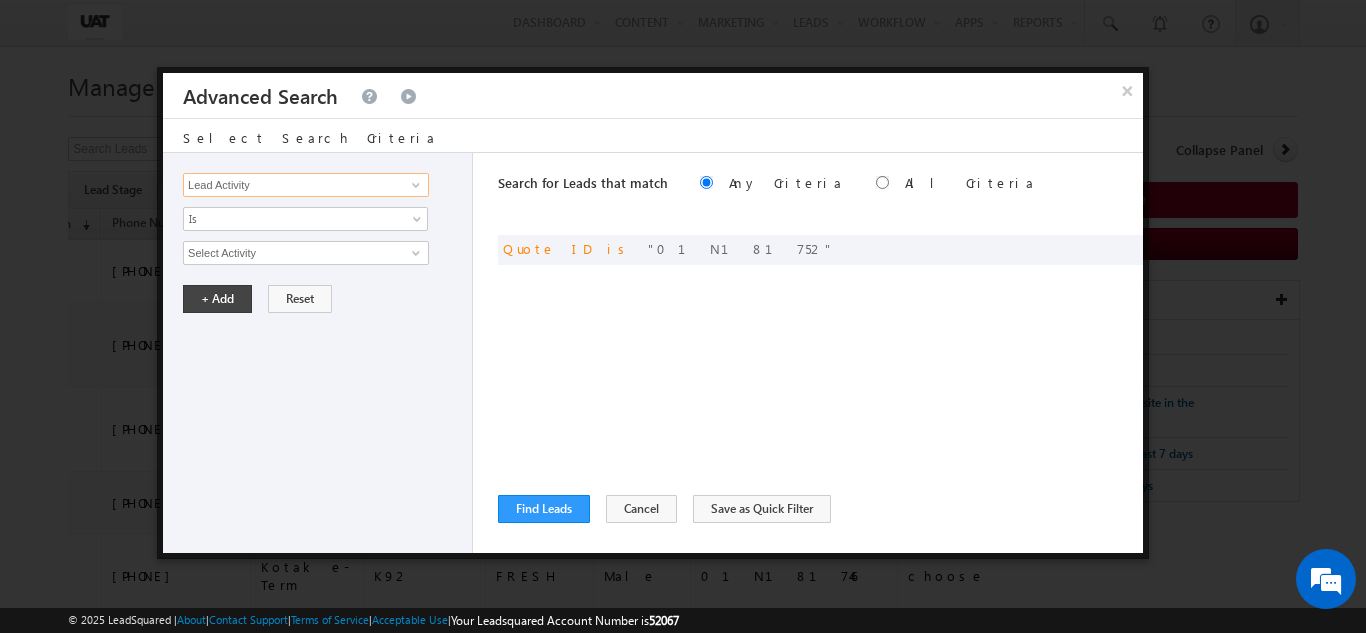 click on "Lead Activity" at bounding box center [306, 185] 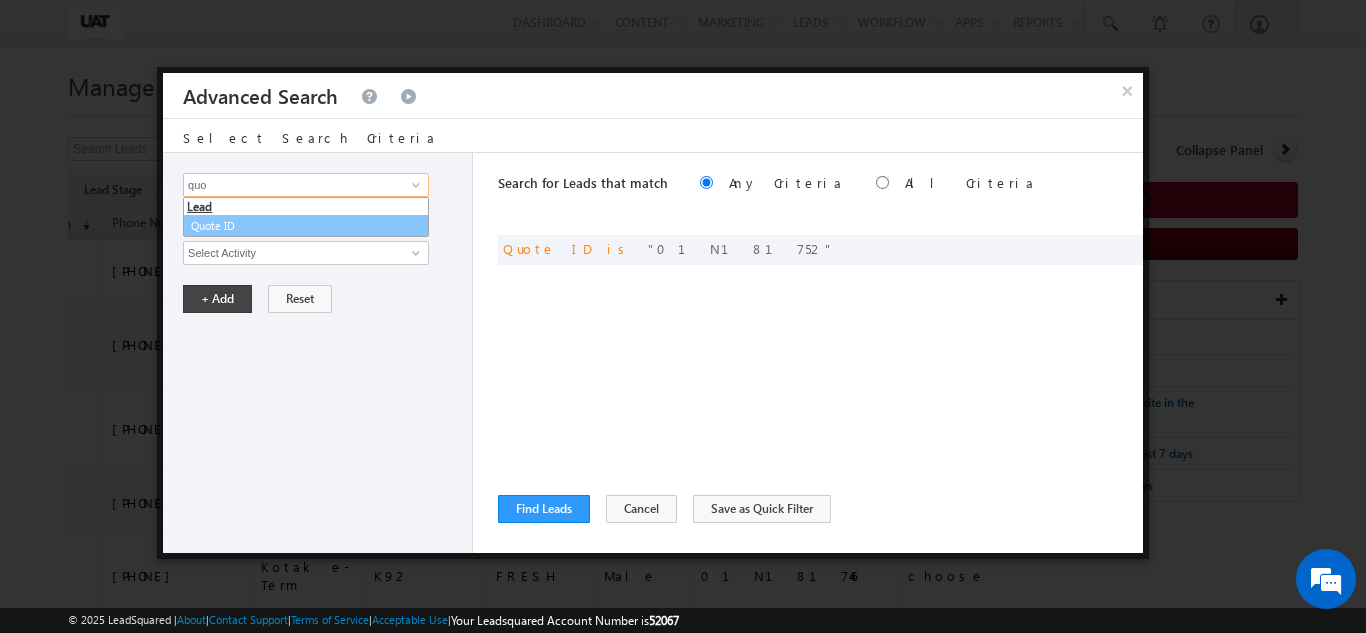 click on "Quote ID" at bounding box center (306, 226) 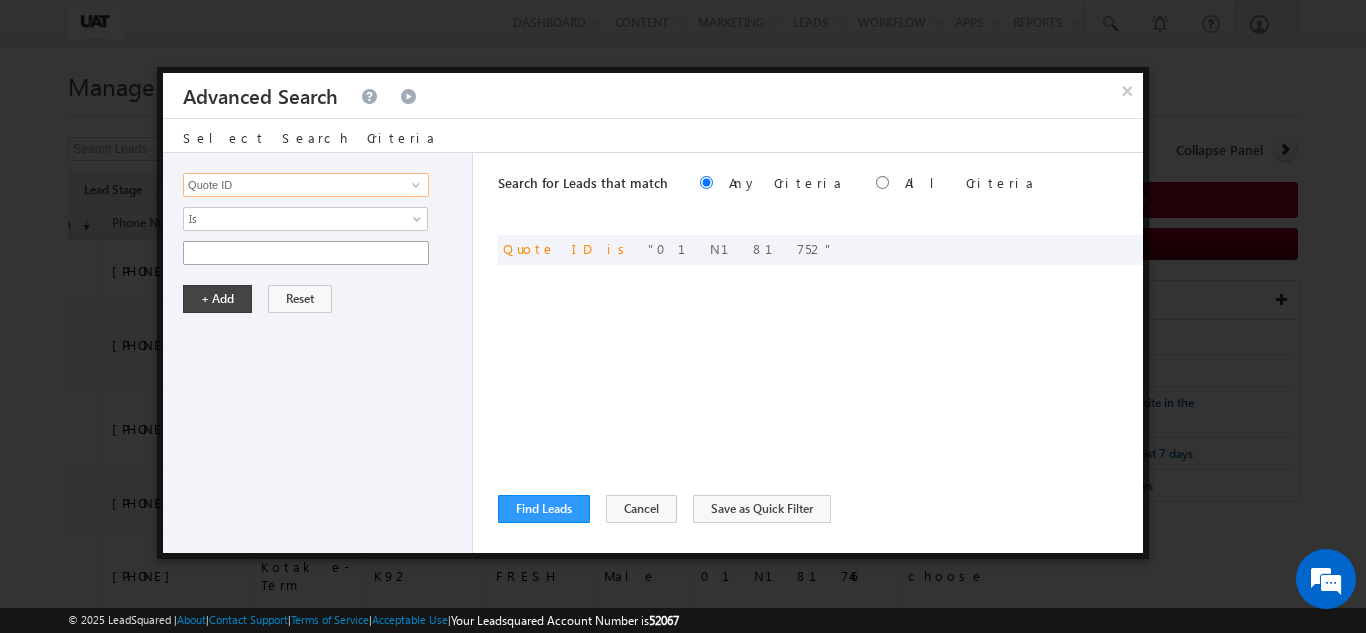 type on "Quote ID" 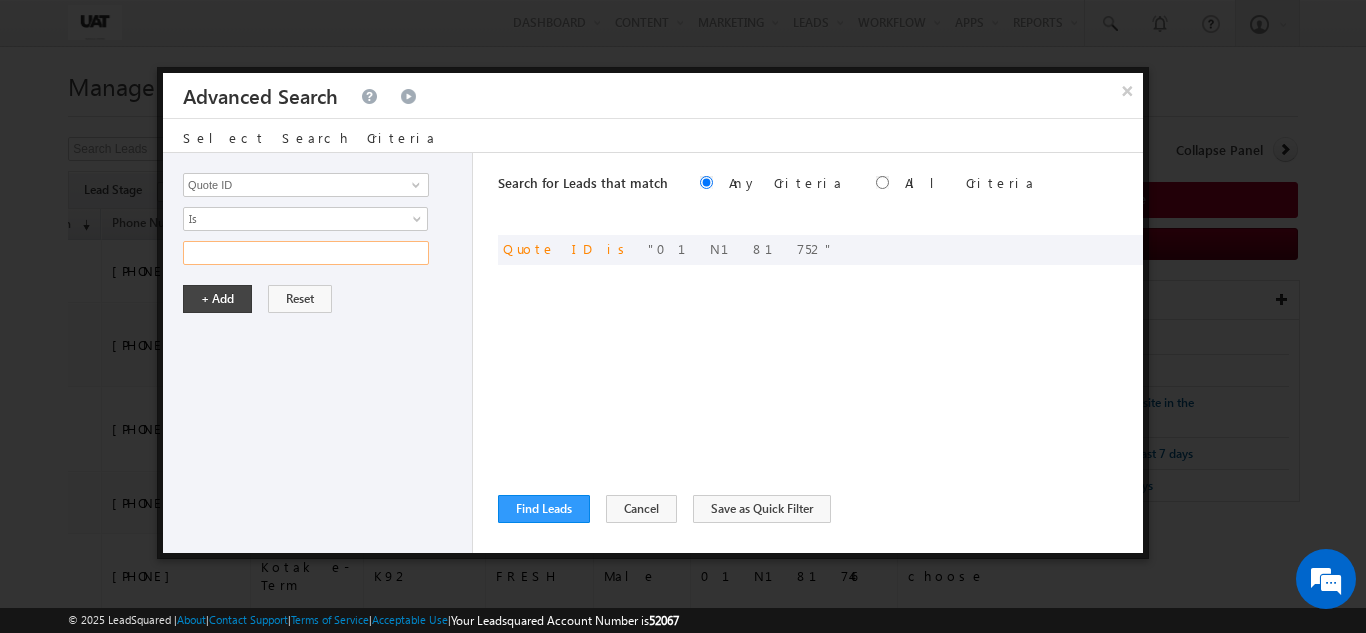 click at bounding box center [306, 253] 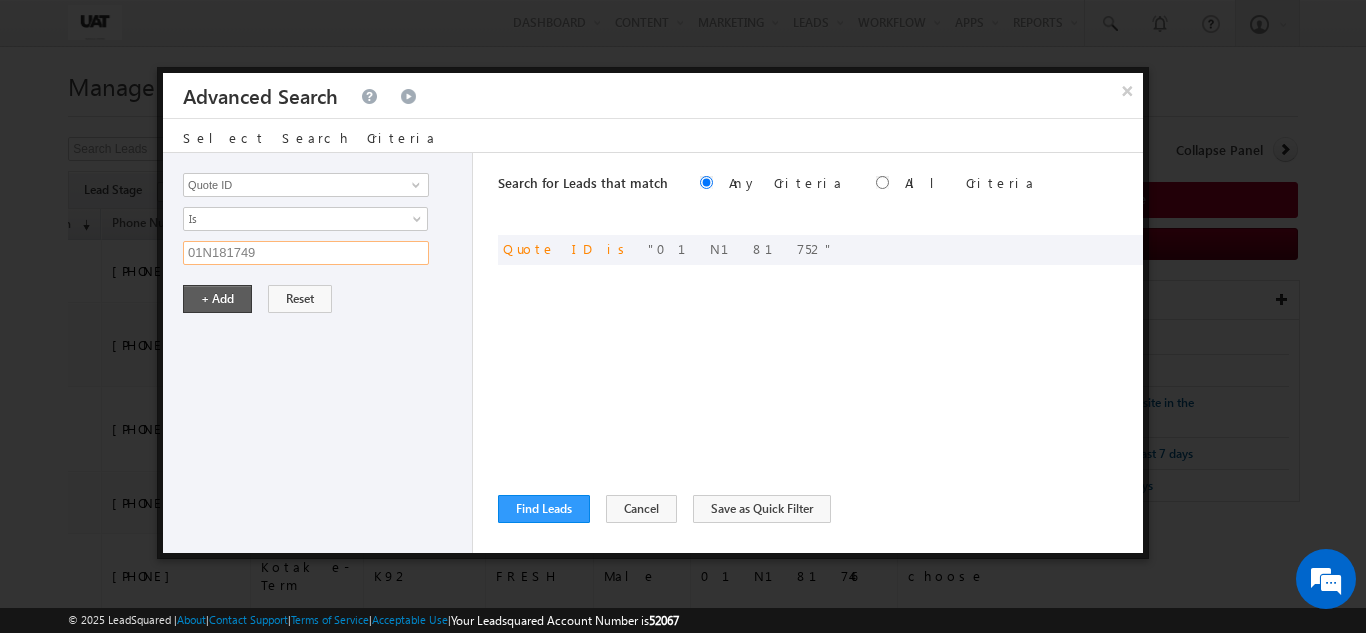 type on "01N181749" 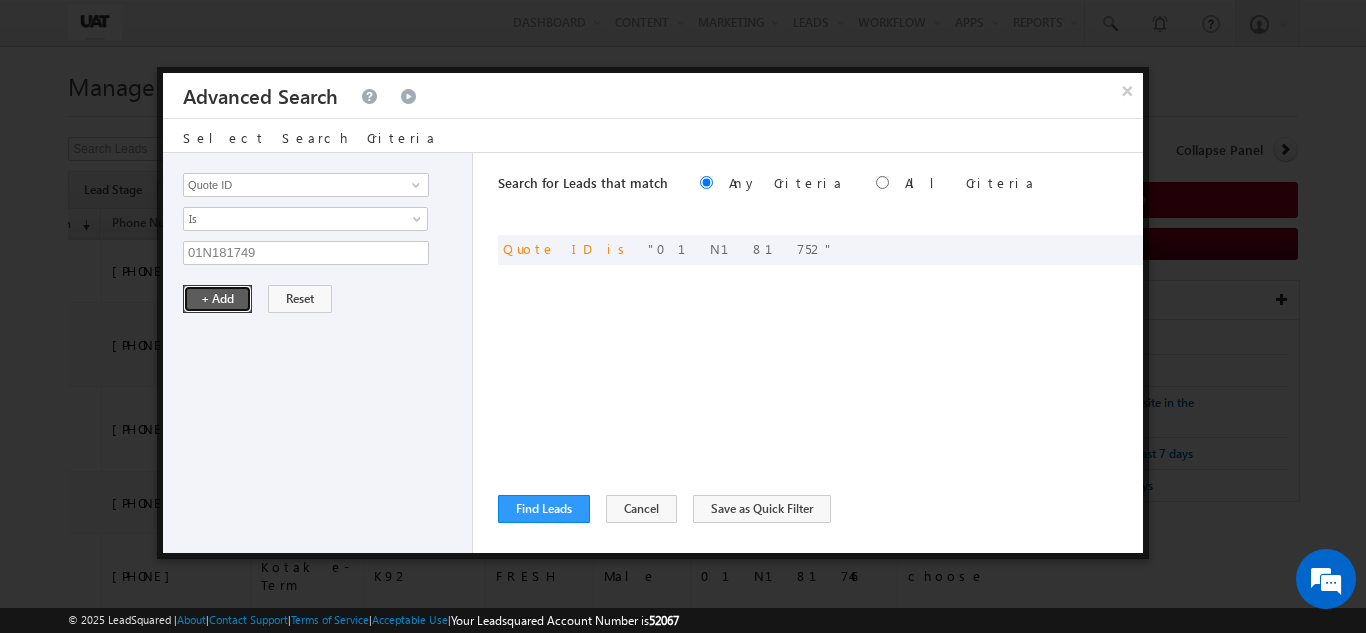 click on "+ Add" at bounding box center (217, 299) 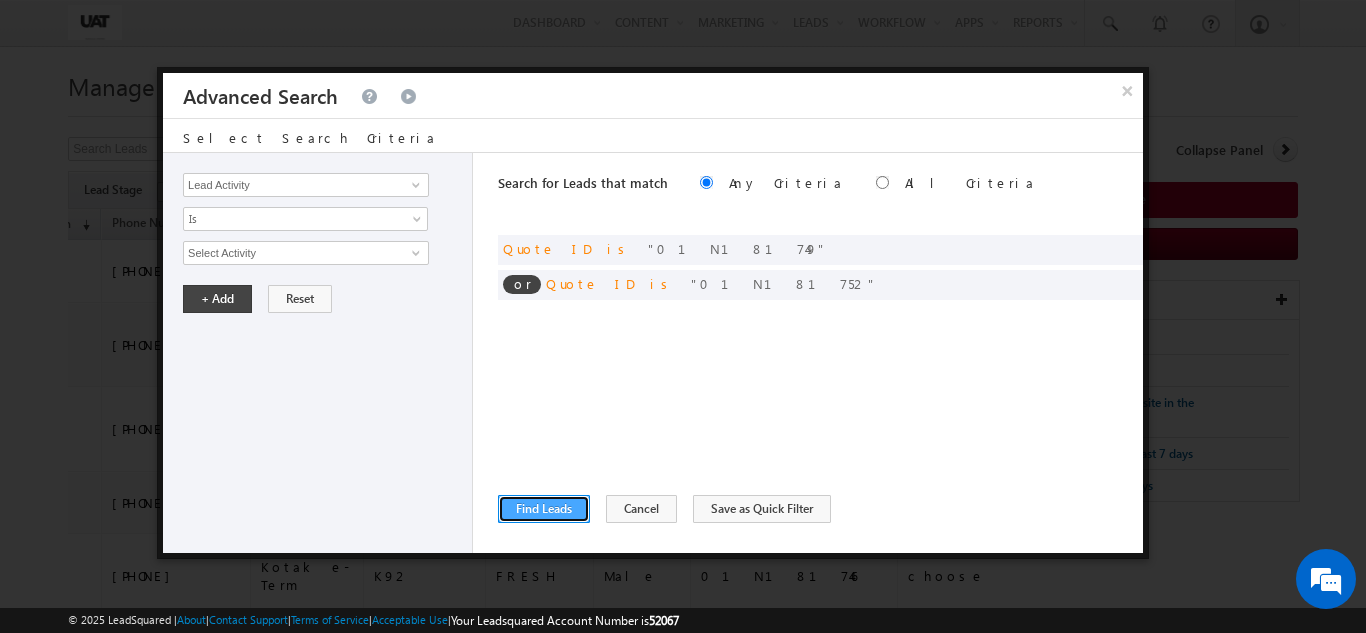 click on "Find Leads" at bounding box center (544, 509) 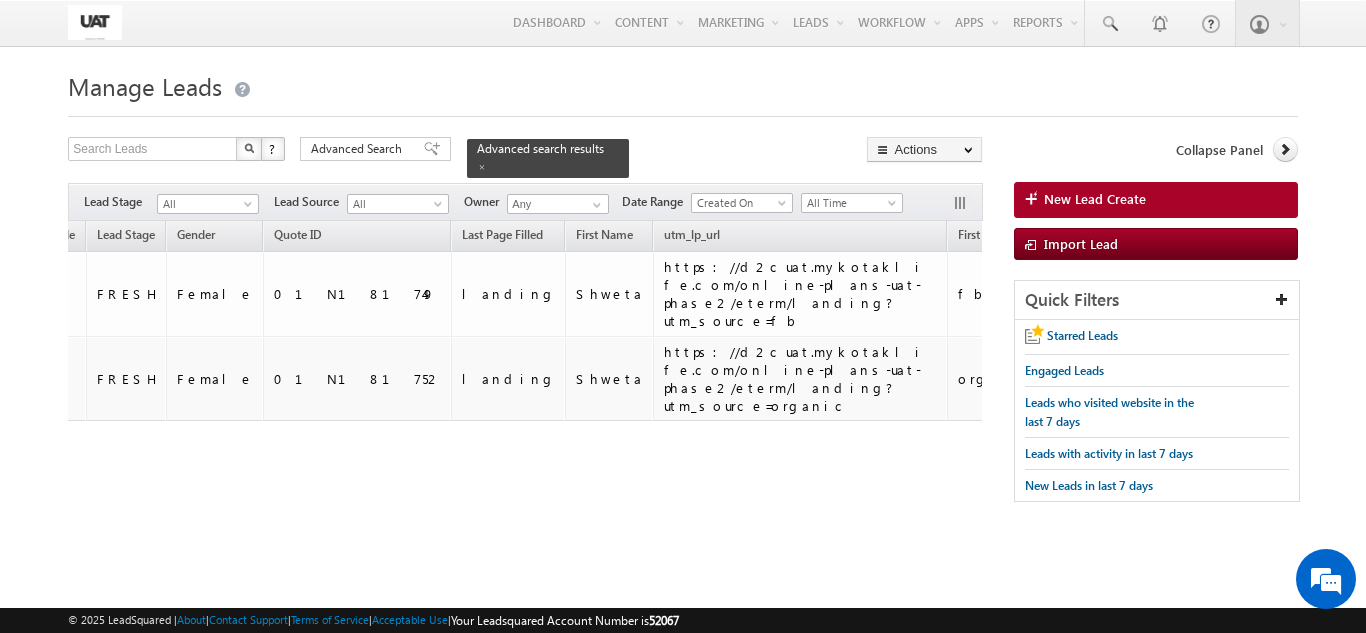scroll, scrollTop: 0, scrollLeft: 997, axis: horizontal 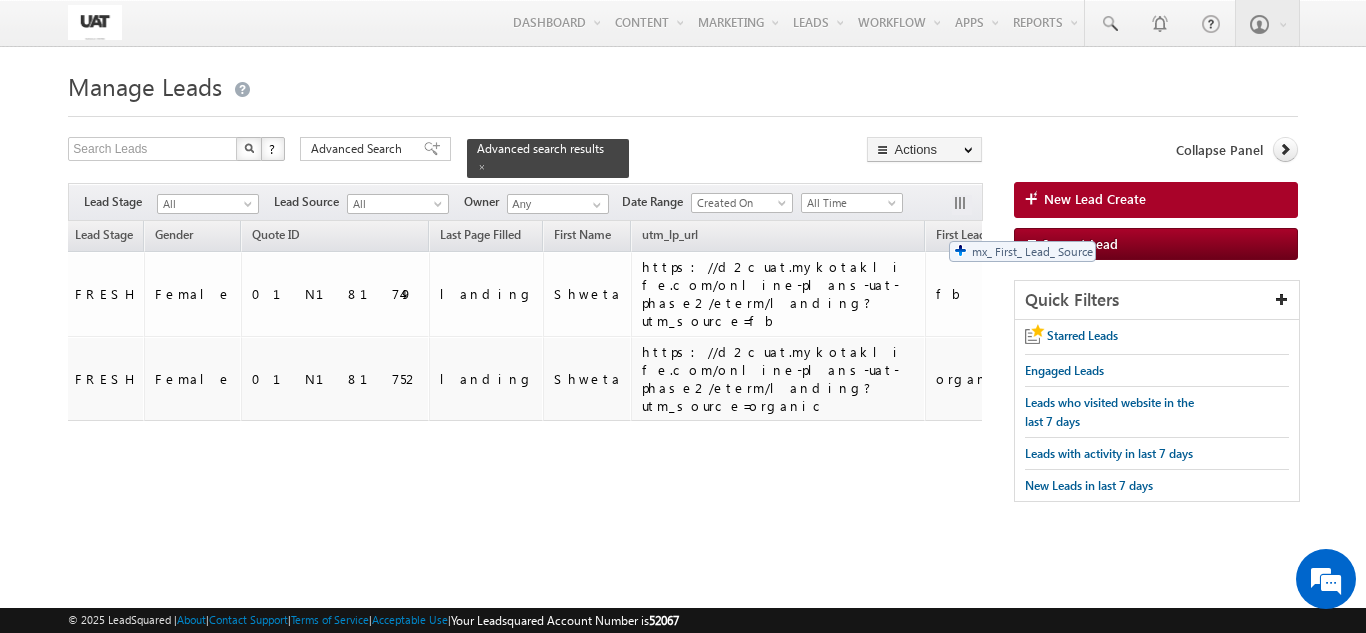 drag, startPoint x: 729, startPoint y: 221, endPoint x: 939, endPoint y: 231, distance: 210.23796 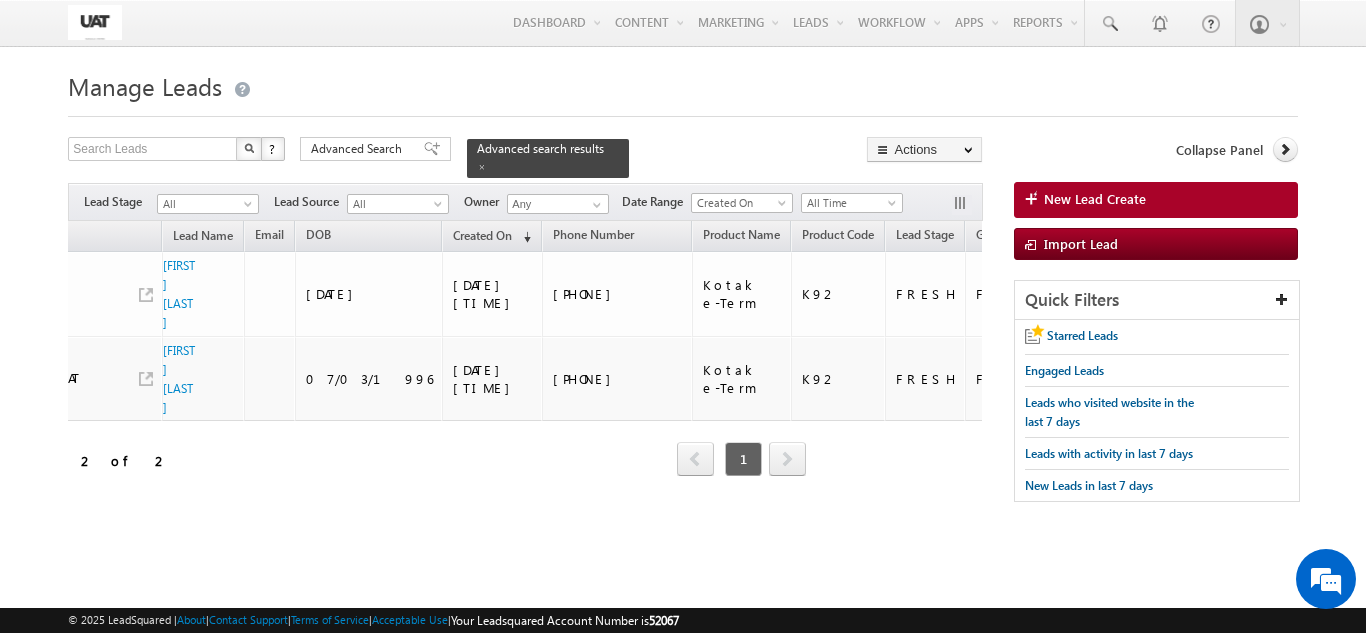 scroll, scrollTop: 0, scrollLeft: 208, axis: horizontal 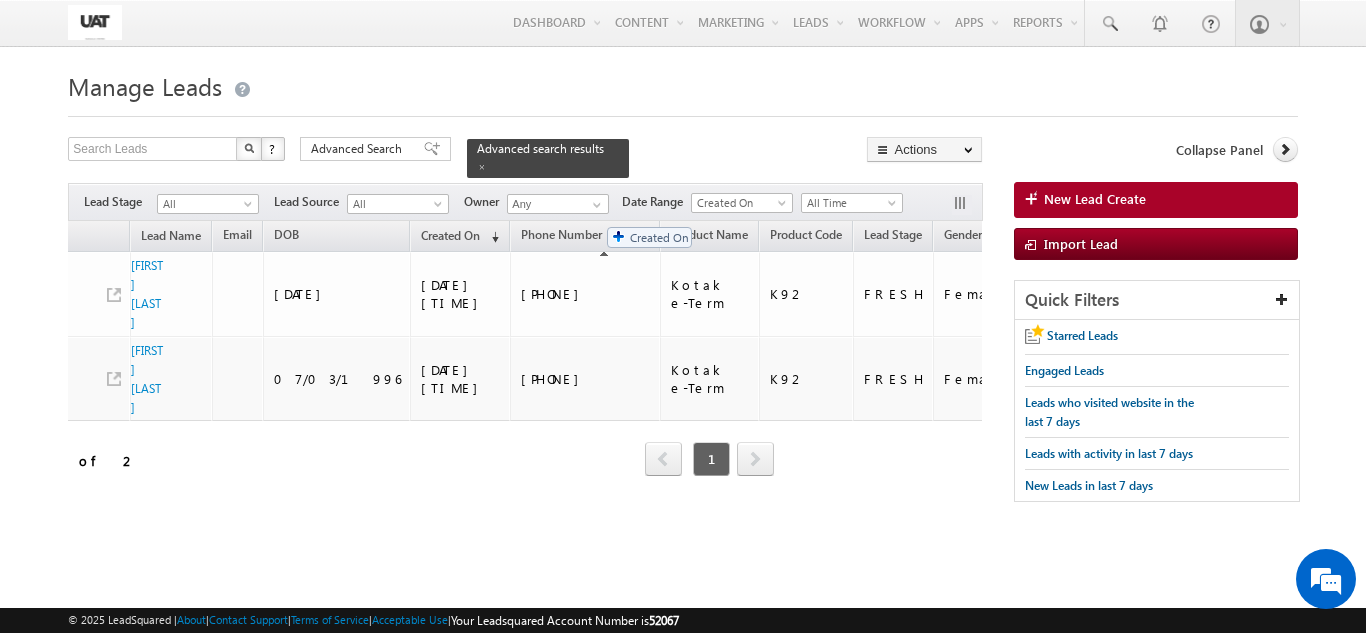 drag, startPoint x: 398, startPoint y: 220, endPoint x: 597, endPoint y: 217, distance: 199.02261 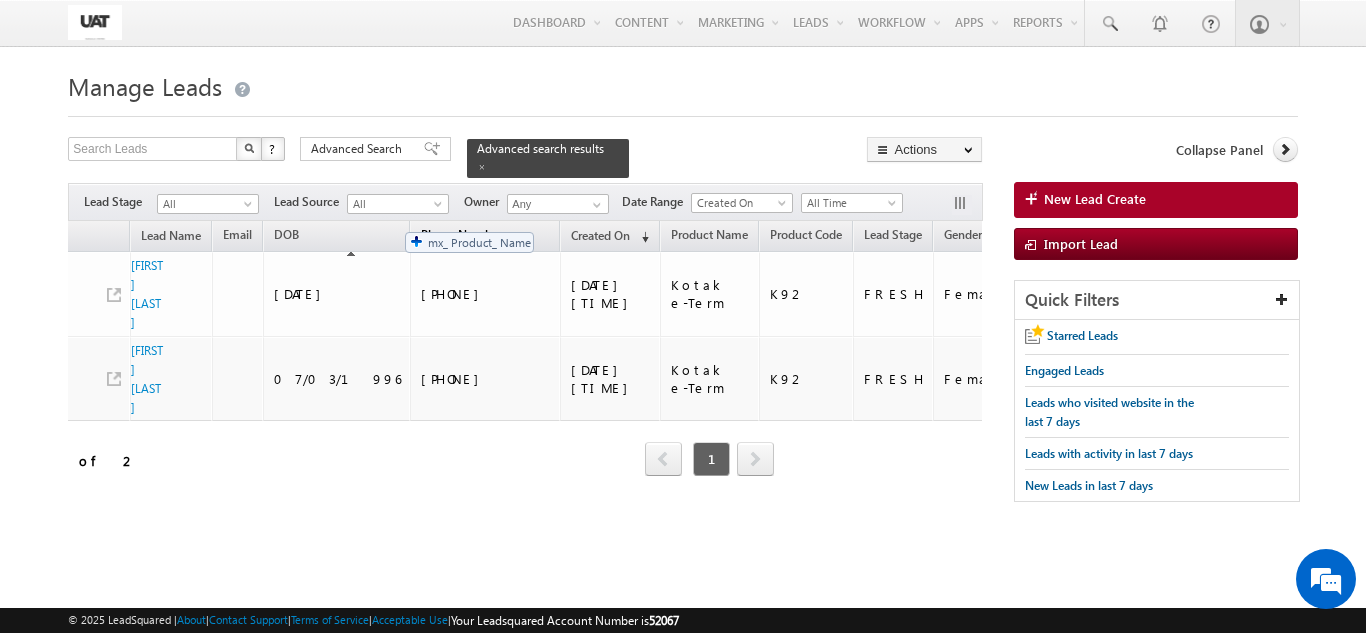 drag, startPoint x: 644, startPoint y: 230, endPoint x: 355, endPoint y: 214, distance: 289.44257 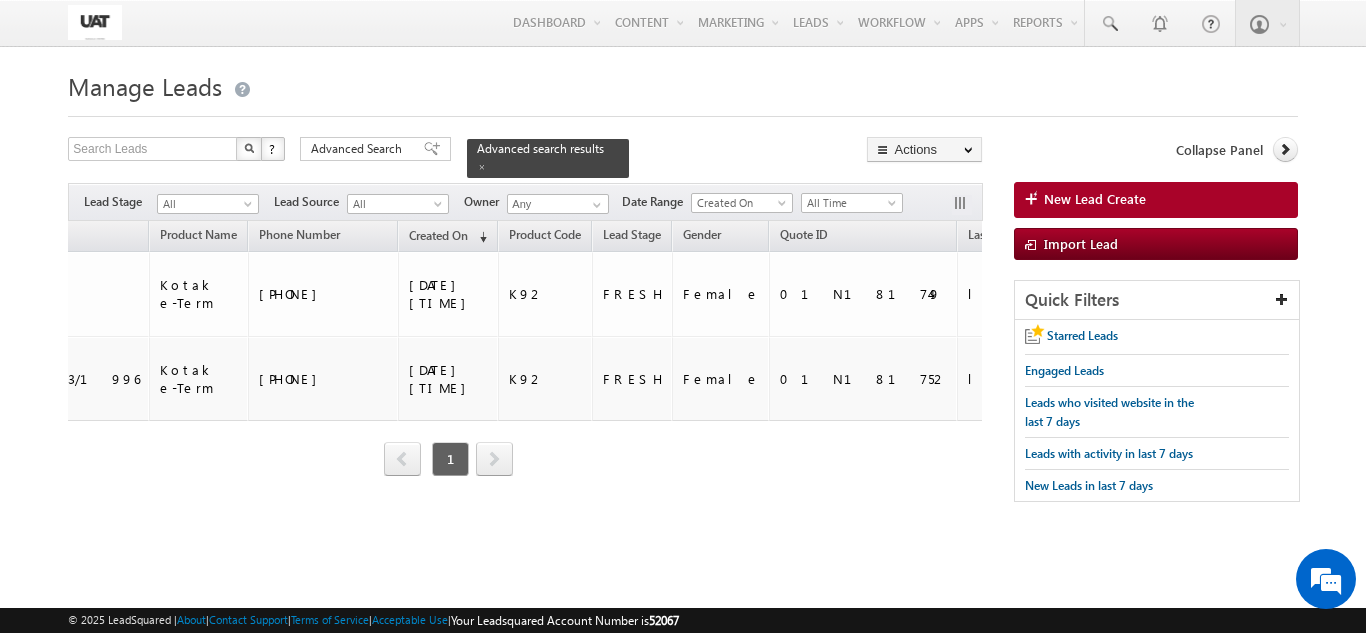 scroll, scrollTop: 0, scrollLeft: 485, axis: horizontal 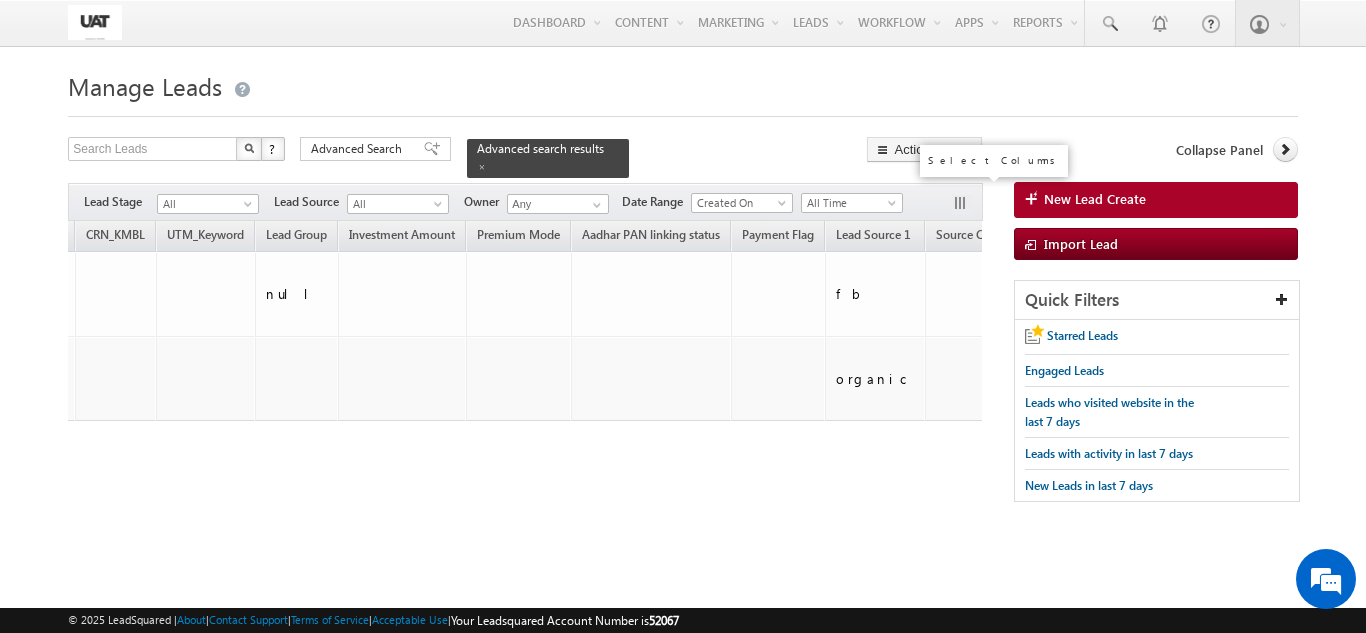 click at bounding box center [962, 205] 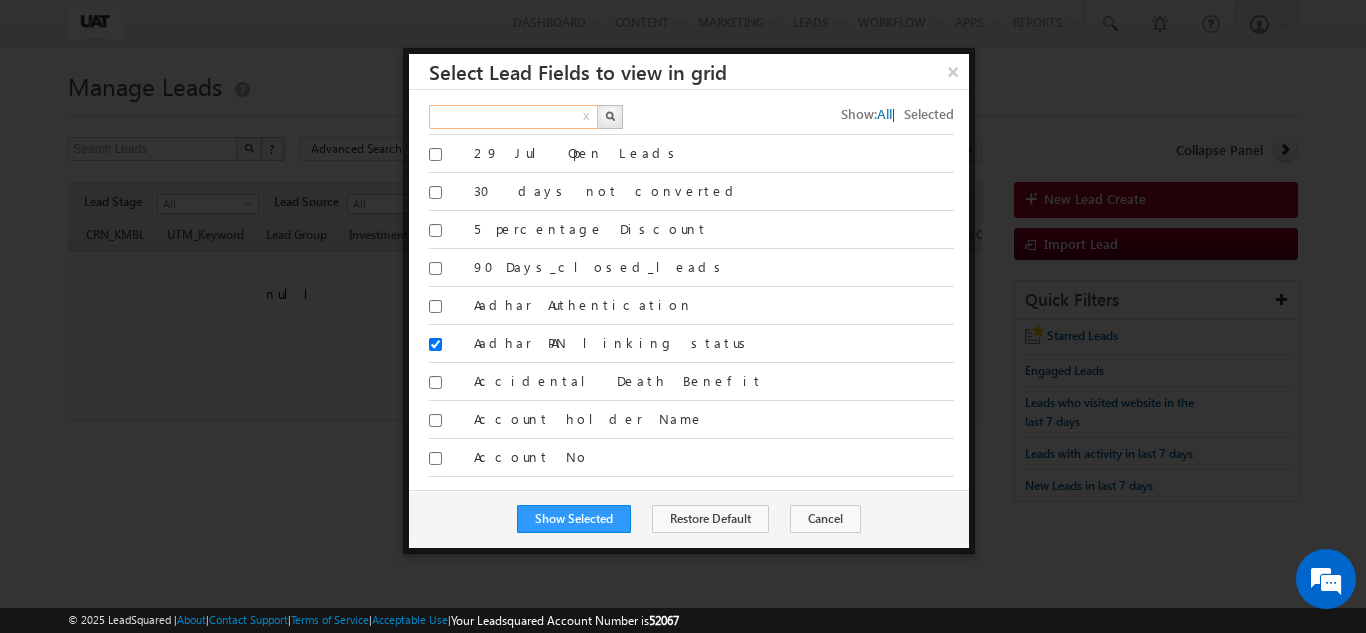 click at bounding box center (514, 117) 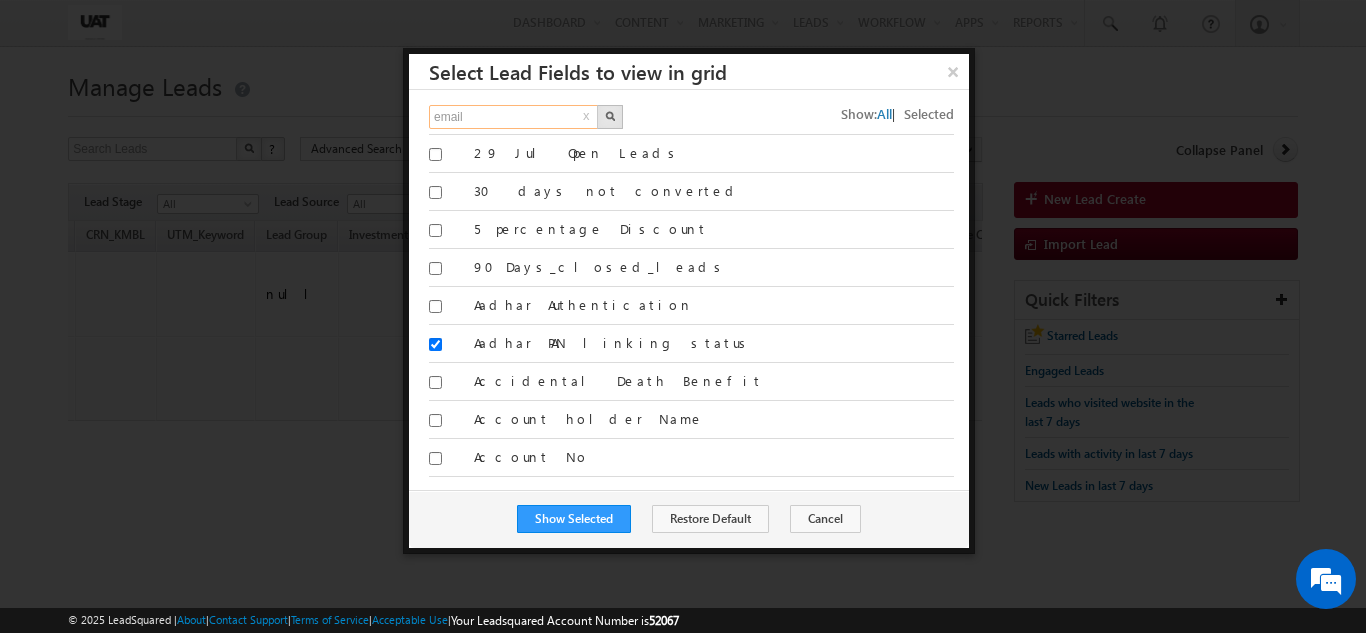 type on "email" 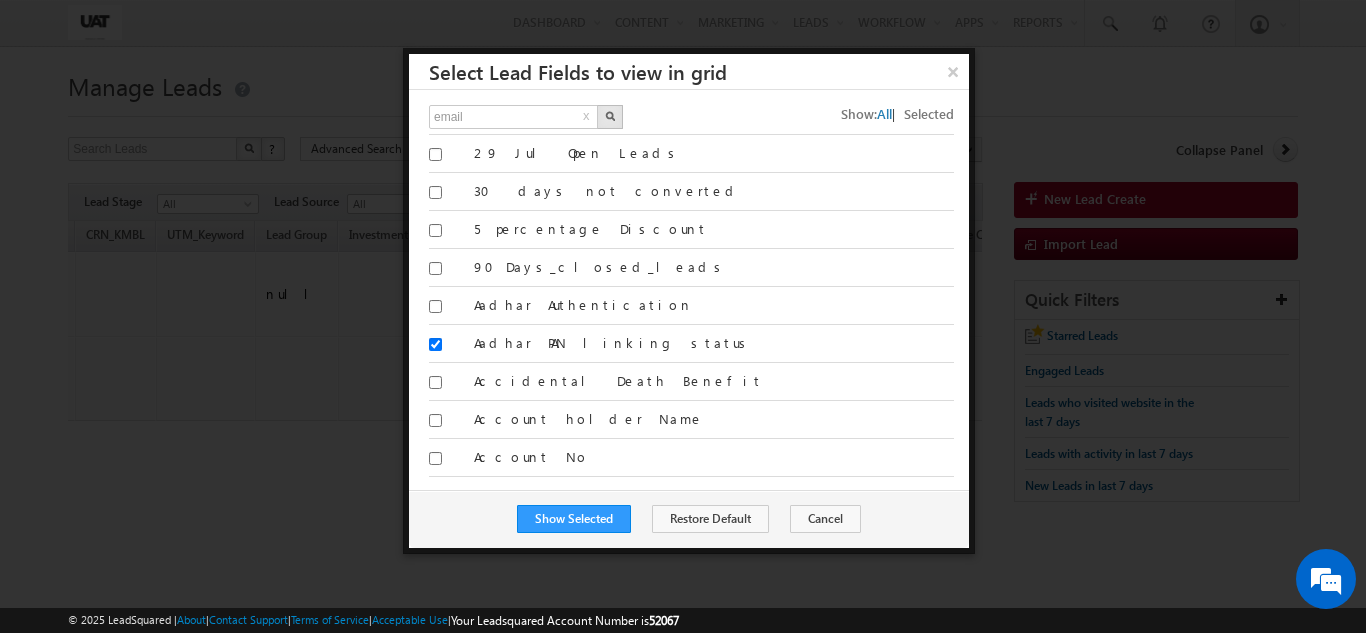 click at bounding box center (610, 116) 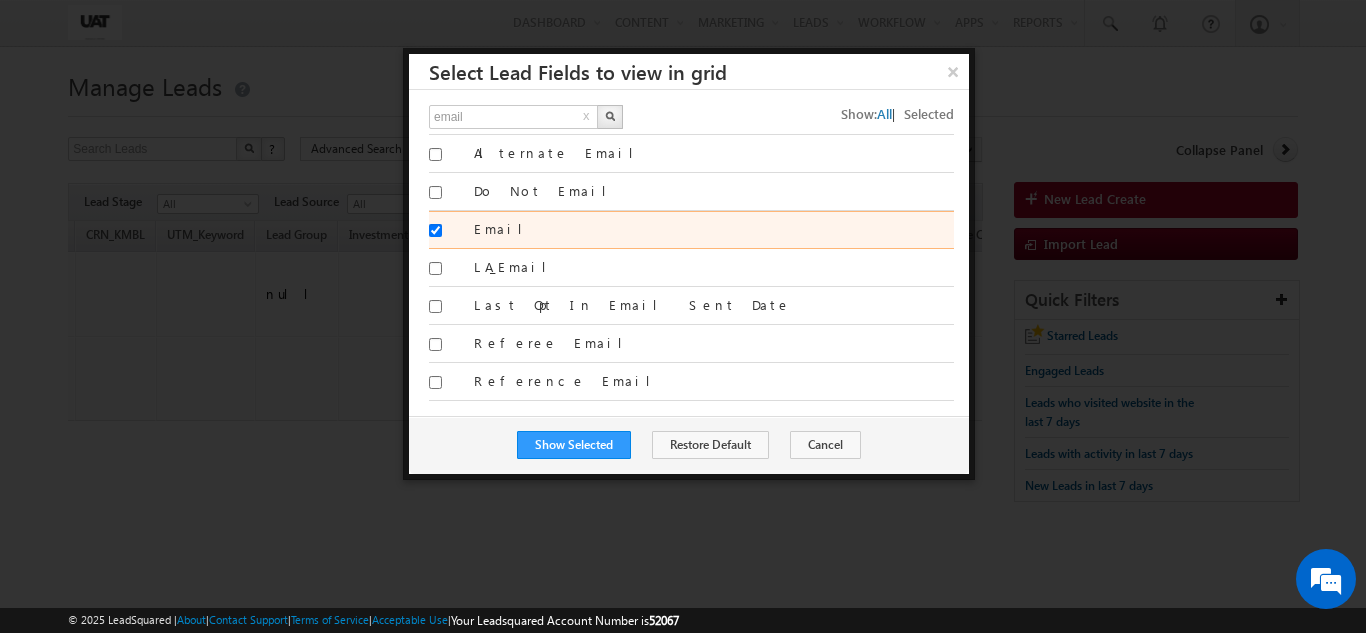 click on "Email" at bounding box center (714, 229) 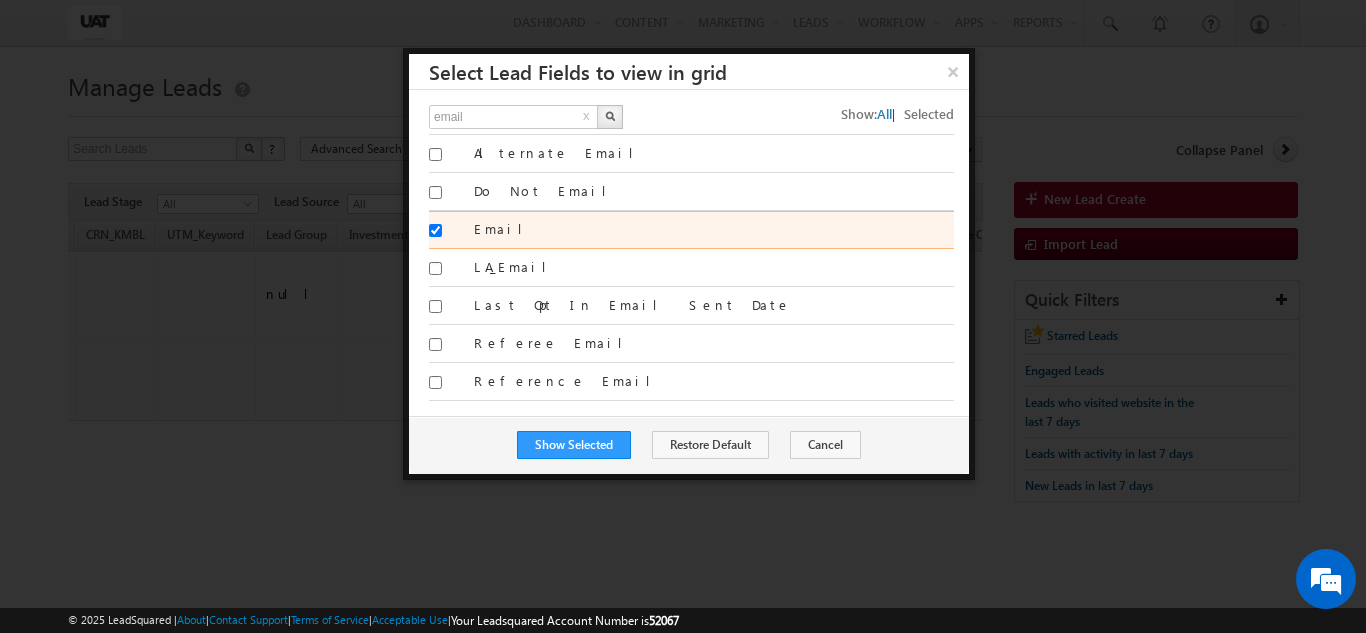 click on "Email" at bounding box center [435, 230] 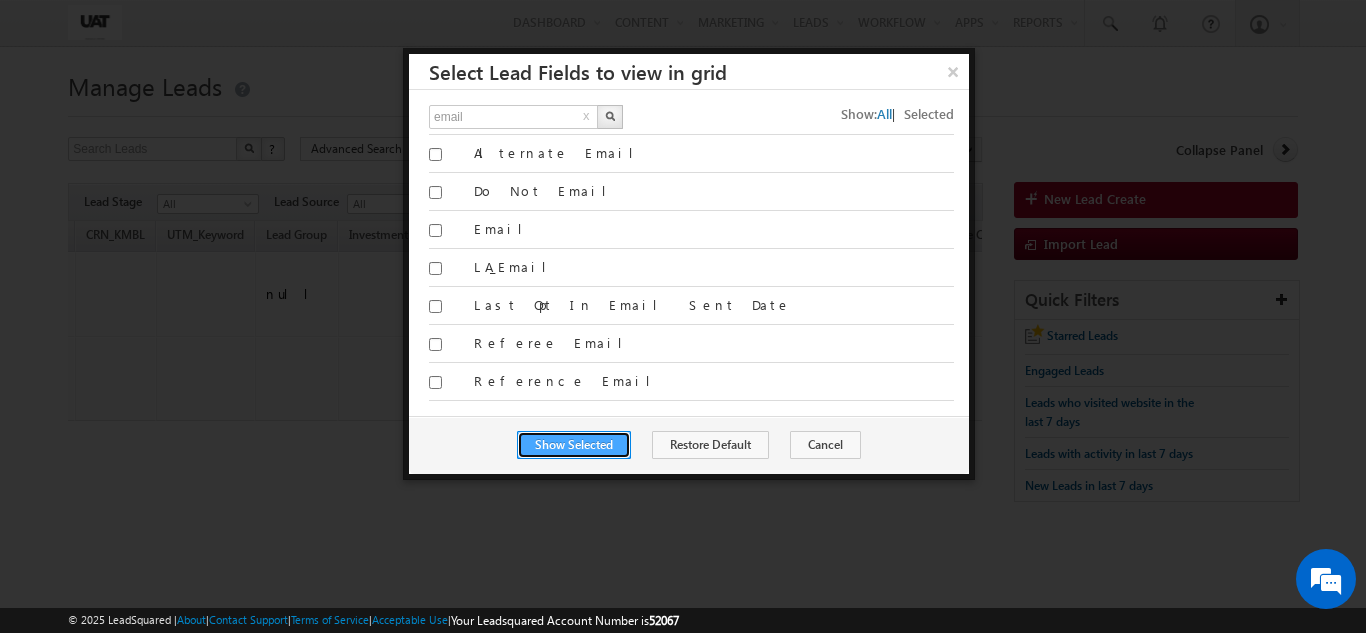click on "Show Selected" at bounding box center [574, 445] 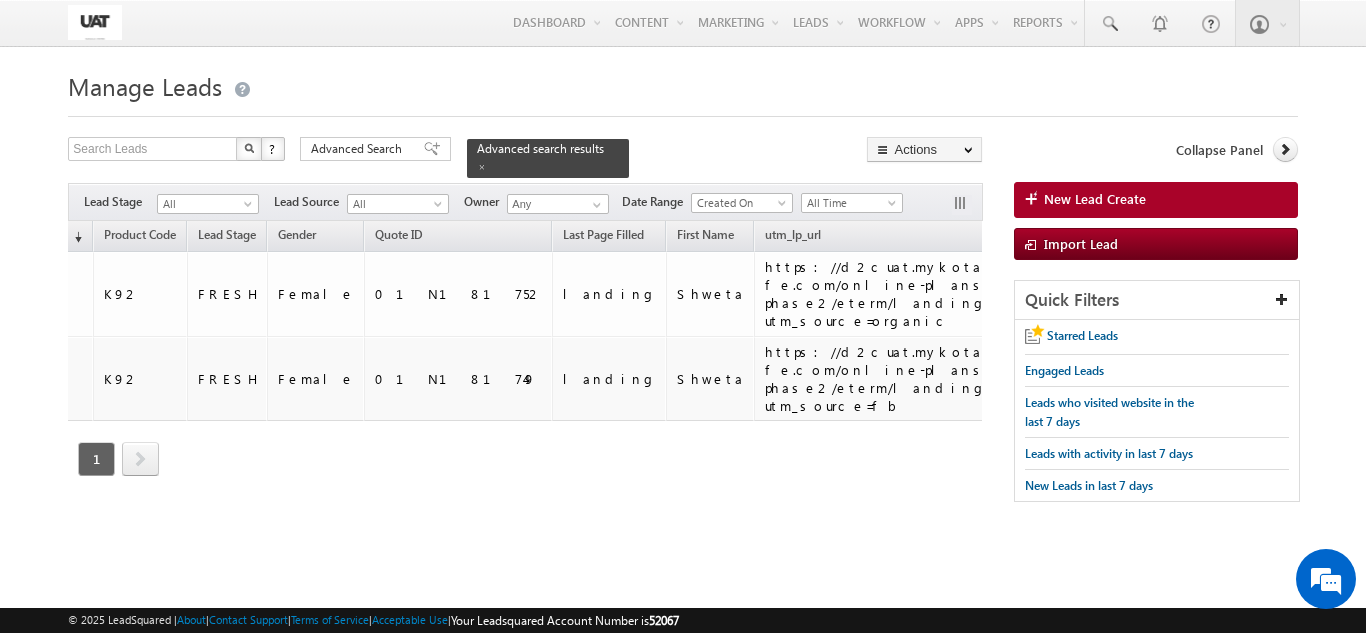 scroll, scrollTop: 0, scrollLeft: 3728, axis: horizontal 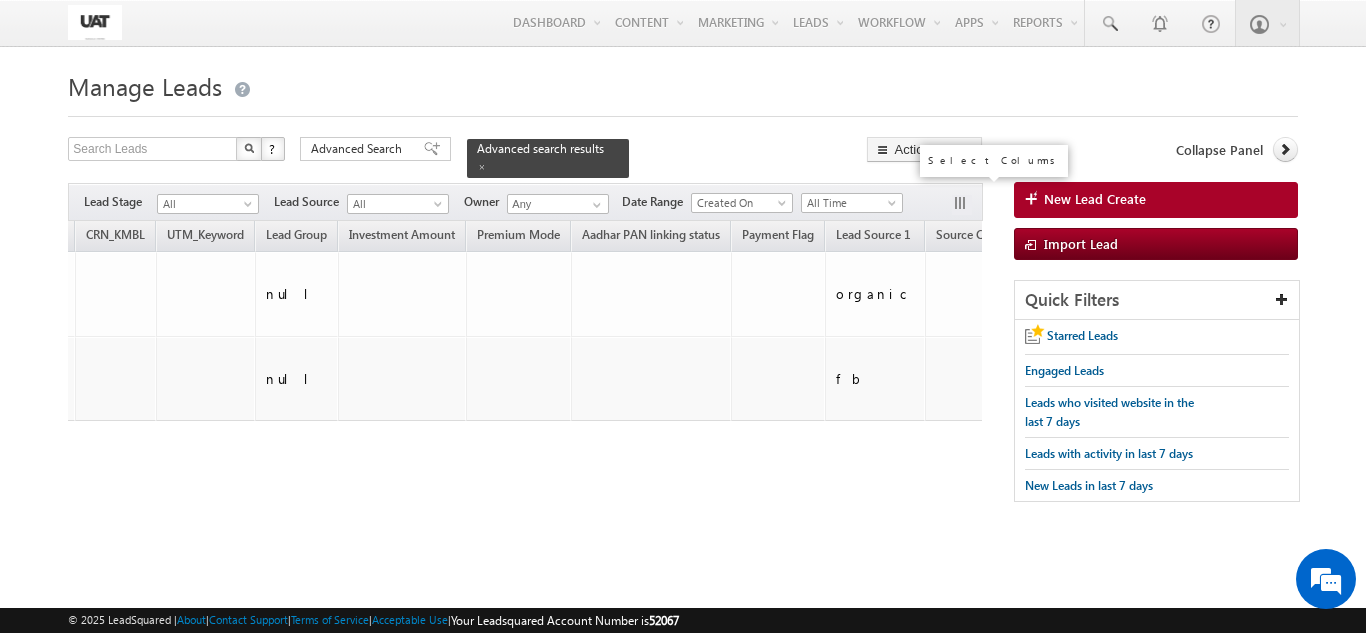 click at bounding box center [962, 205] 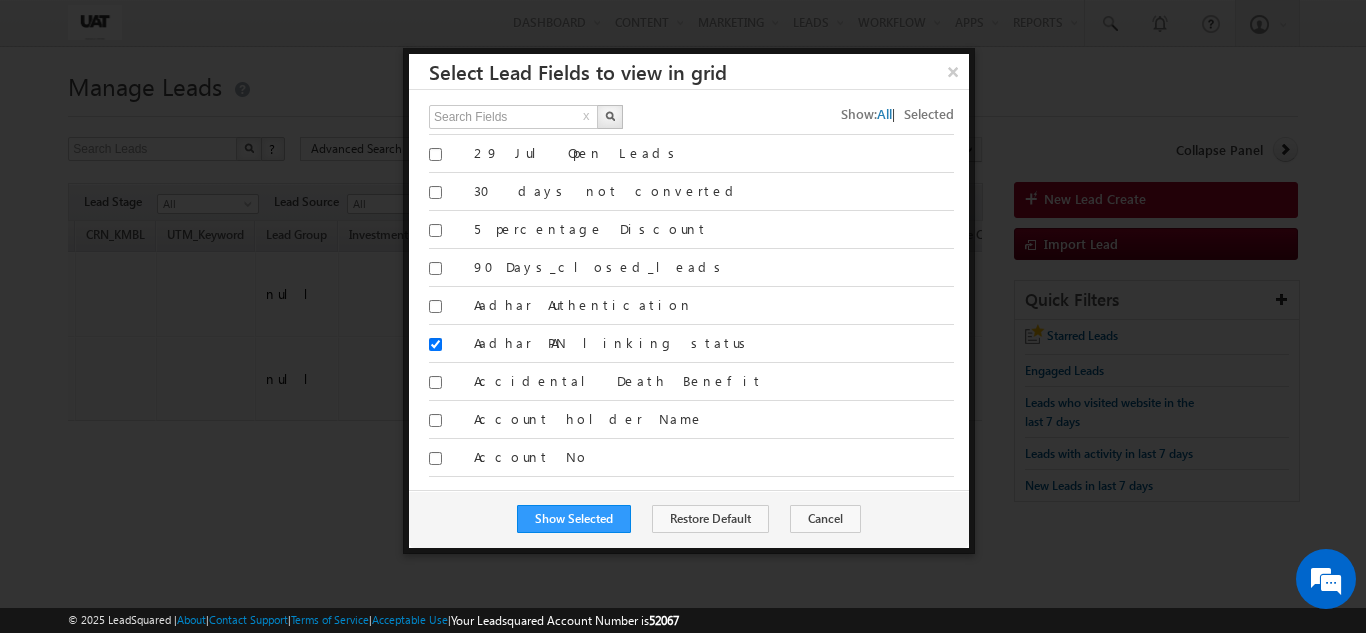 click on "Search Fields x
Show:  All  |
Selected
All
29 Jul Open Leads
30 days not converted" at bounding box center (689, 290) 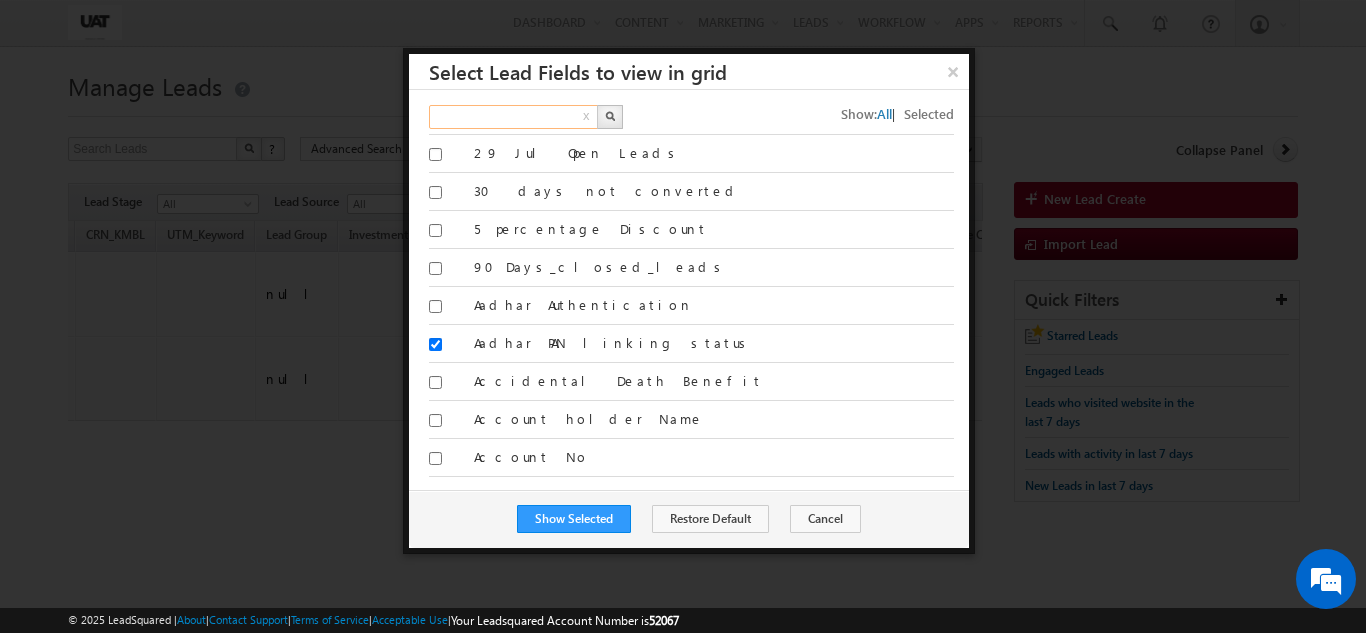 click at bounding box center (514, 117) 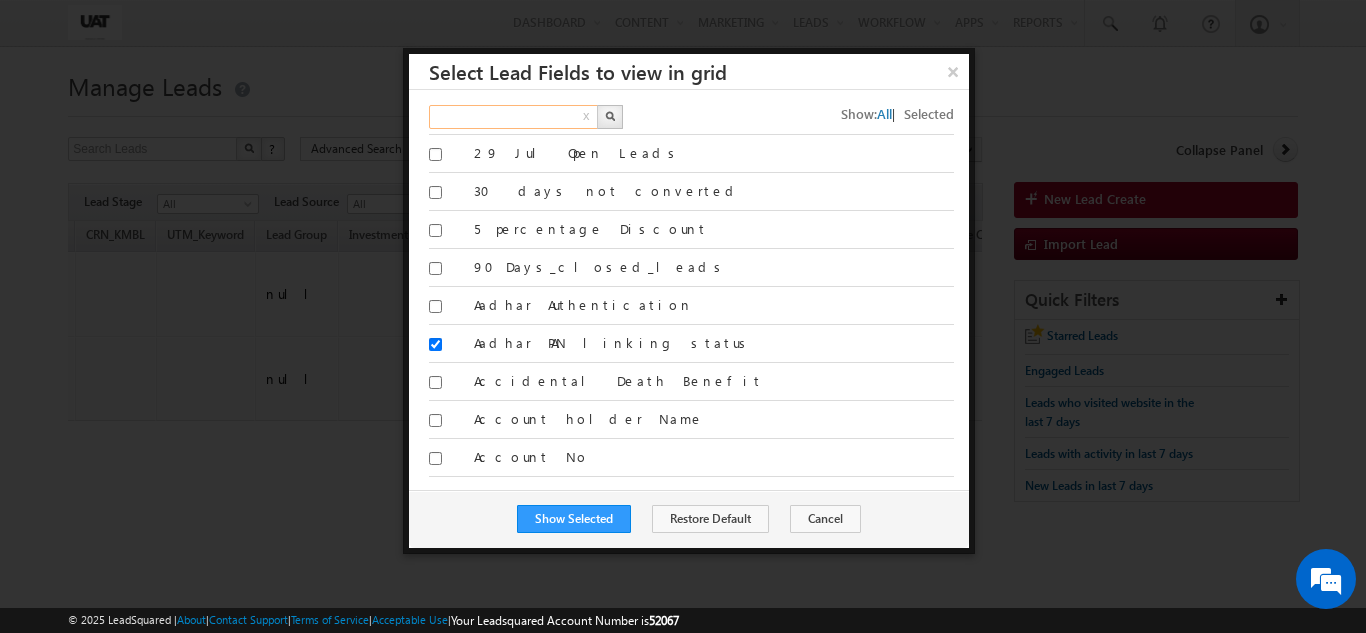 type on "i" 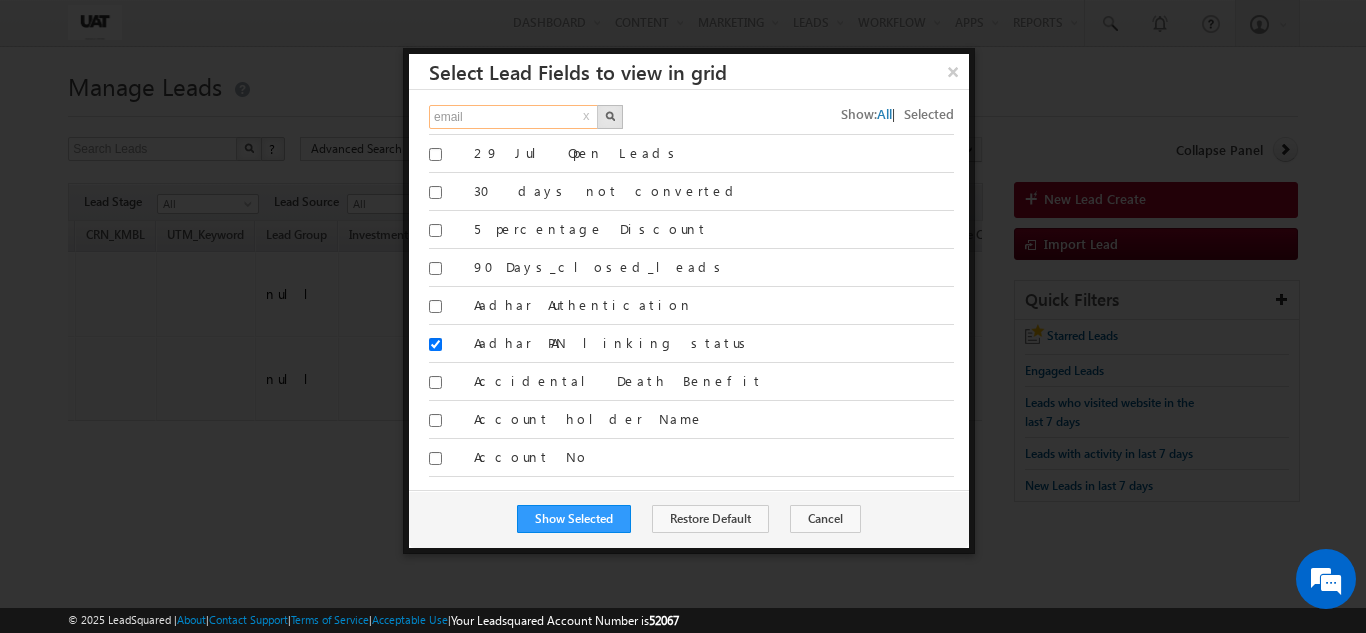 type on "email" 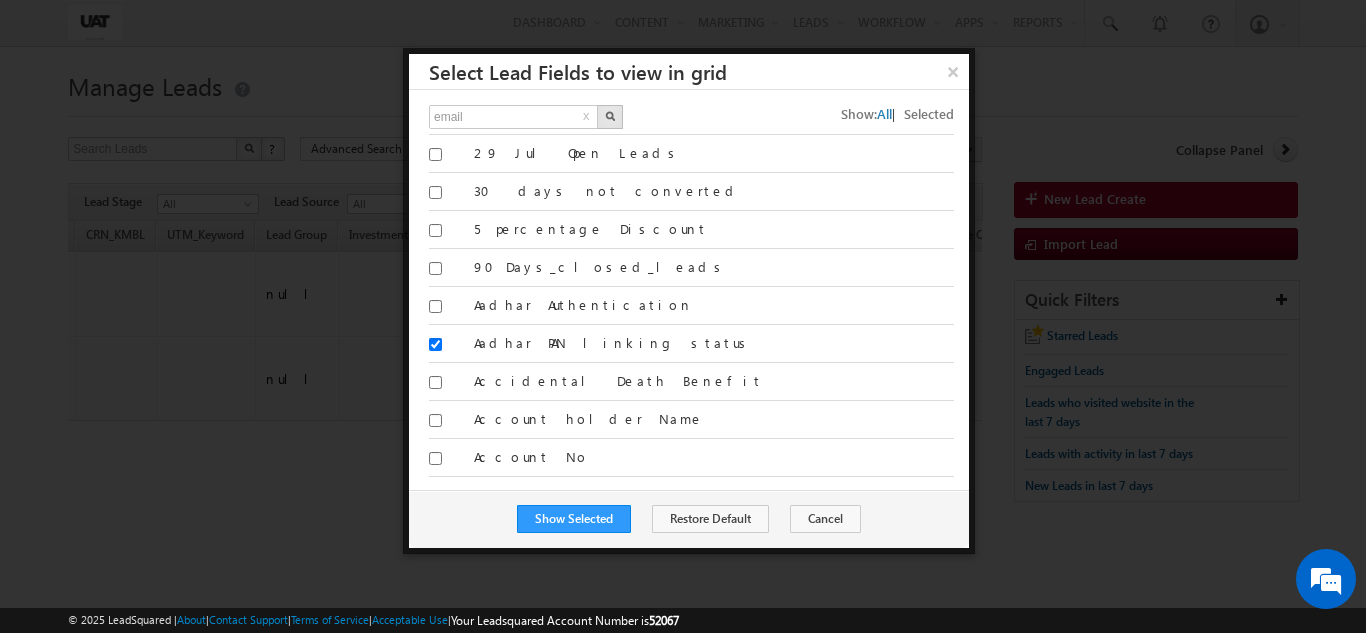 click at bounding box center [610, 117] 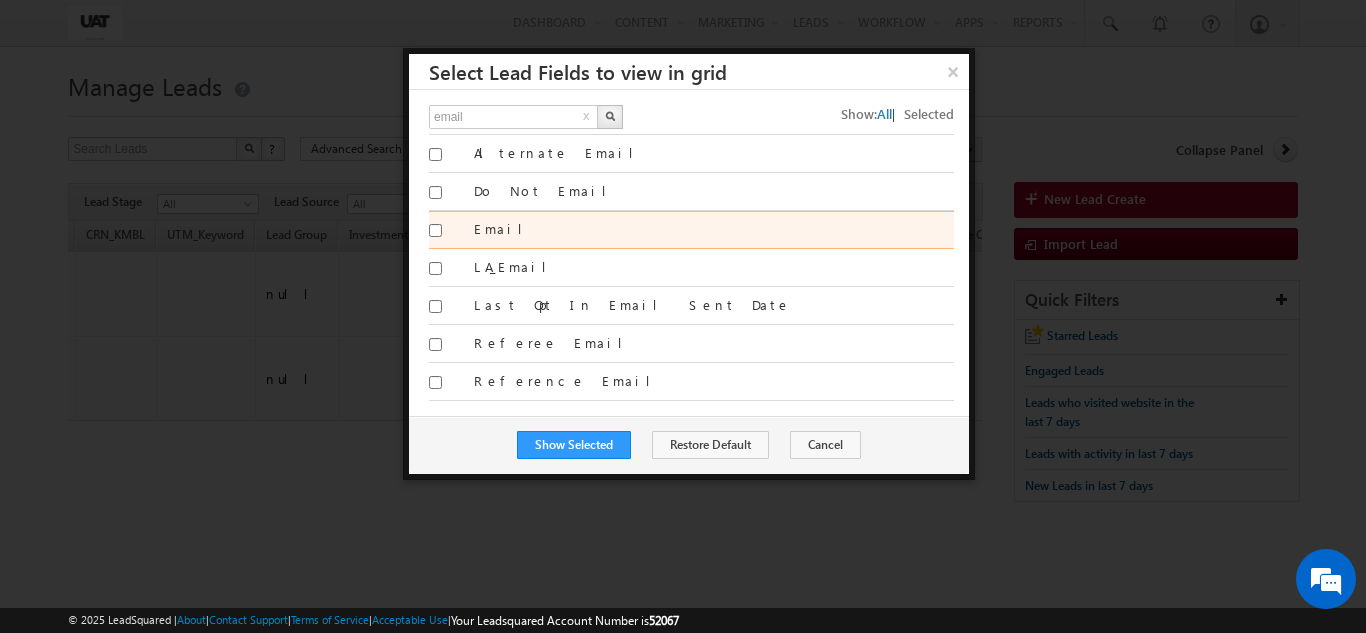 click on "Email" at bounding box center [714, 229] 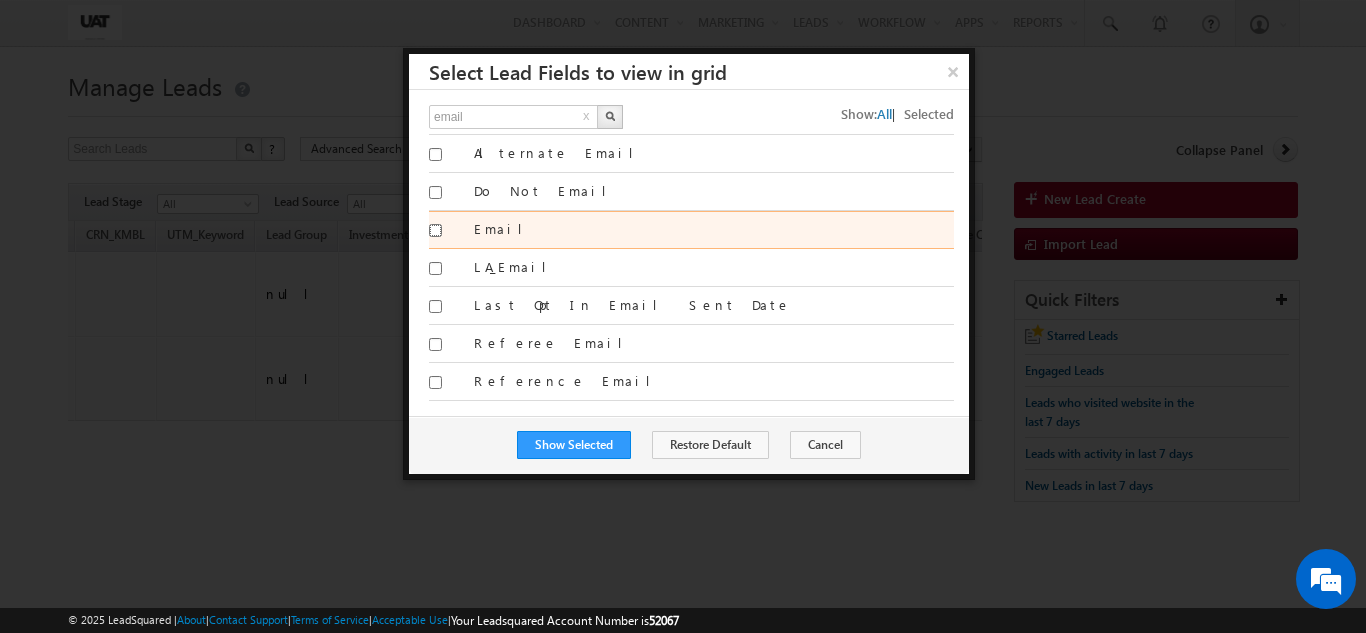 click on "Email" at bounding box center (435, 230) 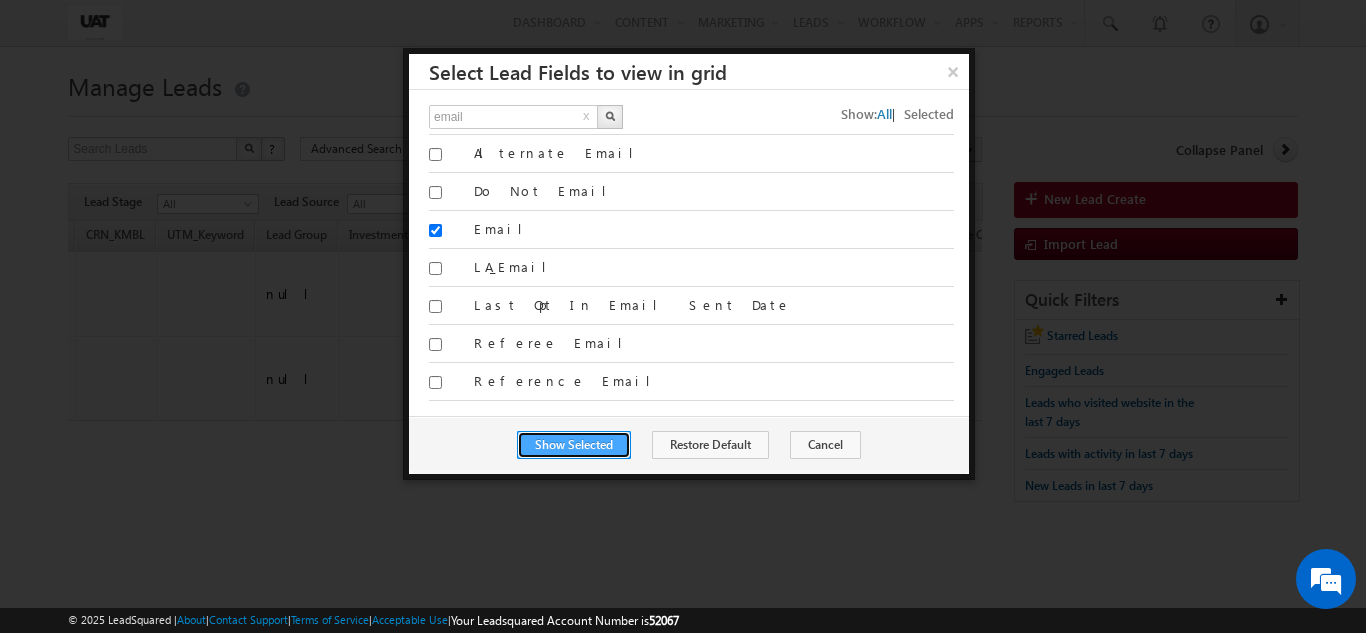 click on "Show Selected" at bounding box center (574, 445) 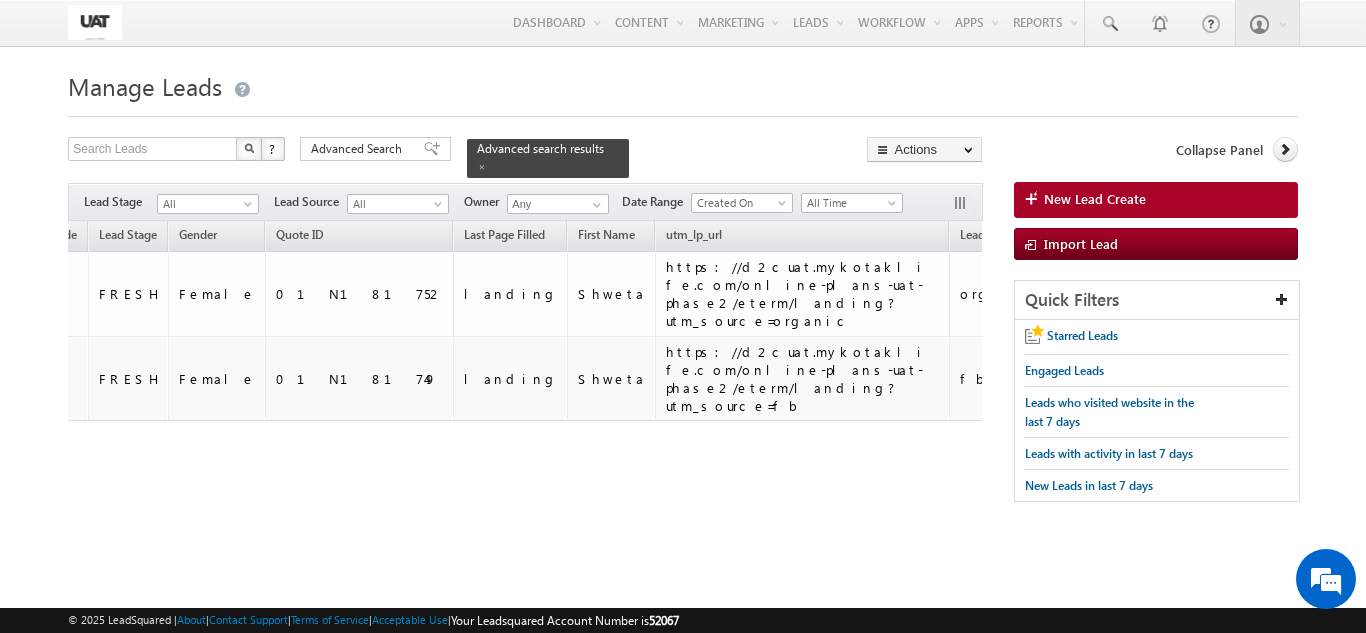 scroll, scrollTop: 0, scrollLeft: 944, axis: horizontal 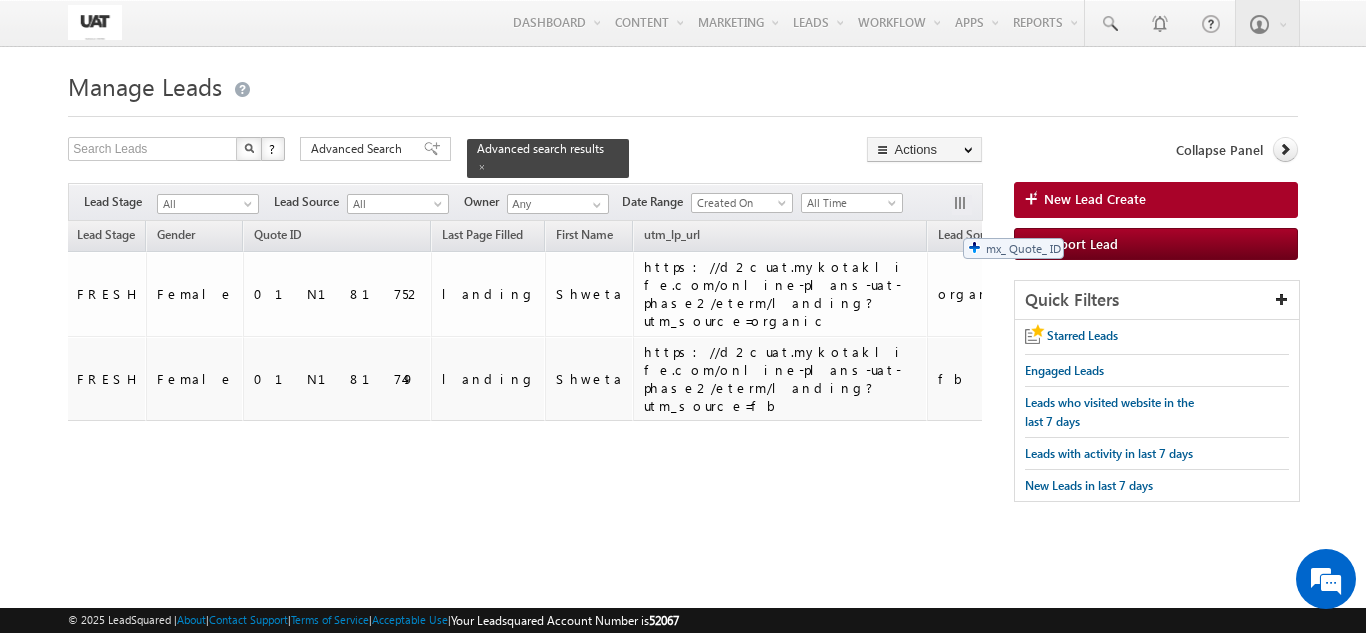 drag, startPoint x: 175, startPoint y: 226, endPoint x: 953, endPoint y: 228, distance: 778.00256 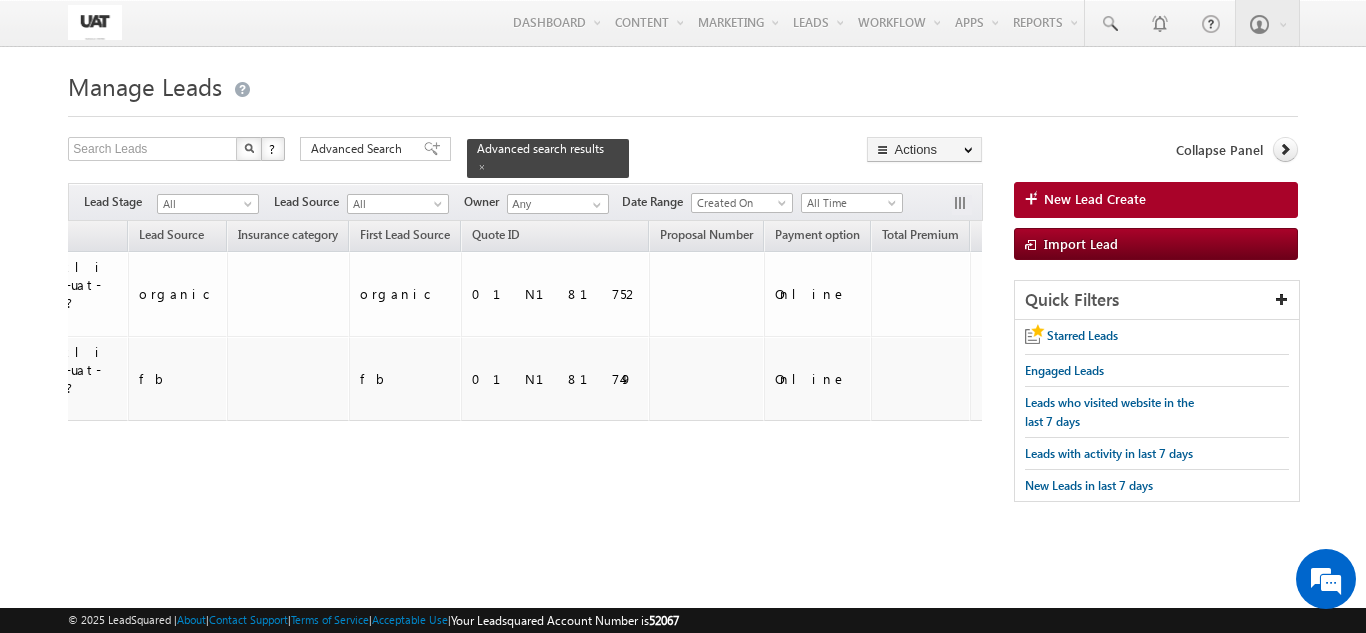 scroll, scrollTop: 0, scrollLeft: 1727, axis: horizontal 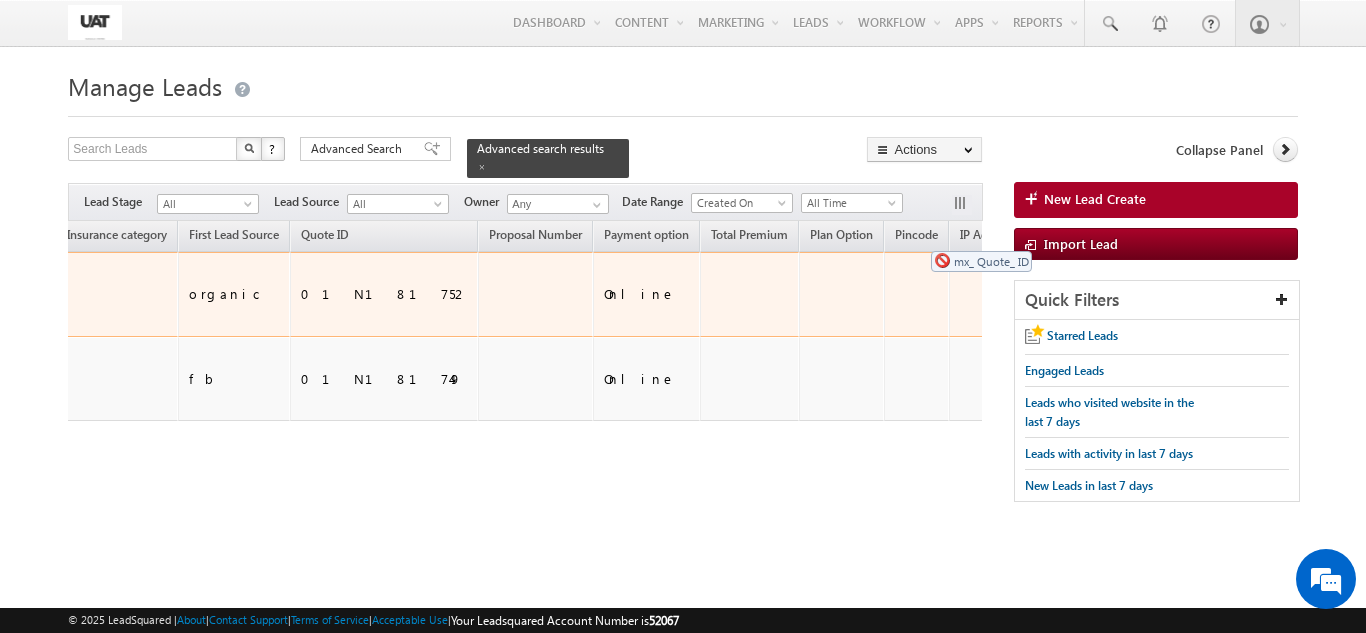 drag, startPoint x: 163, startPoint y: 223, endPoint x: 930, endPoint y: 228, distance: 767.0163 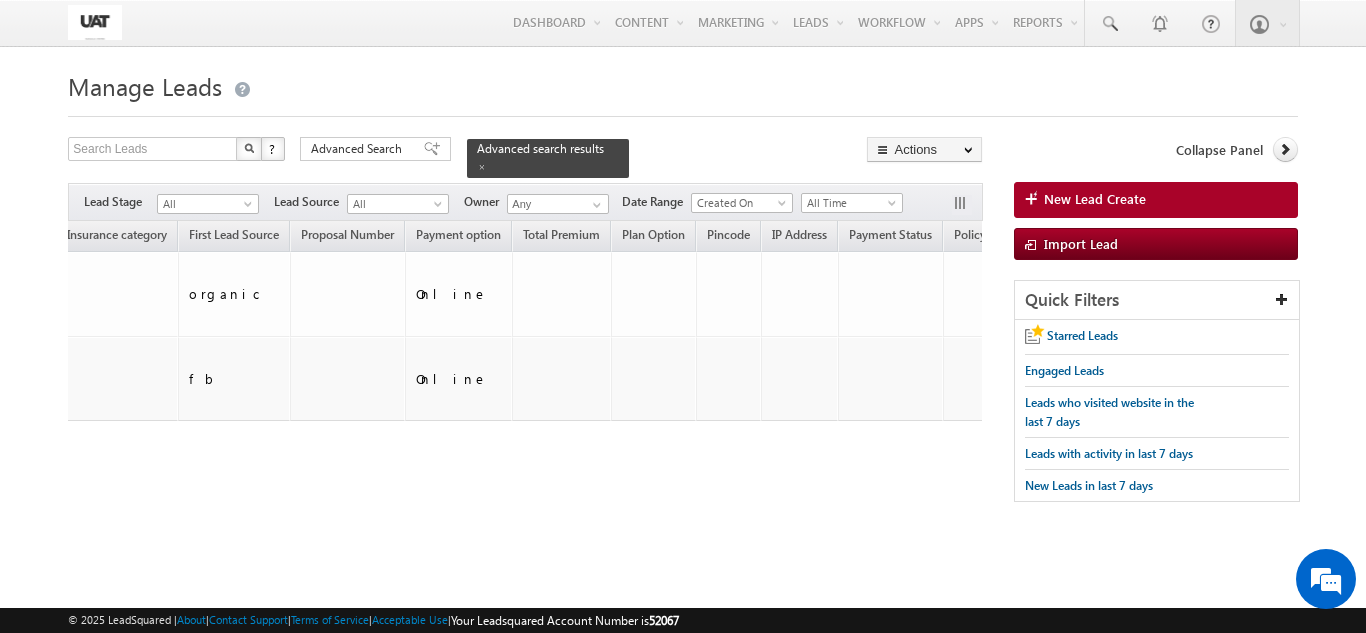 drag, startPoint x: 553, startPoint y: 485, endPoint x: 655, endPoint y: 509, distance: 104.78549 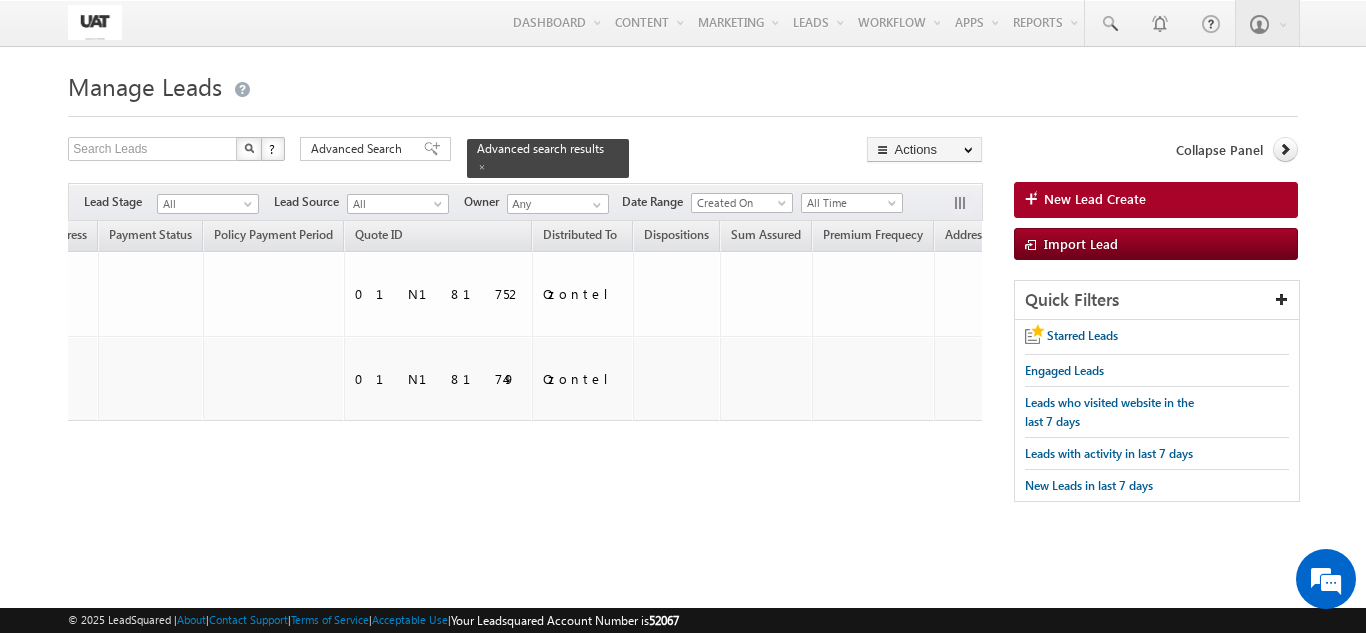 scroll, scrollTop: 0, scrollLeft: 2510, axis: horizontal 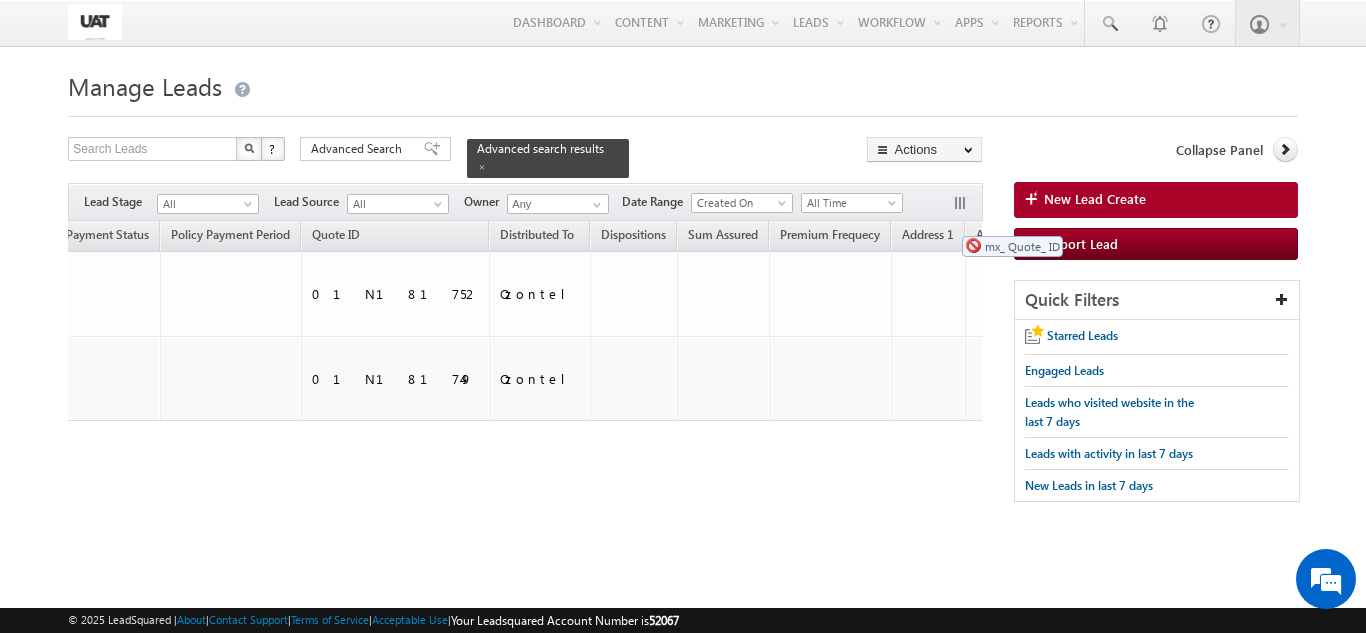 drag, startPoint x: 178, startPoint y: 229, endPoint x: 956, endPoint y: 225, distance: 778.01025 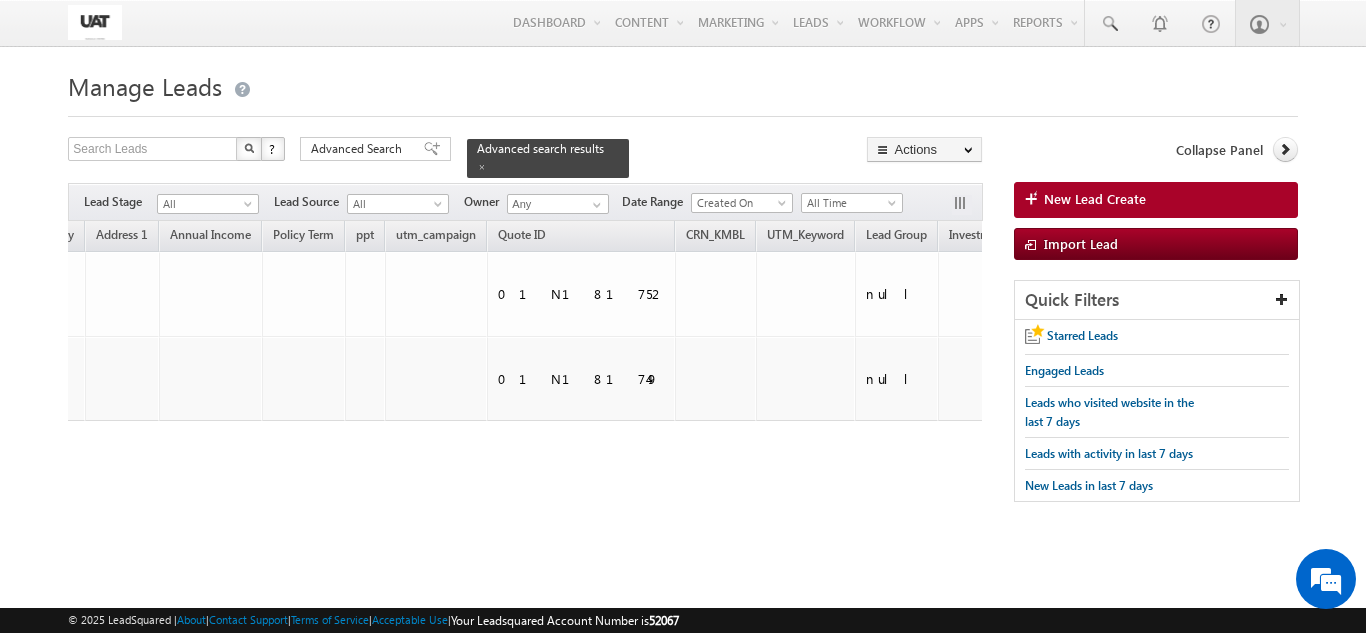 scroll, scrollTop: 0, scrollLeft: 3161, axis: horizontal 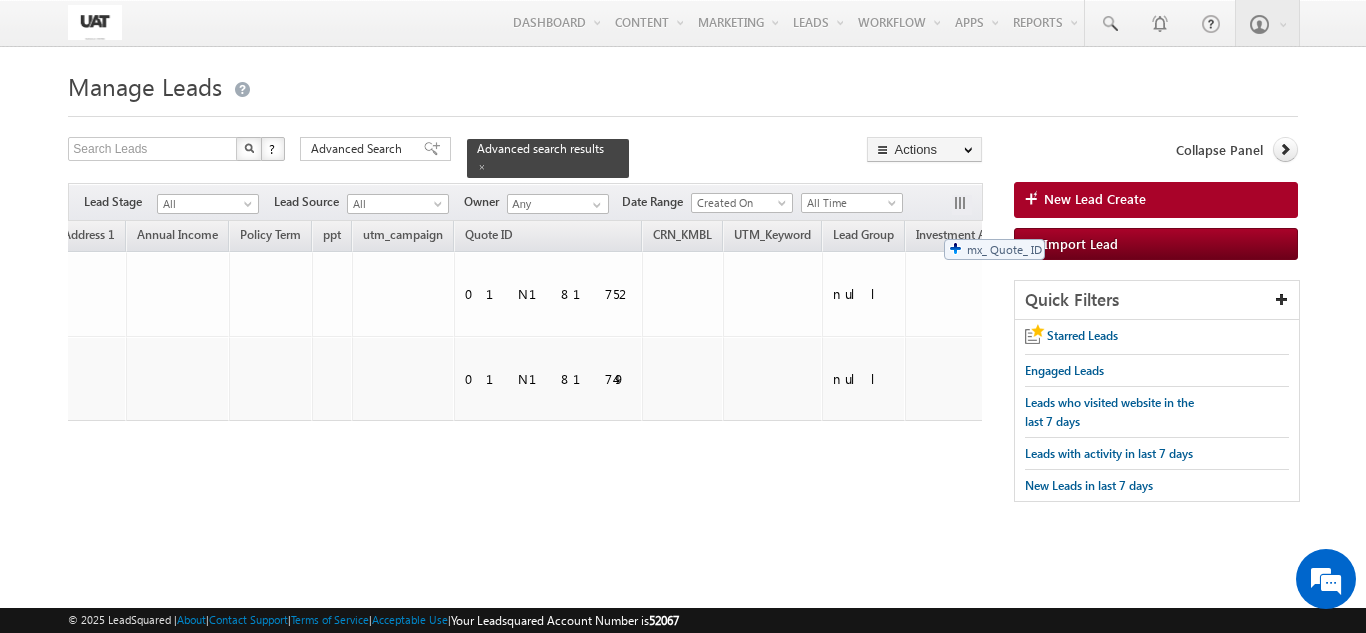 drag, startPoint x: 339, startPoint y: 229, endPoint x: 934, endPoint y: 229, distance: 595 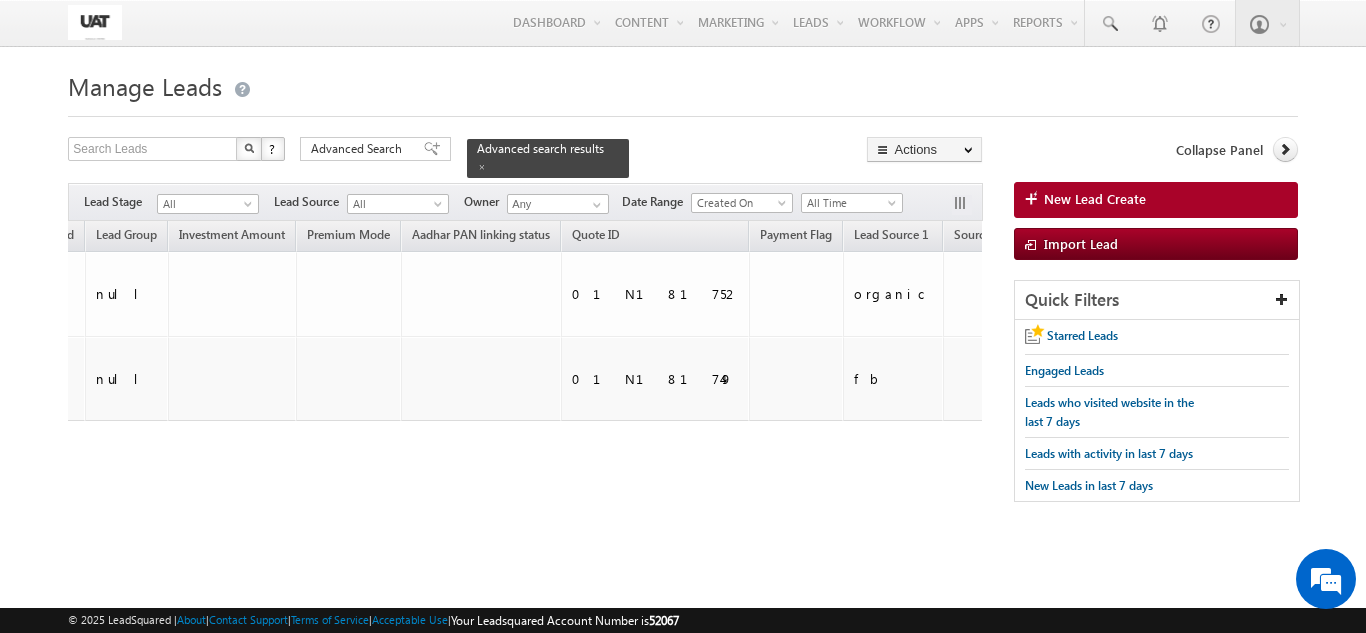 scroll, scrollTop: 0, scrollLeft: 3779, axis: horizontal 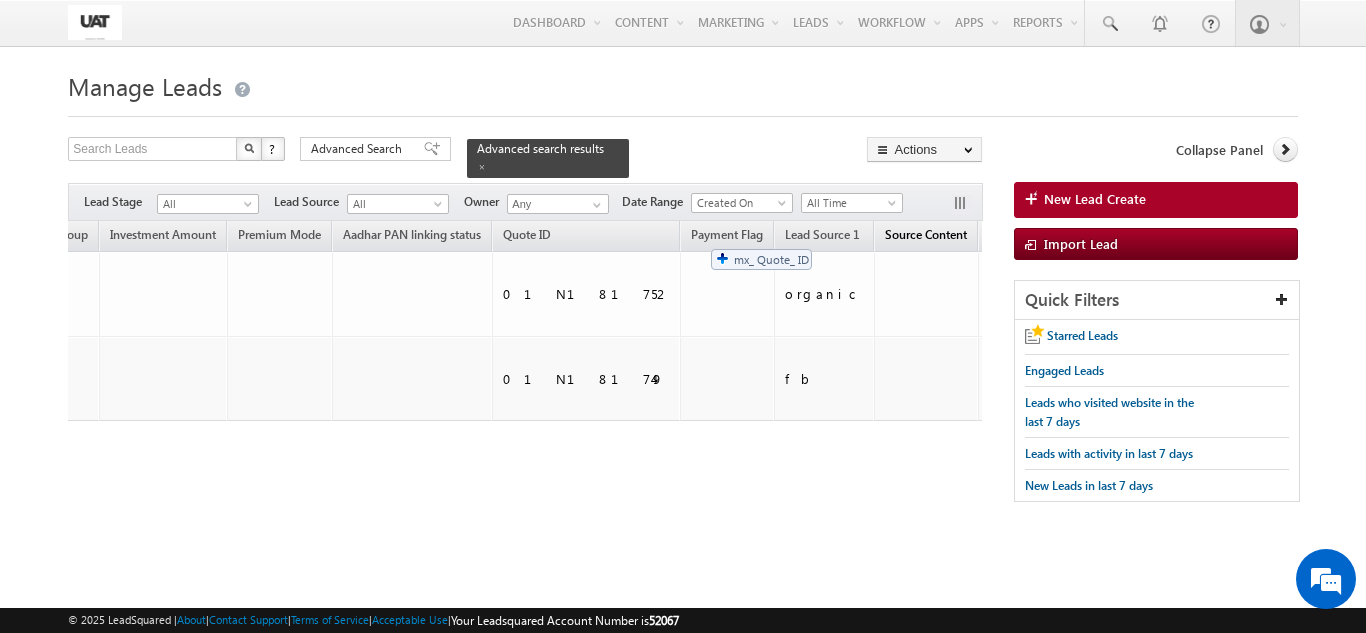 drag, startPoint x: 396, startPoint y: 216, endPoint x: 696, endPoint y: 237, distance: 300.7341 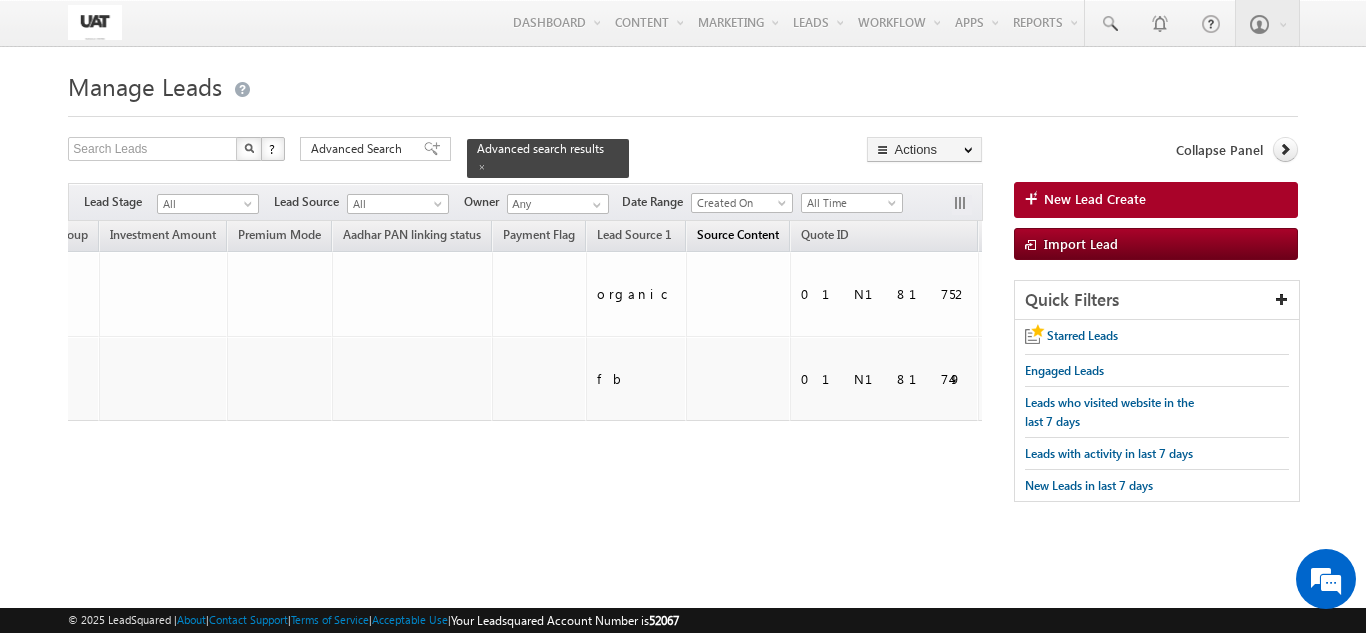 scroll, scrollTop: 0, scrollLeft: 3776, axis: horizontal 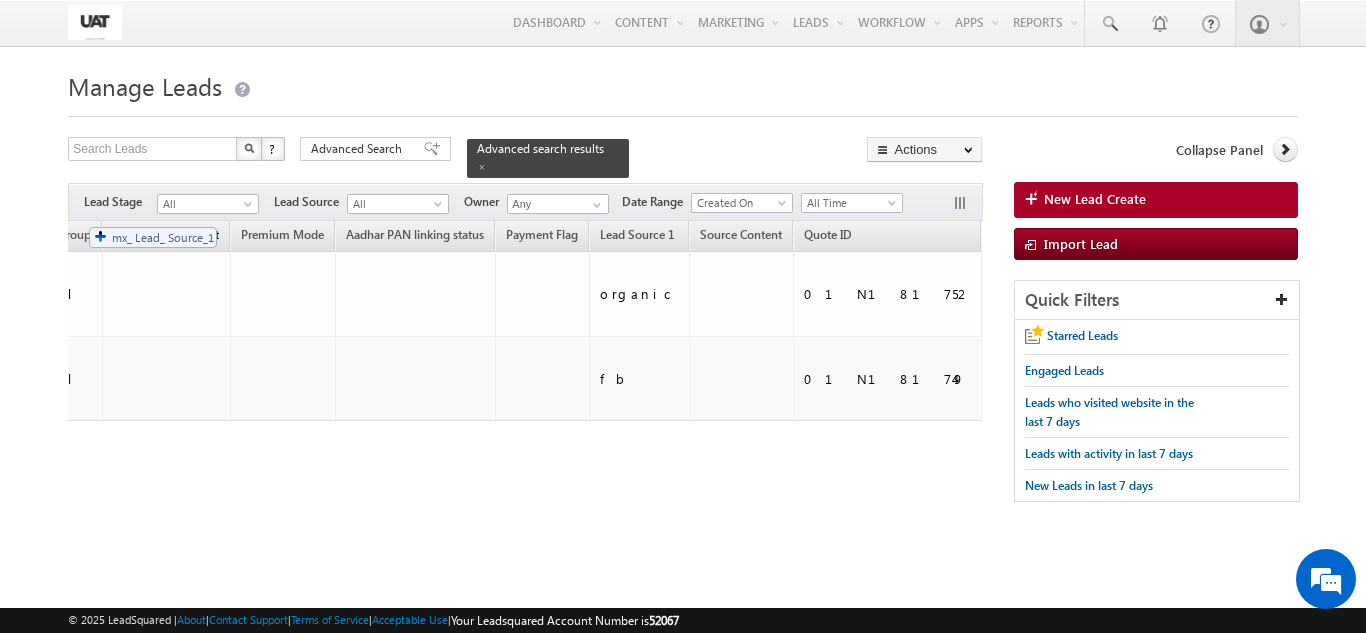 drag, startPoint x: 483, startPoint y: 225, endPoint x: 79, endPoint y: 217, distance: 404.0792 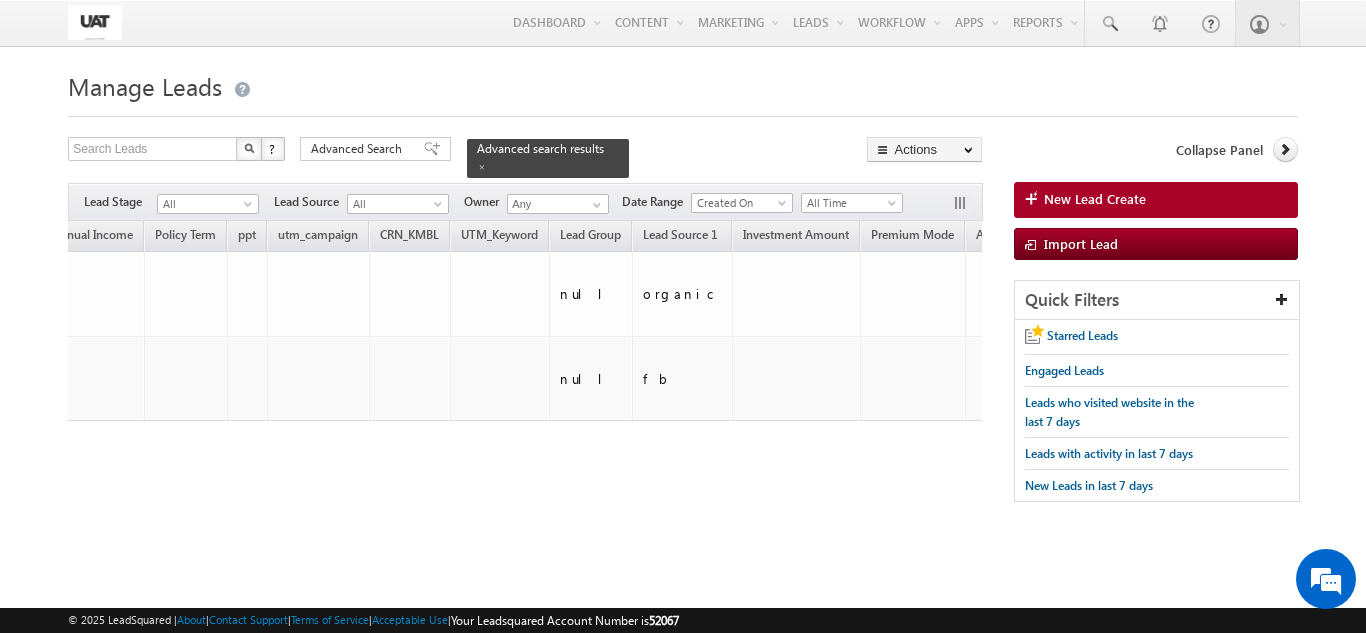 scroll, scrollTop: 0, scrollLeft: 3225, axis: horizontal 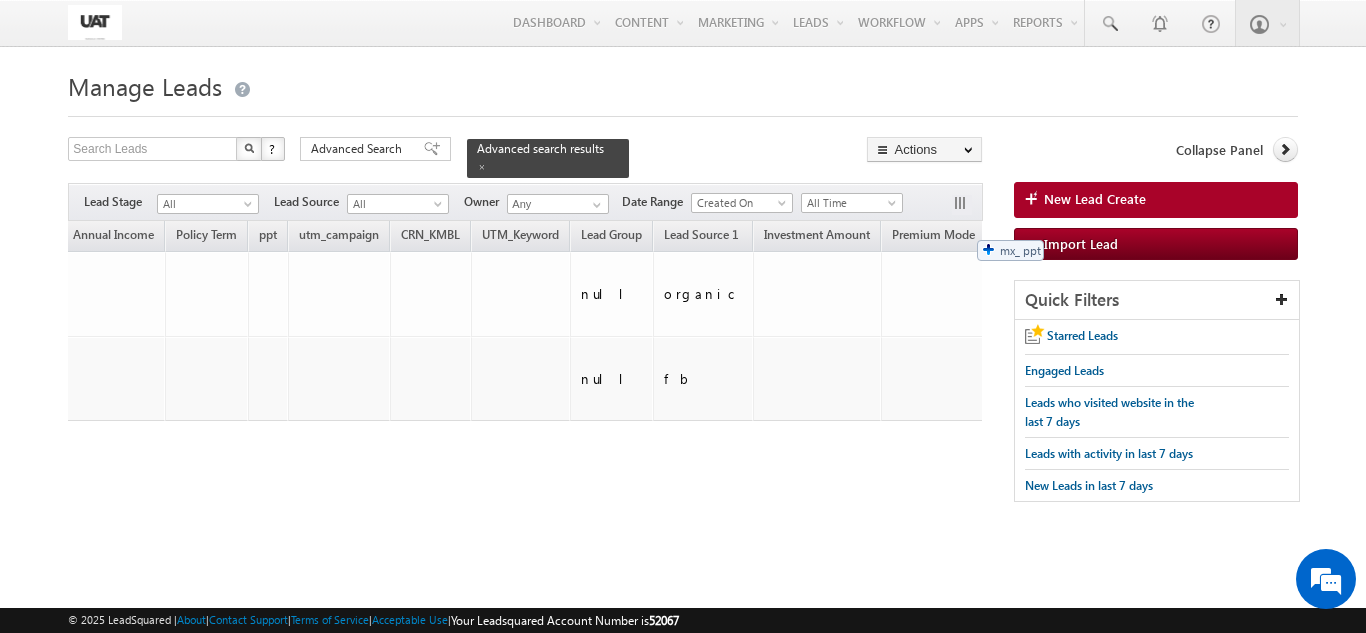 drag, startPoint x: 125, startPoint y: 226, endPoint x: 966, endPoint y: 226, distance: 841 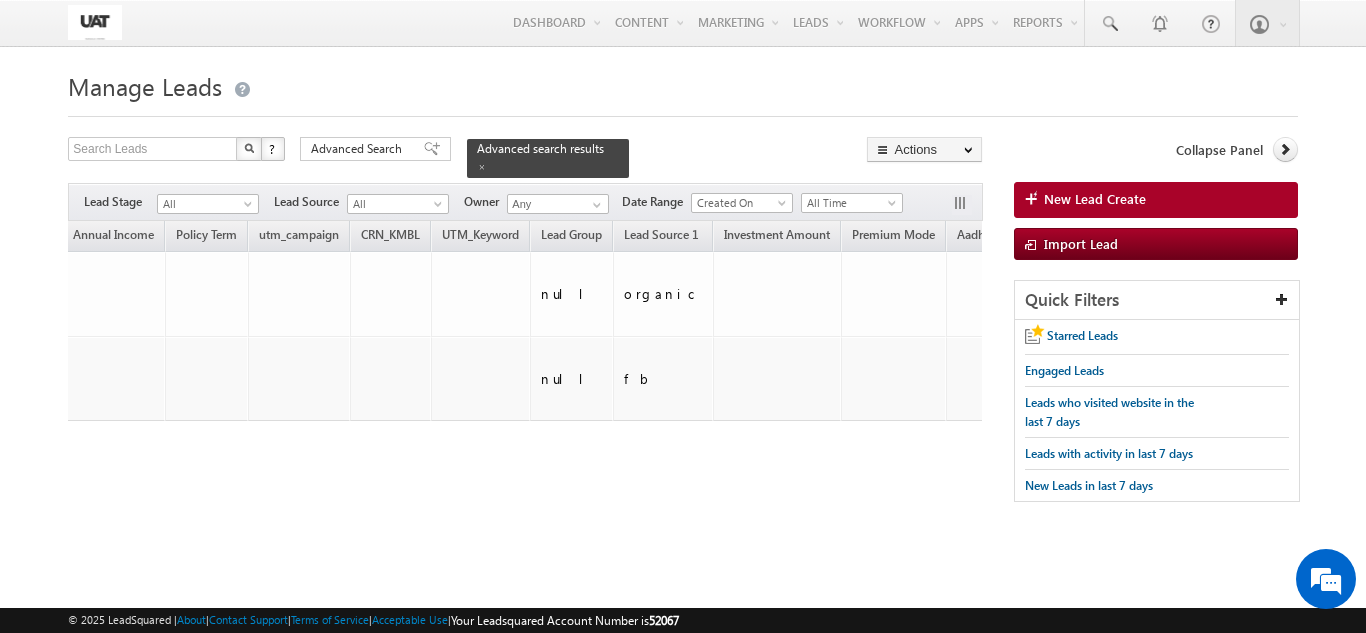 scroll, scrollTop: 0, scrollLeft: 3779, axis: horizontal 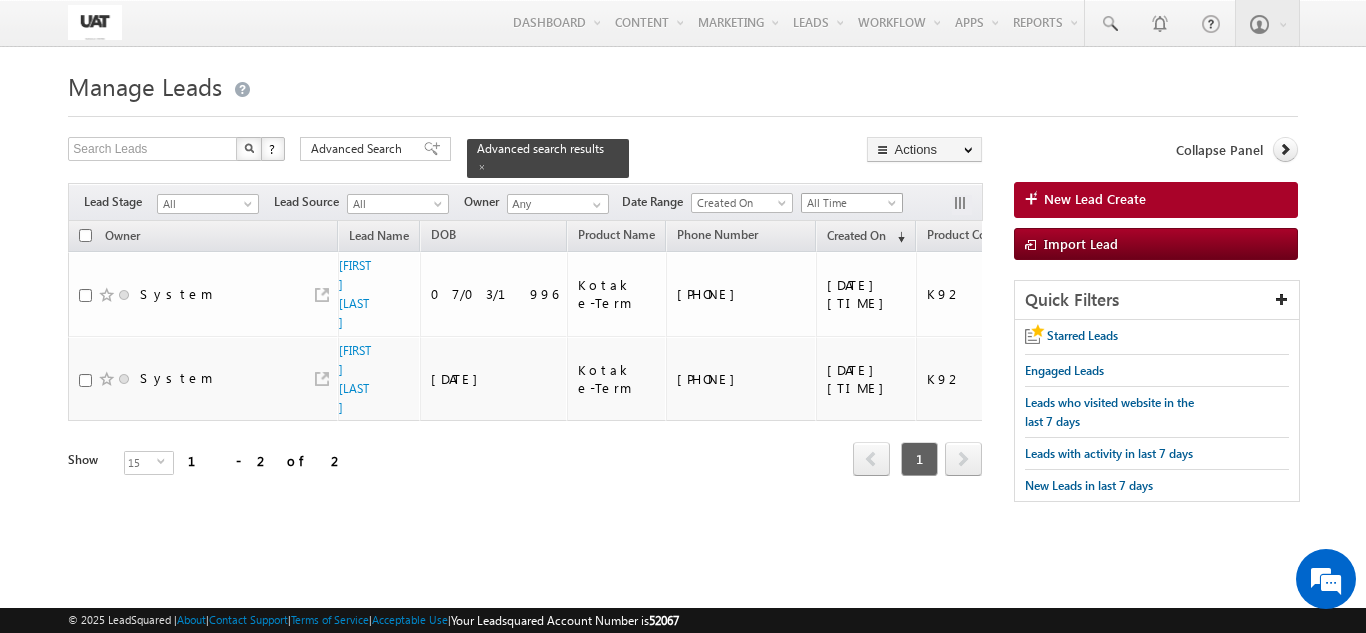 click on "All Time" at bounding box center (849, 203) 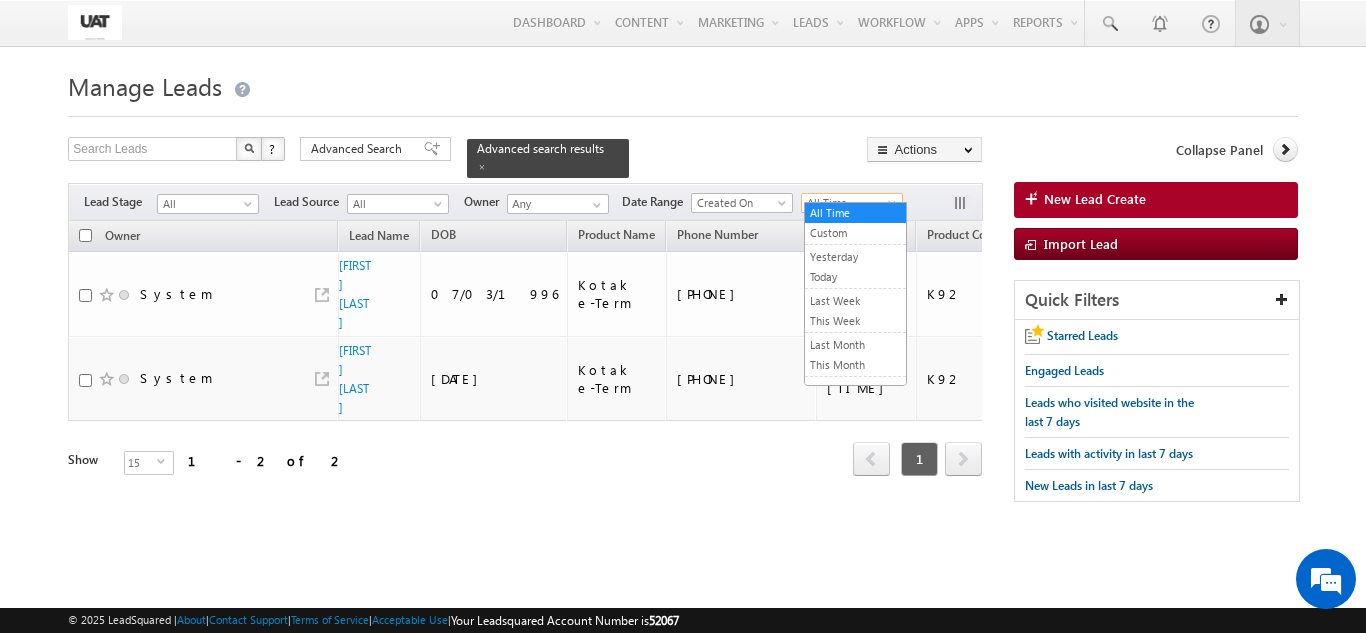 click on "Manage Leads
New Lead Create
Search Leads X ?   2 results found
Advanced Search
Advanced Search
Actions Actions" at bounding box center [682, 298] 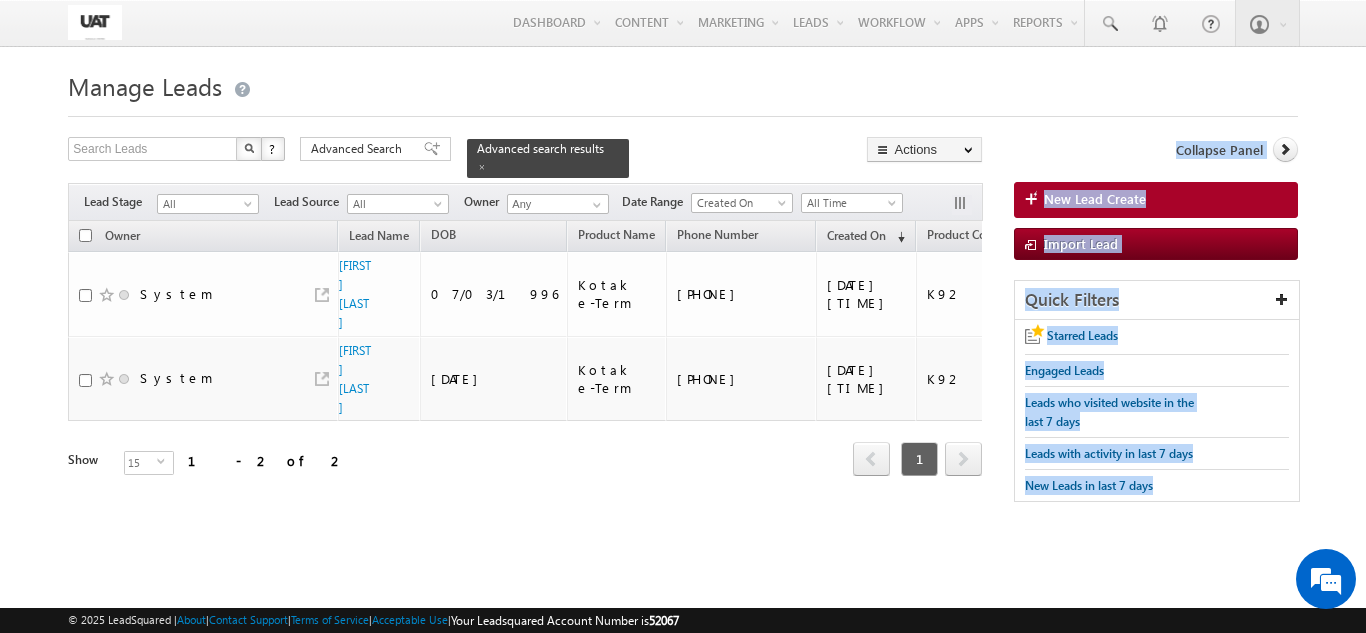 drag, startPoint x: 224, startPoint y: 485, endPoint x: 1336, endPoint y: 472, distance: 1112.0759 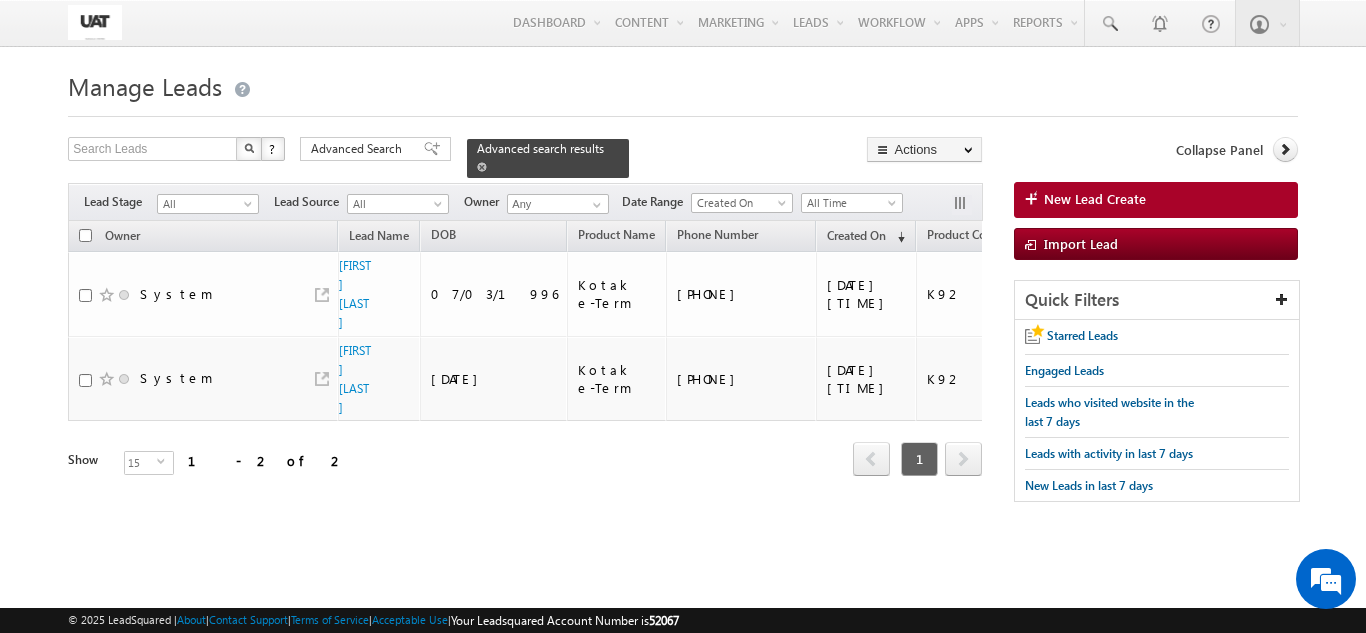 click at bounding box center [482, 167] 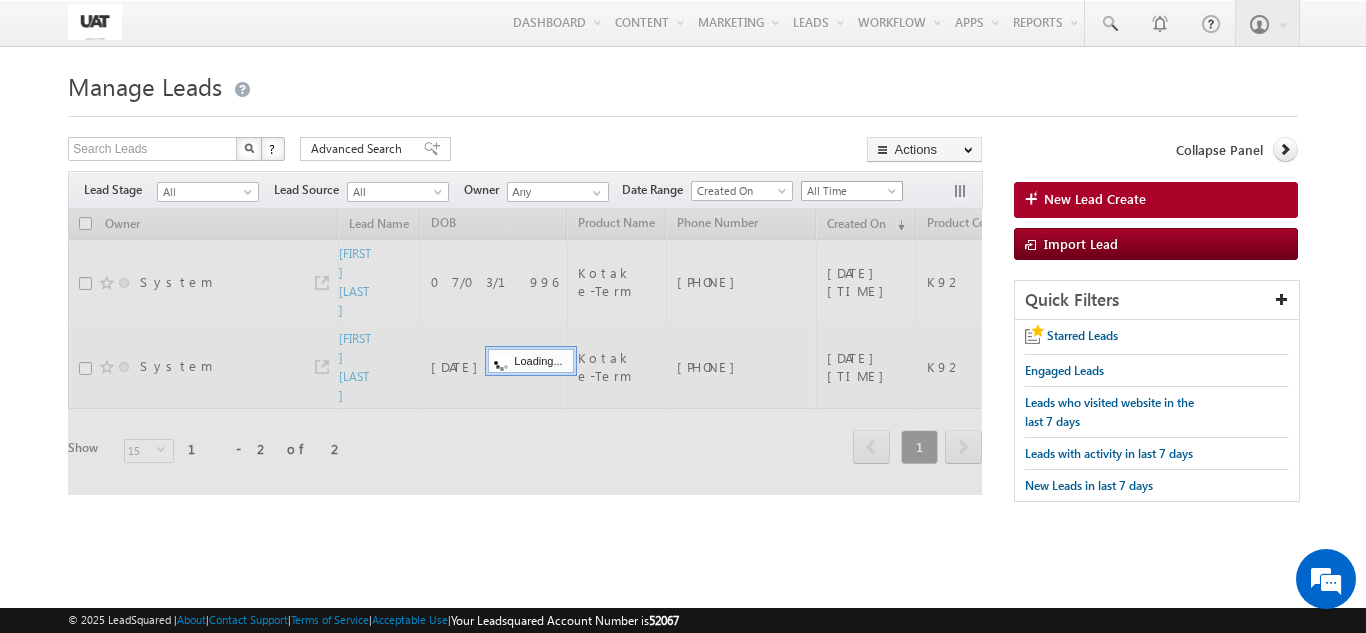 click on "All Time" at bounding box center (849, 191) 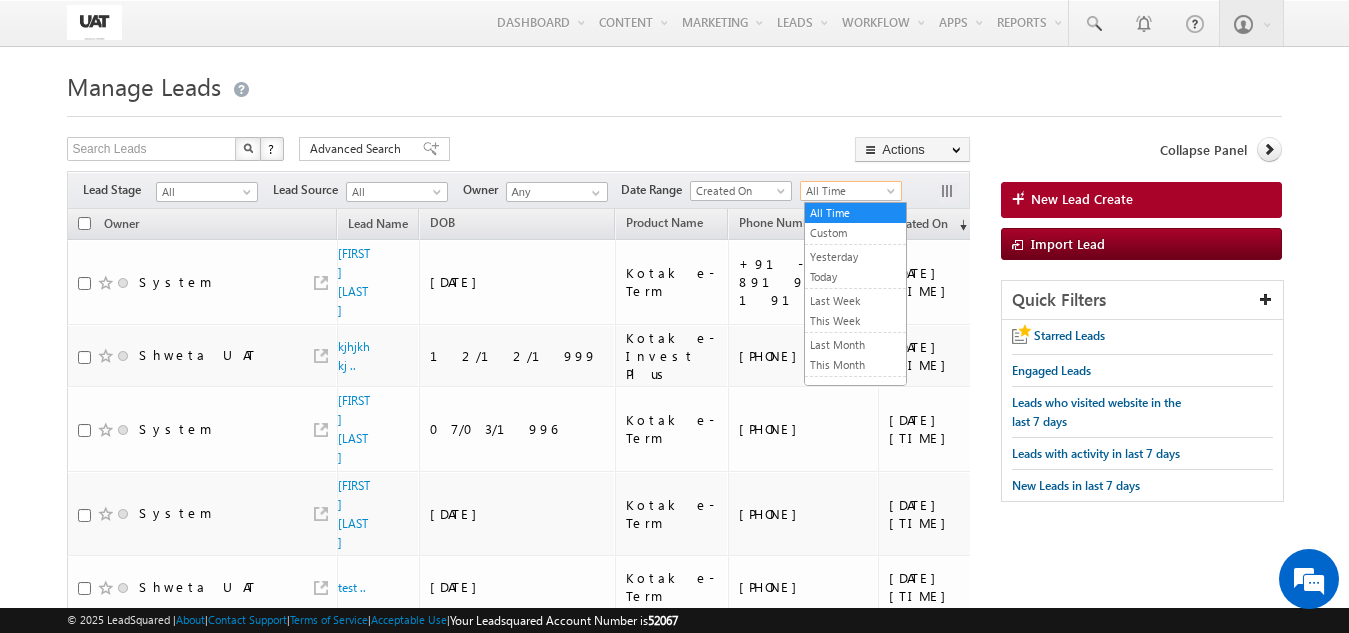 click at bounding box center [674, 110] 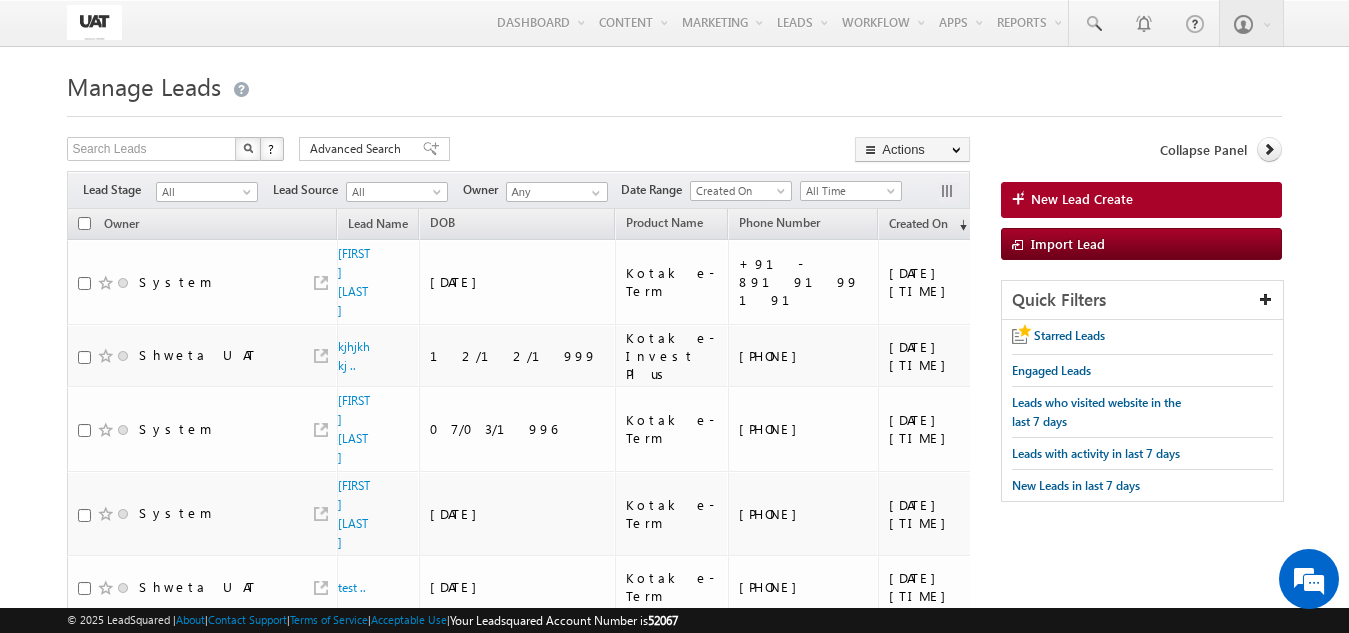 click on "Filters
Lead Stage
All All
Lead Source
All All
Owner
Any Any
Date Range Go maxdate" at bounding box center [518, 190] 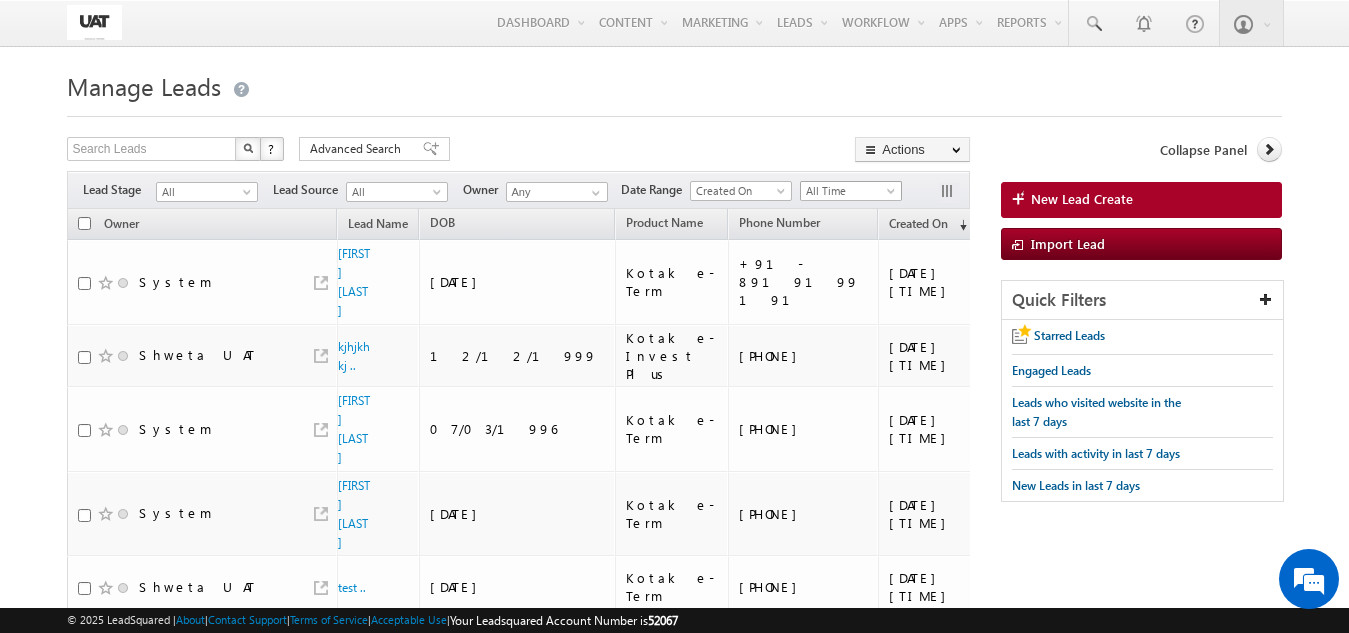 click on "All Time" at bounding box center (848, 191) 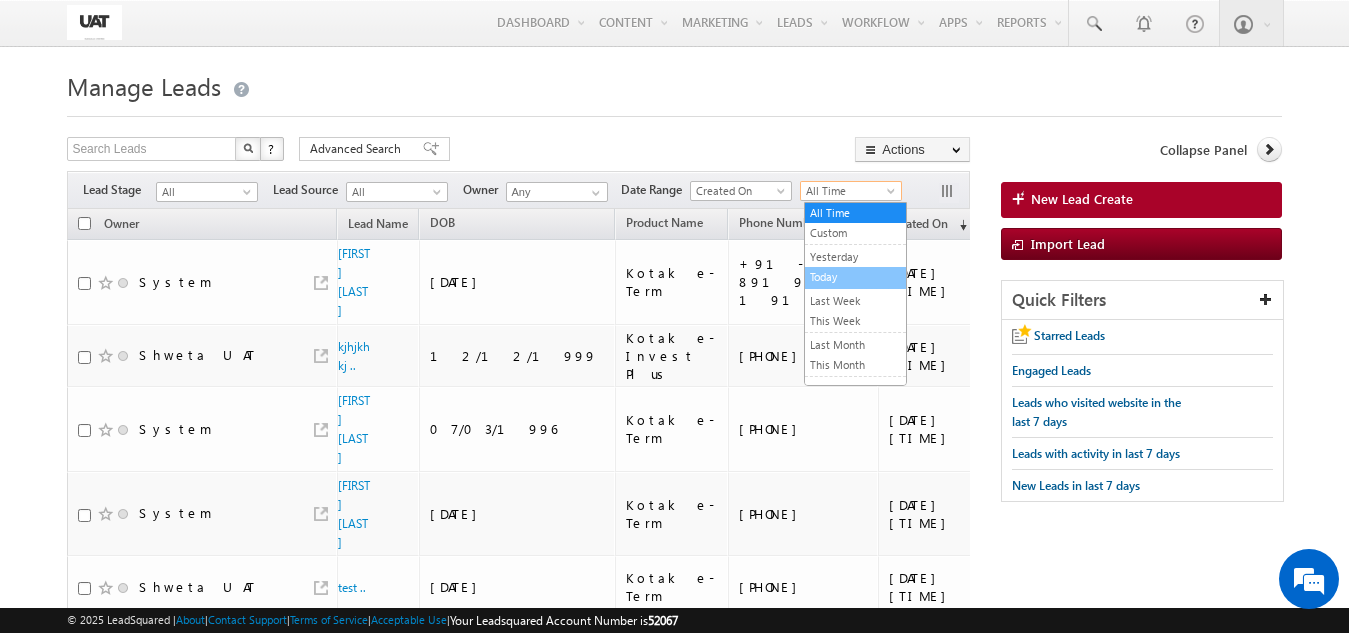 click on "Today" at bounding box center [855, 277] 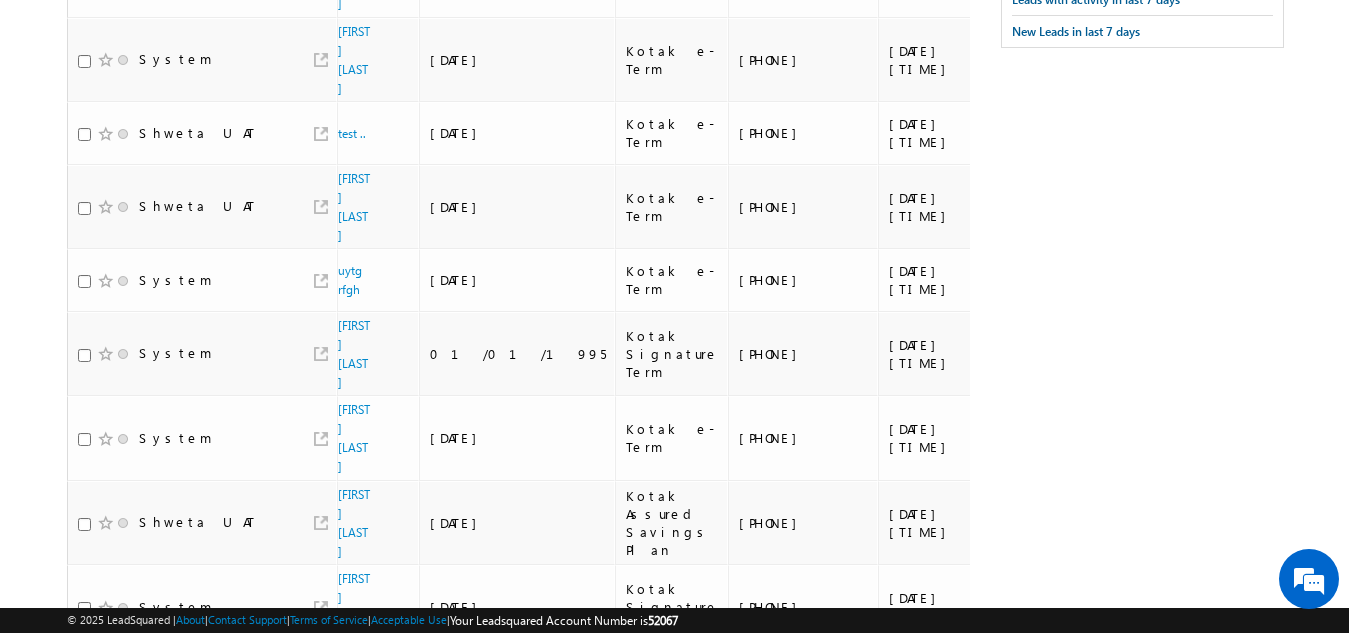 scroll, scrollTop: 505, scrollLeft: 0, axis: vertical 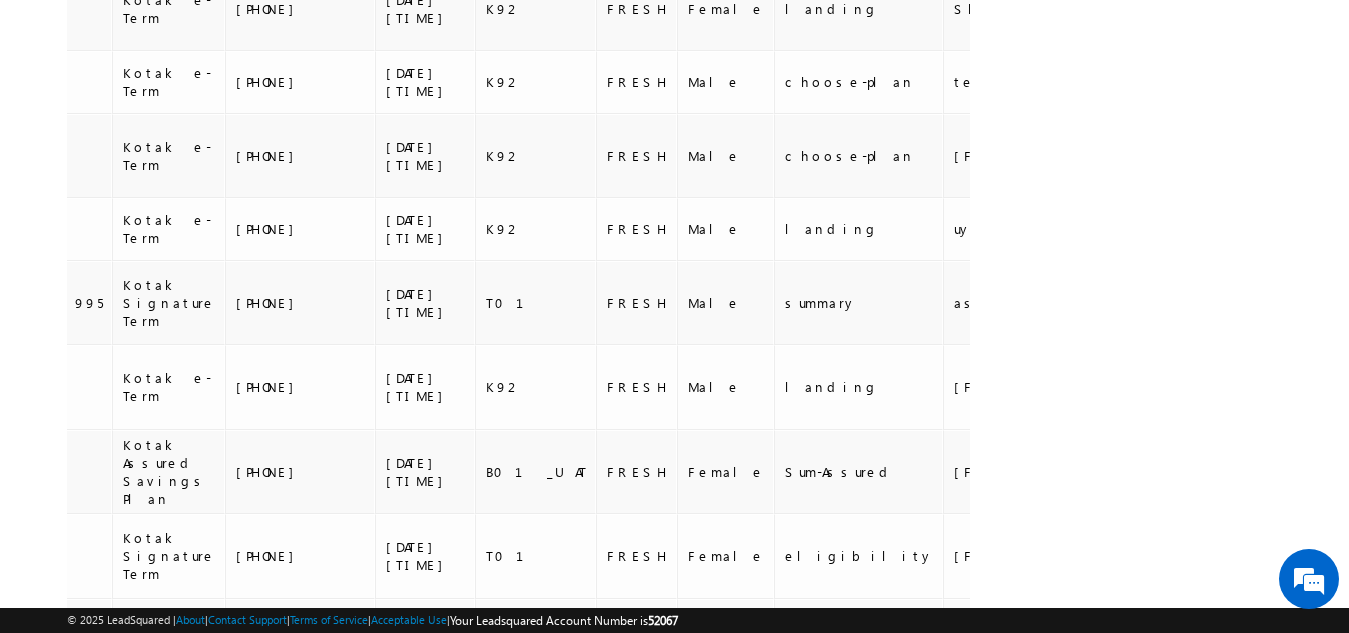 click on "Tags
×
Select at-least one lead to tag...
×
Close
Owner
Lead Name
DOB Product Name Phone Number" at bounding box center (518, 249) 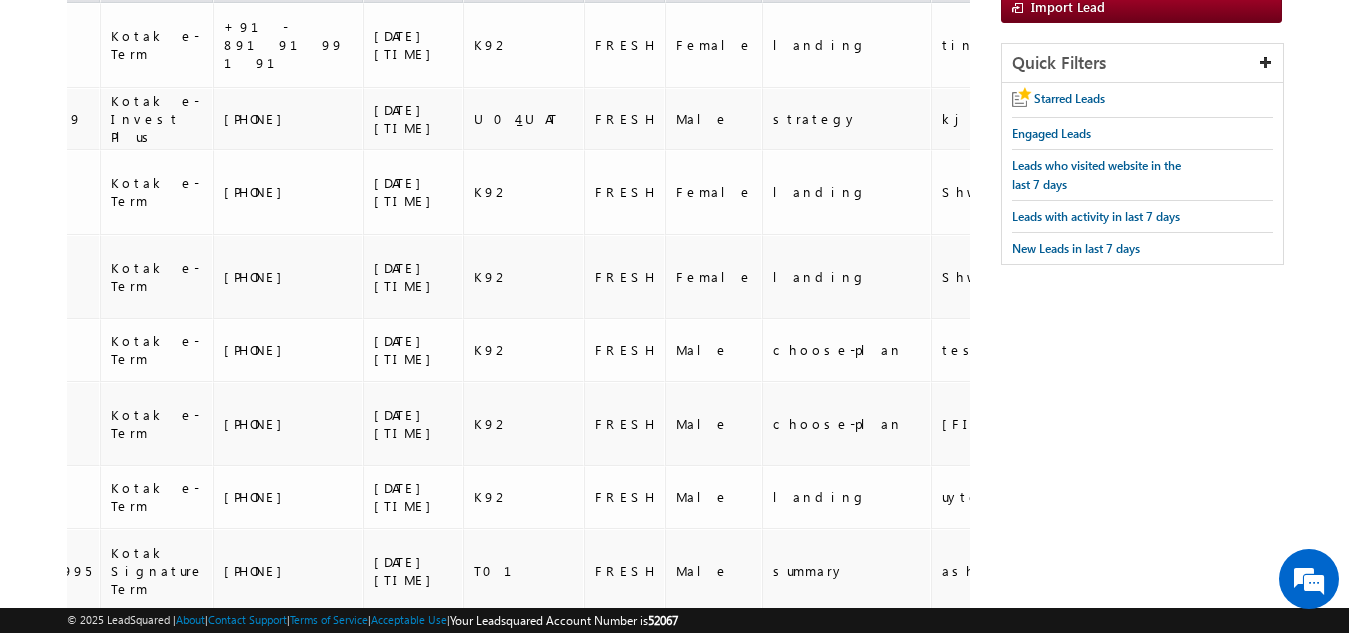 scroll, scrollTop: 505, scrollLeft: 0, axis: vertical 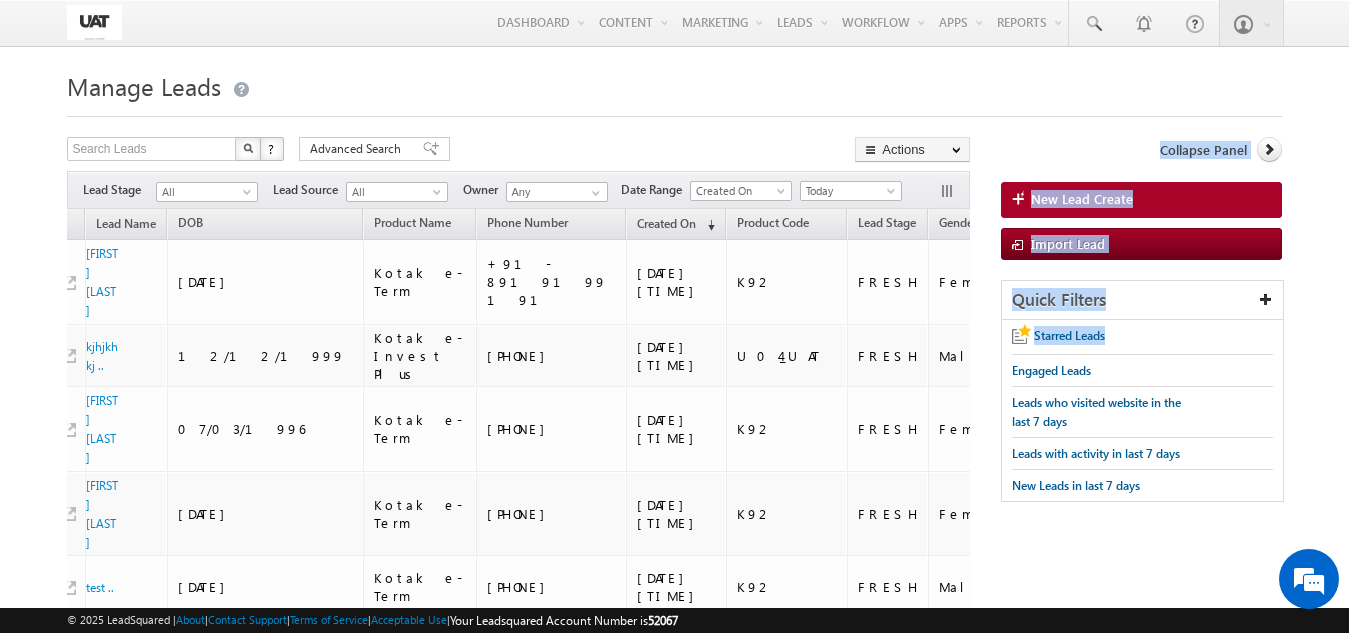 drag, startPoint x: 1329, startPoint y: 158, endPoint x: 1335, endPoint y: 337, distance: 179.10052 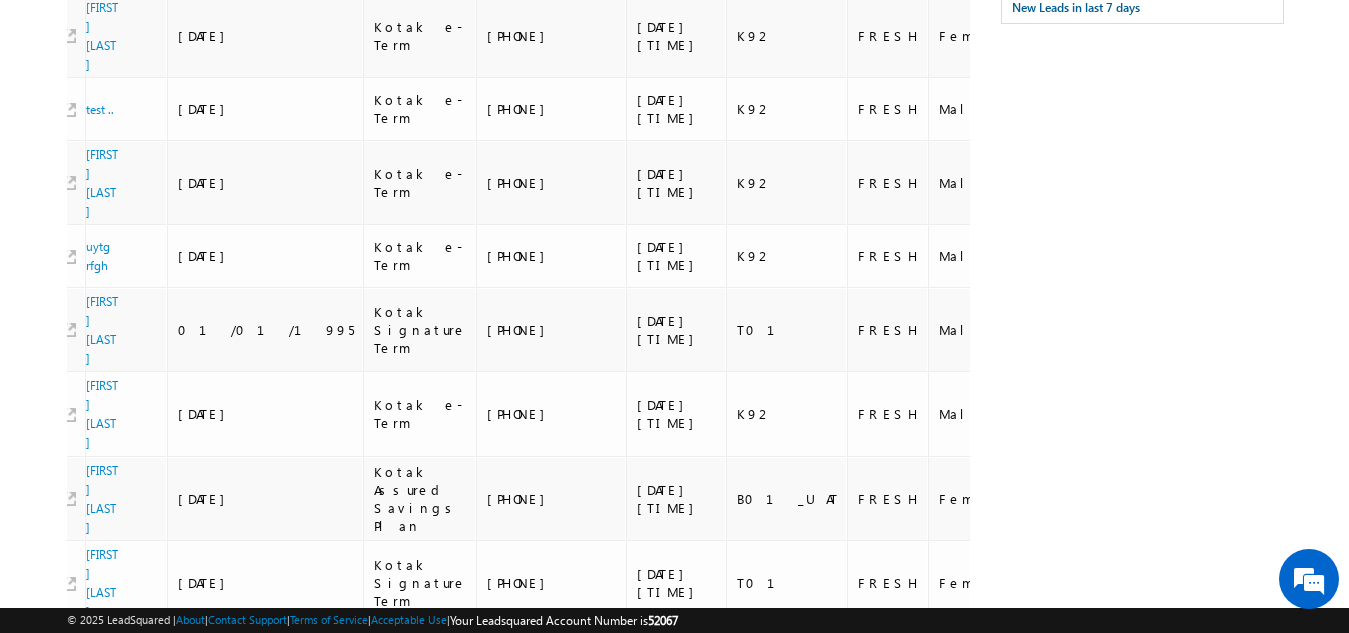 scroll, scrollTop: 484, scrollLeft: 0, axis: vertical 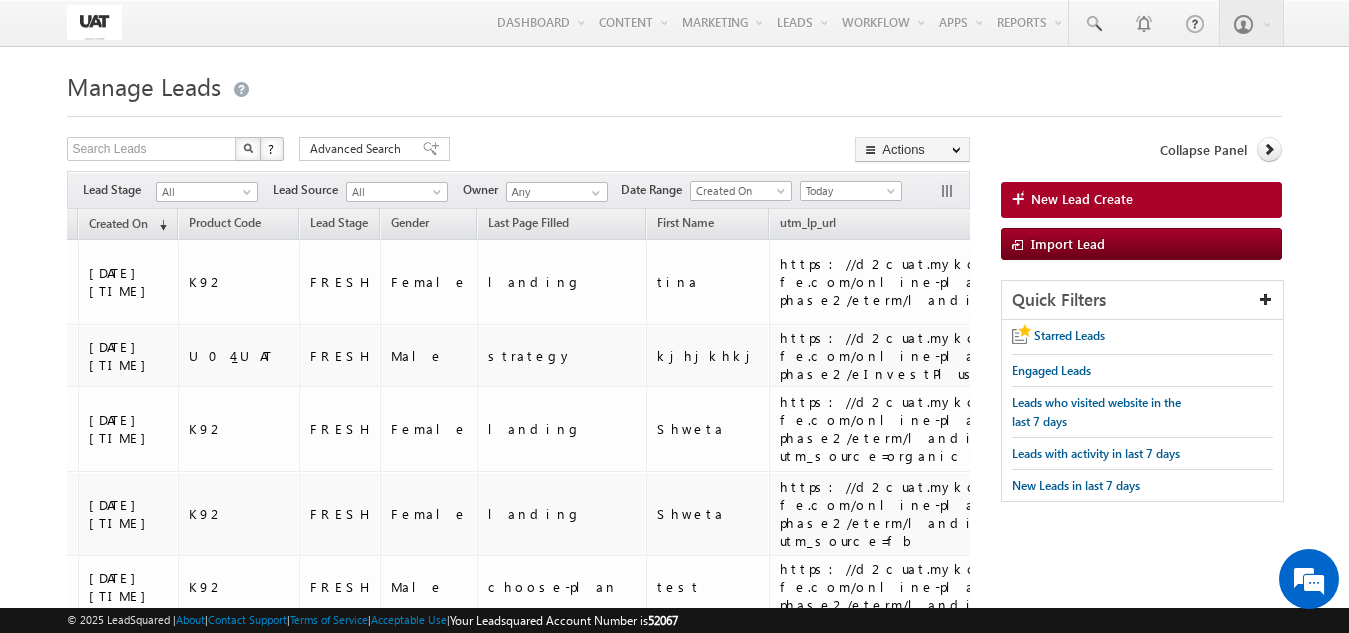 click on "Sonam" at bounding box center (708, 661) 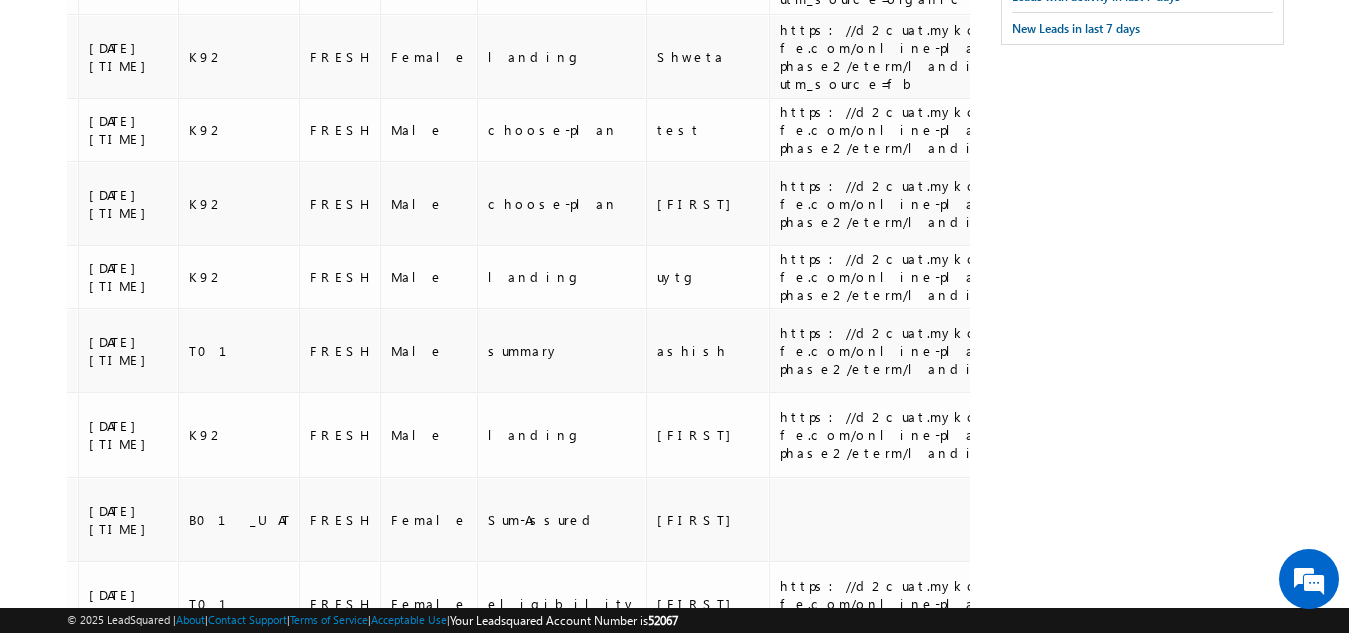 scroll, scrollTop: 505, scrollLeft: 0, axis: vertical 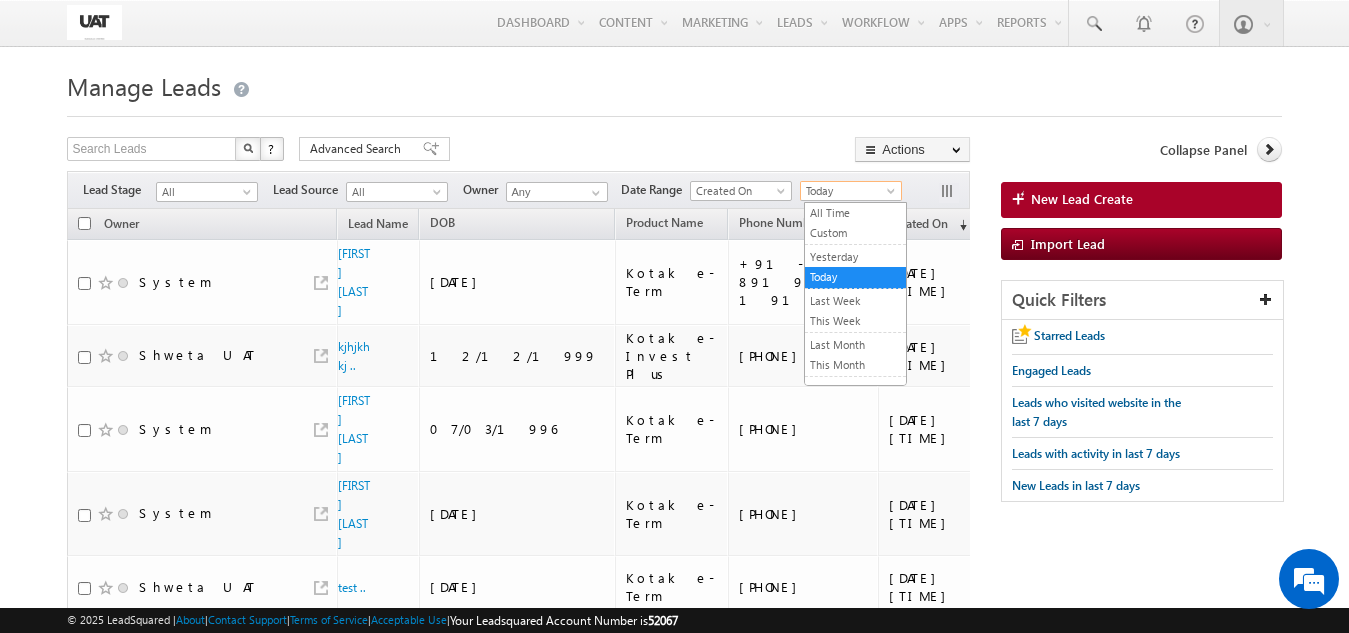 click on "Today" at bounding box center [848, 191] 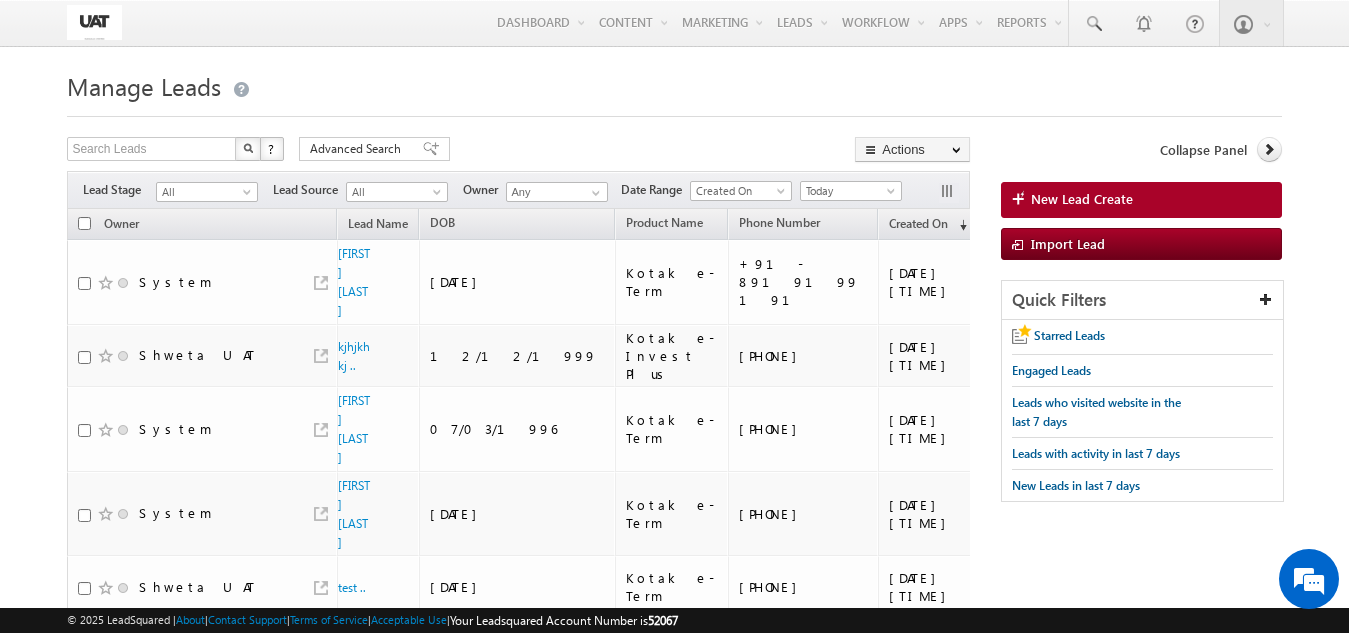 click on "Today" at bounding box center [848, 191] 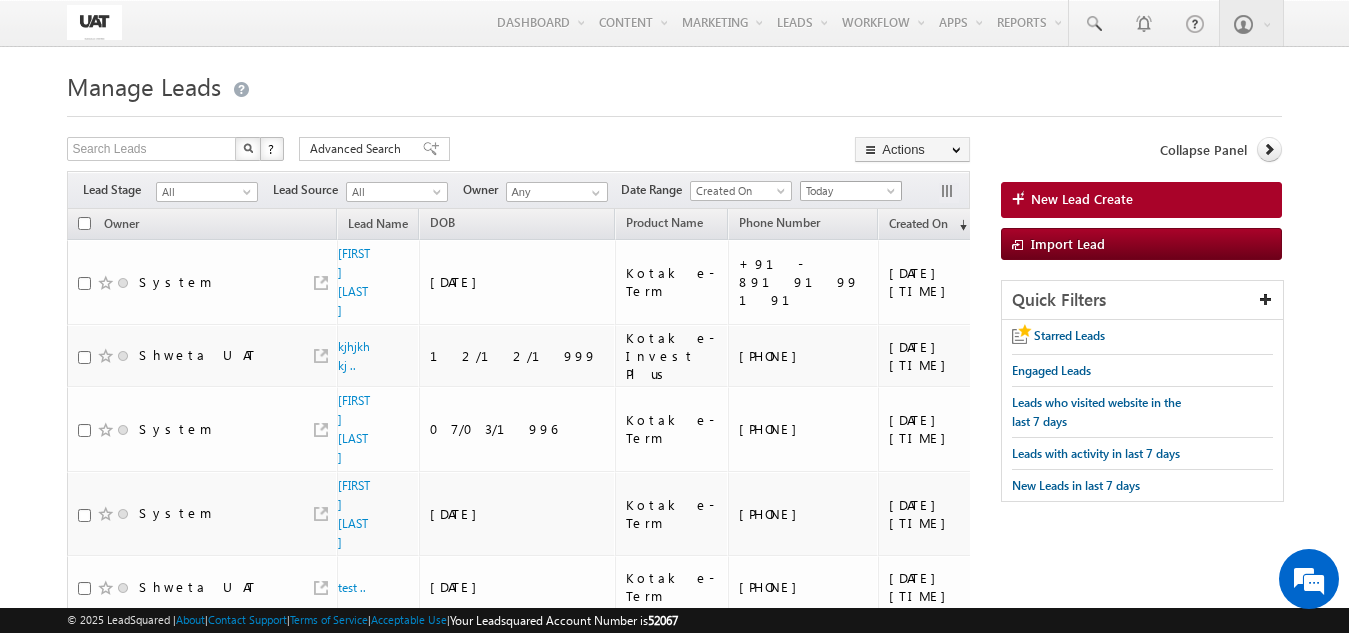 click on "Today" at bounding box center (848, 191) 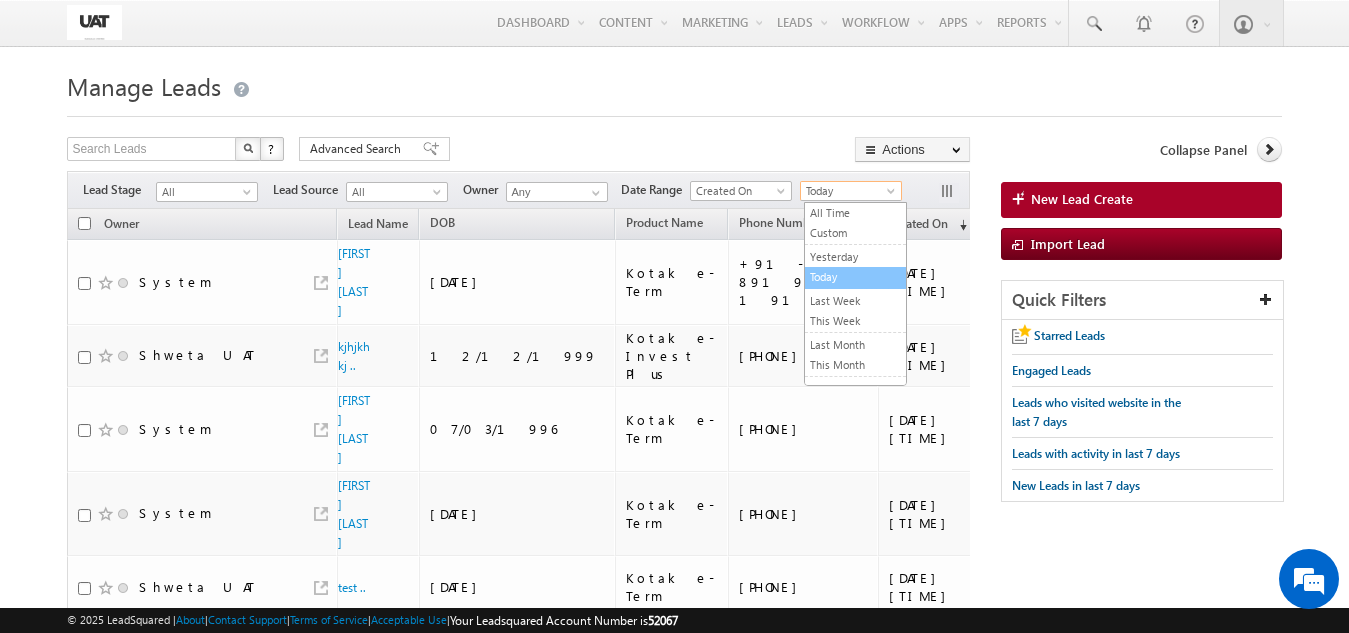 click on "Today" at bounding box center (855, 277) 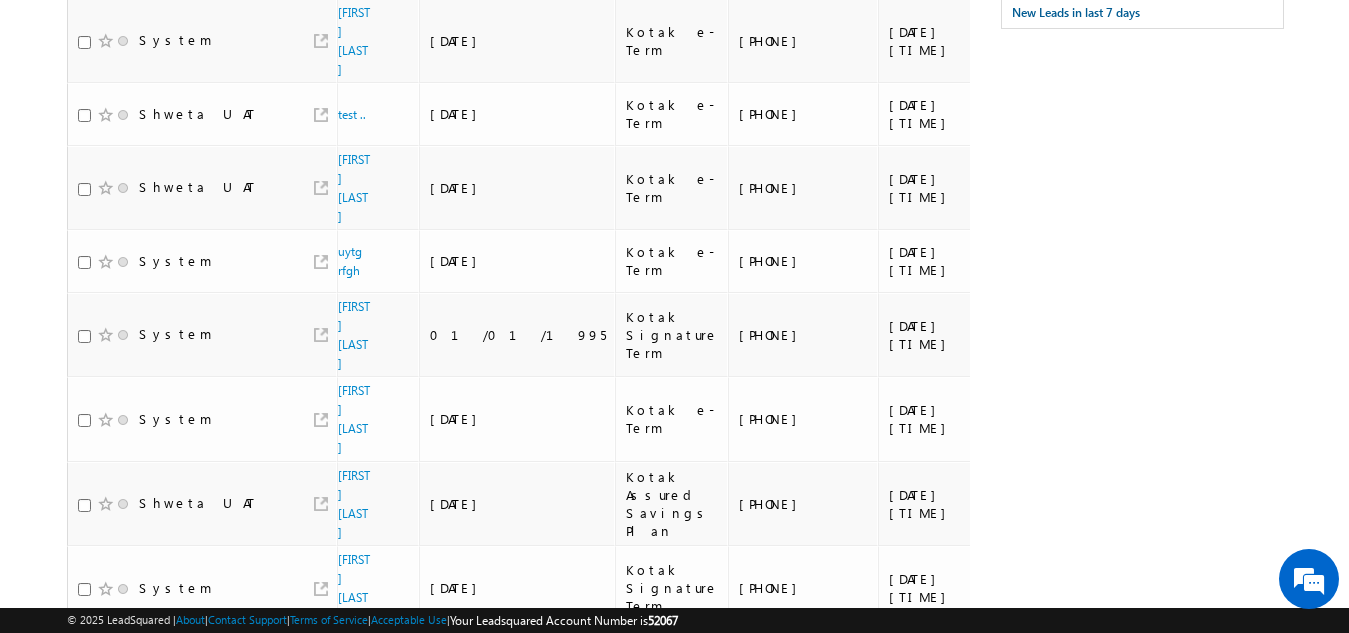 scroll, scrollTop: 505, scrollLeft: 0, axis: vertical 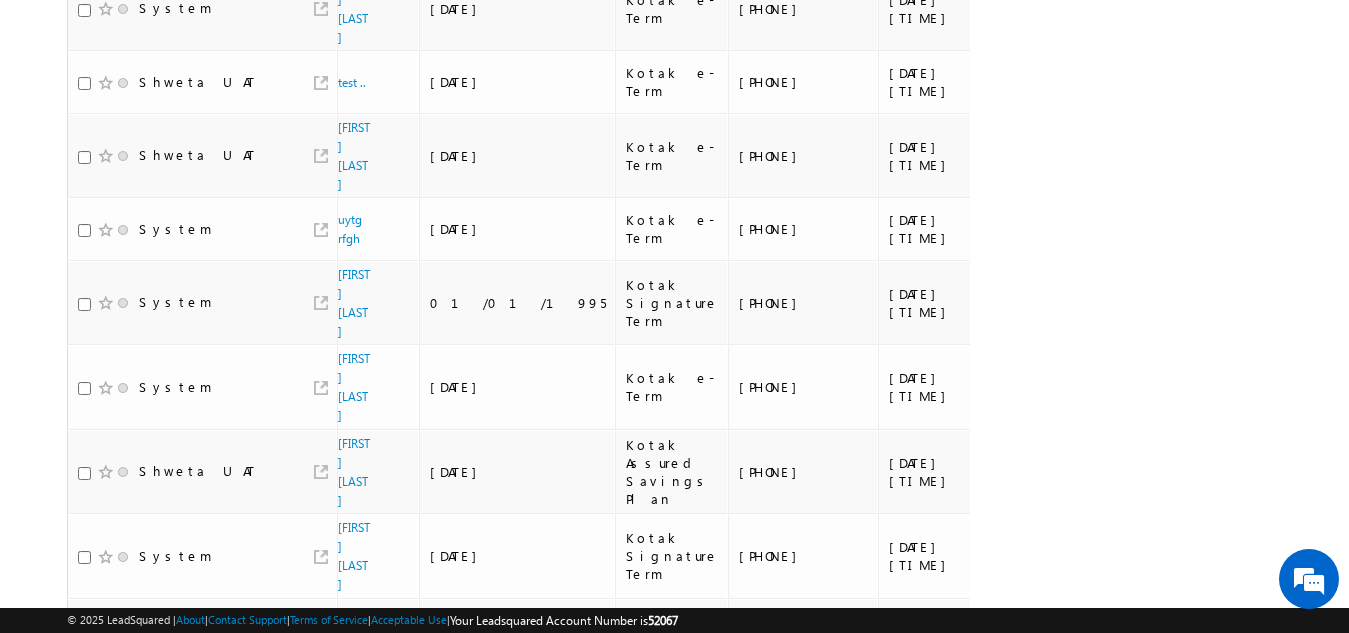 click on "next" at bounding box center (951, 721) 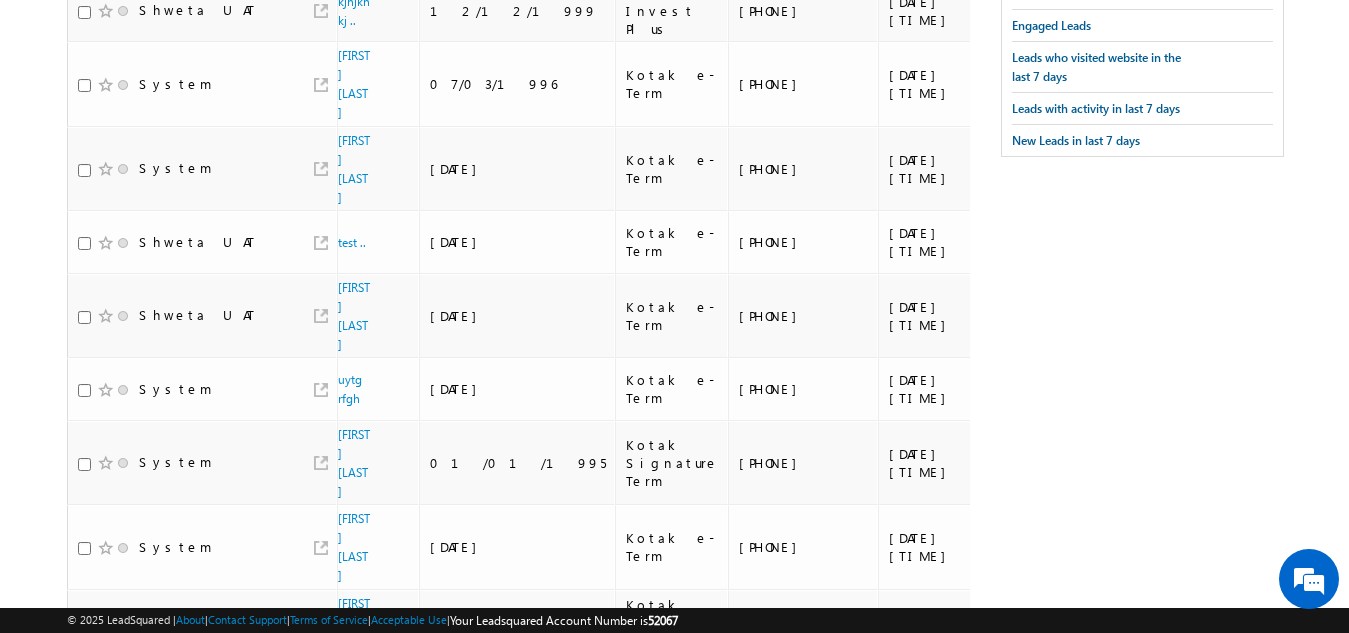 scroll, scrollTop: 505, scrollLeft: 0, axis: vertical 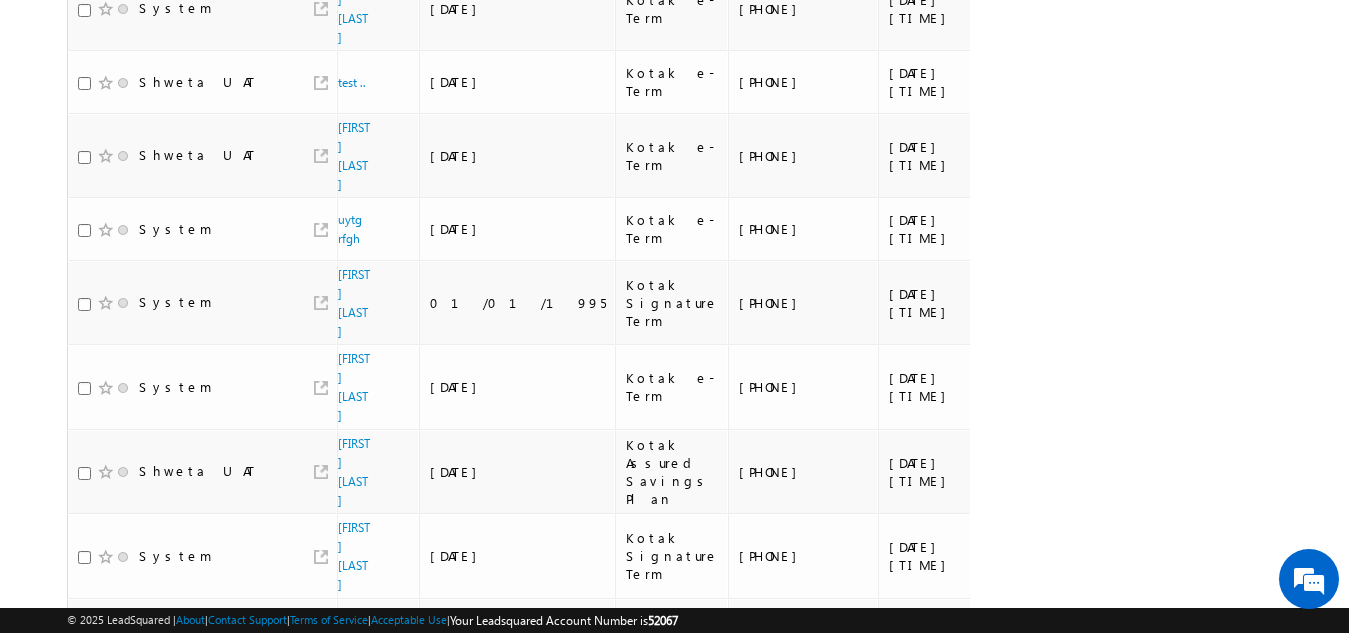 click on "1" at bounding box center (907, 721) 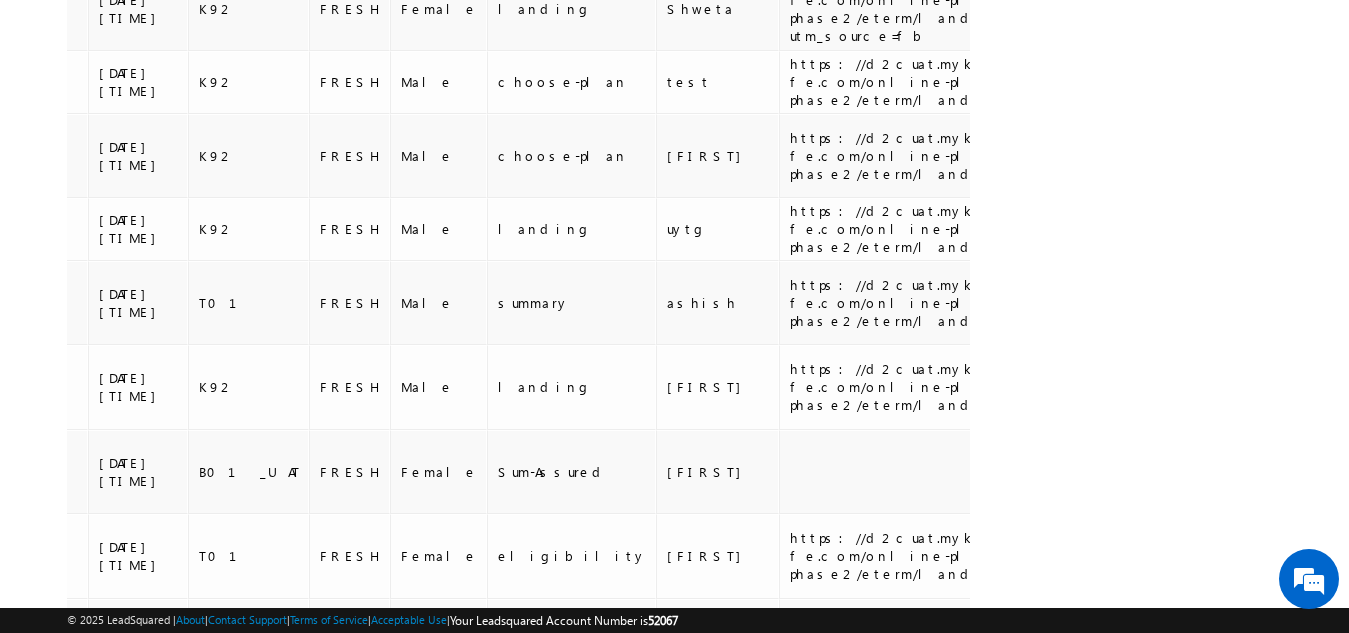 drag, startPoint x: 341, startPoint y: 540, endPoint x: 112, endPoint y: 552, distance: 229.3142 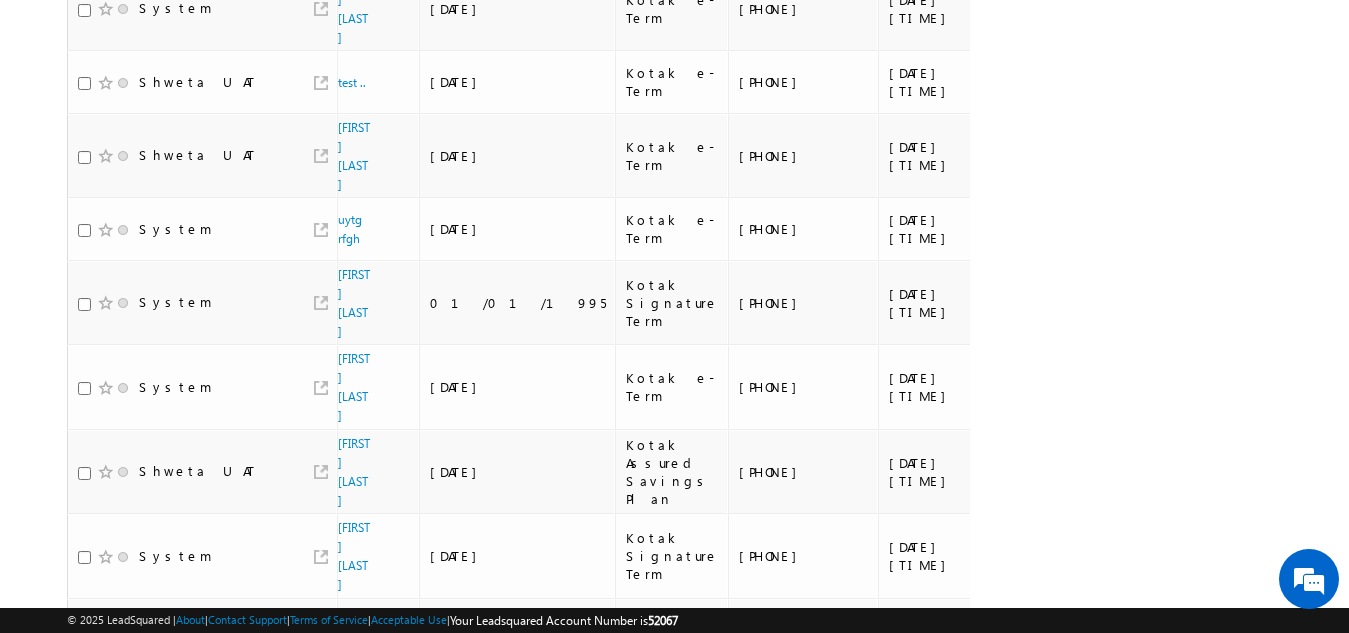 click on "Owner
Lead Name
DOB
Product Name
Phone Number" at bounding box center [518, 236] 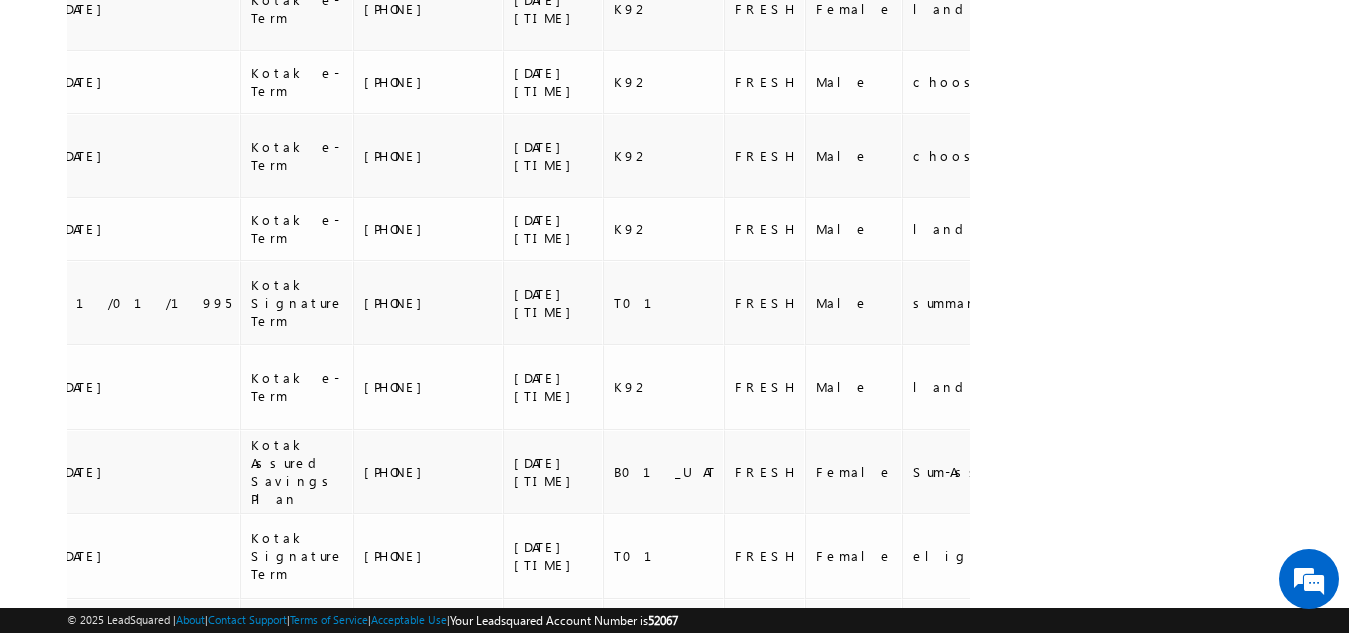 scroll, scrollTop: 0, scrollLeft: 3955, axis: horizontal 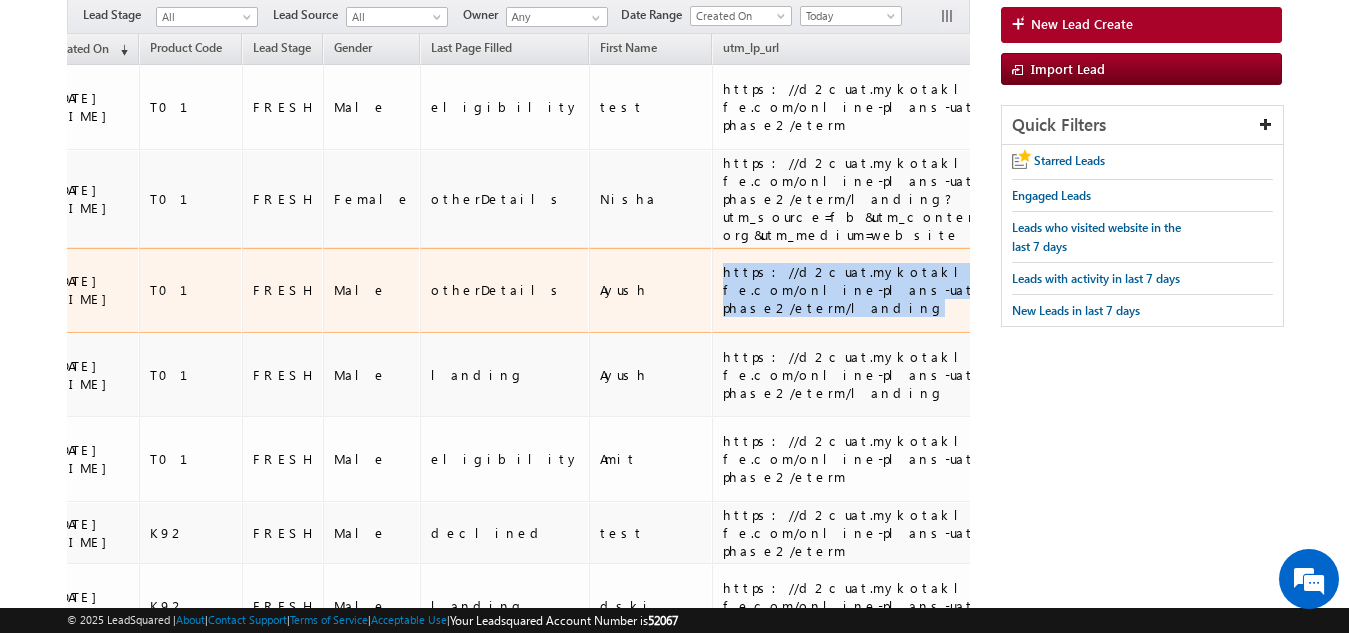 drag, startPoint x: 612, startPoint y: 261, endPoint x: 428, endPoint y: 254, distance: 184.1331 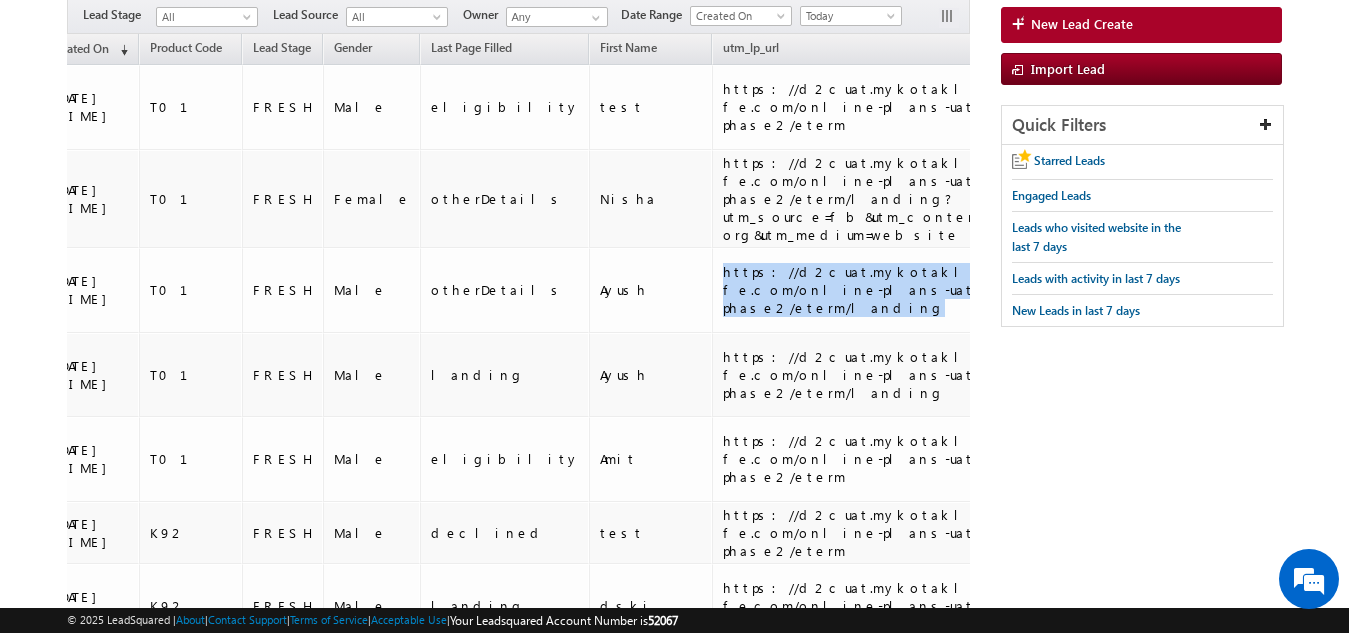 scroll, scrollTop: 0, scrollLeft: 0, axis: both 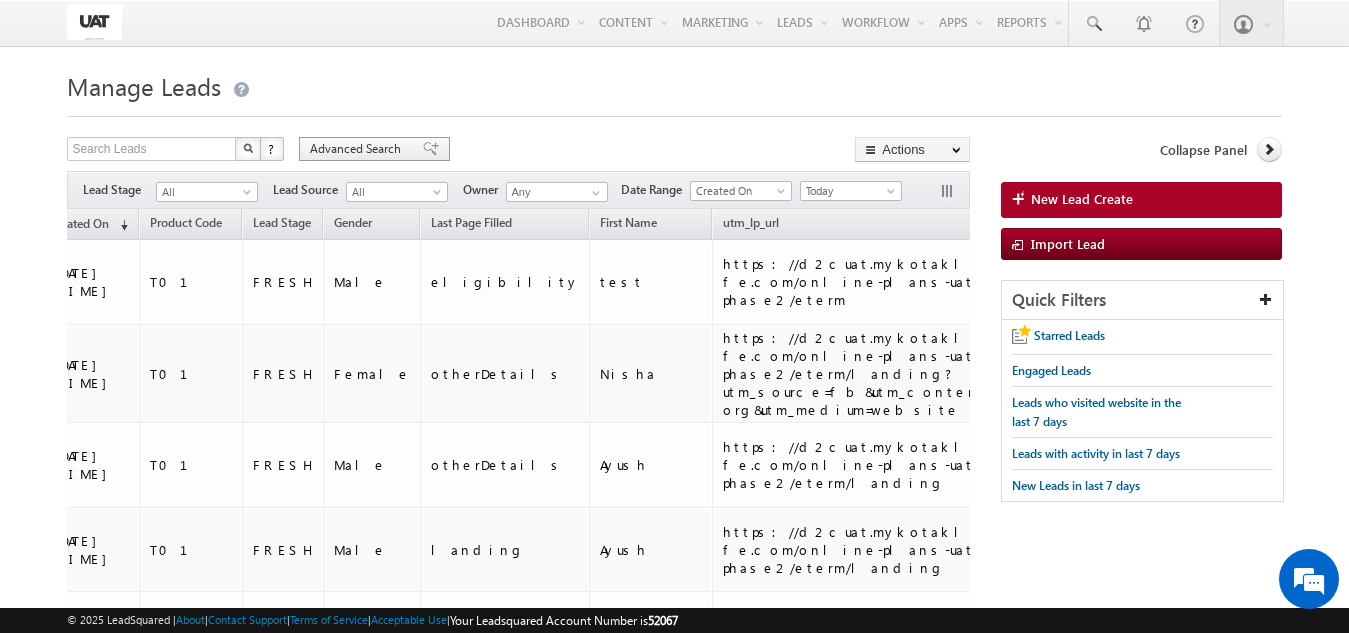 click on "Advanced Search" at bounding box center (358, 149) 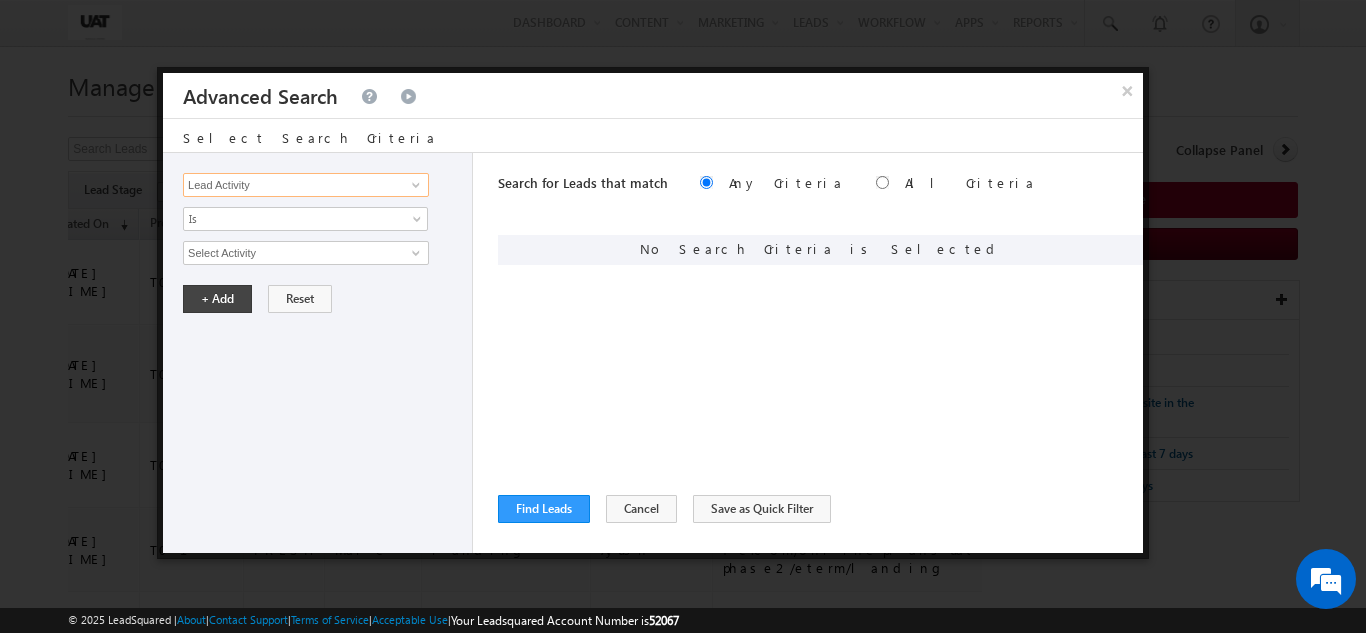 click on "Lead Activity" at bounding box center (306, 185) 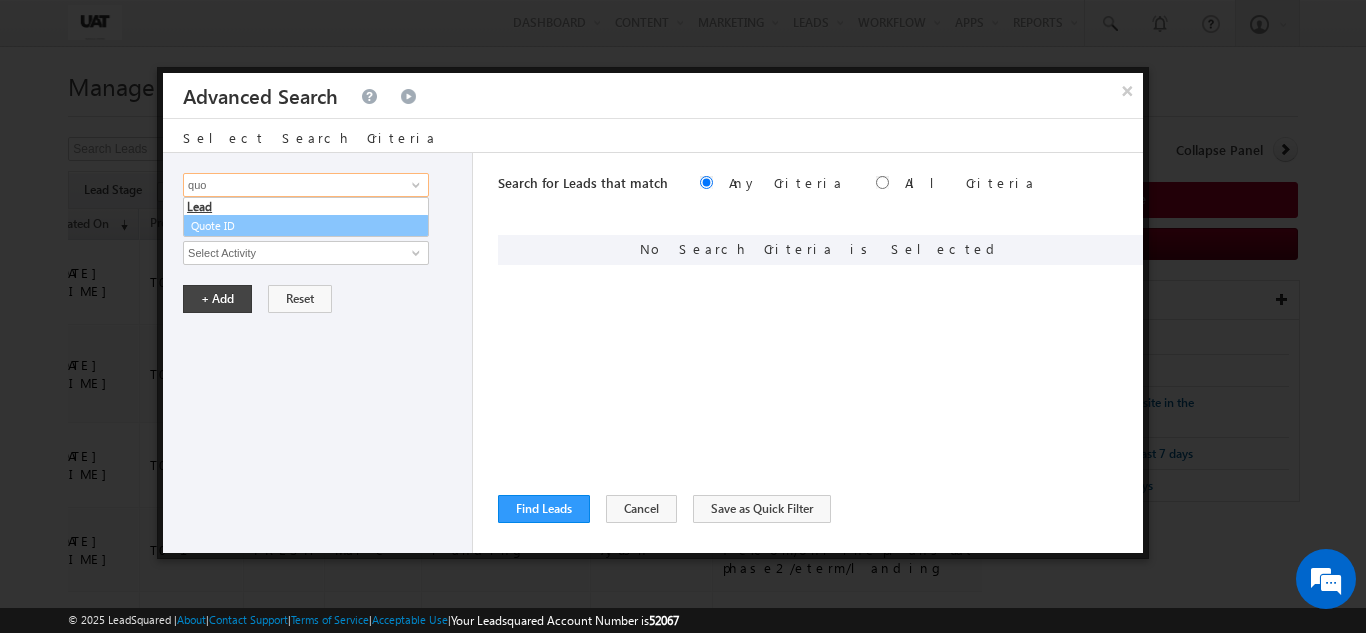 click on "Quote ID" at bounding box center [306, 226] 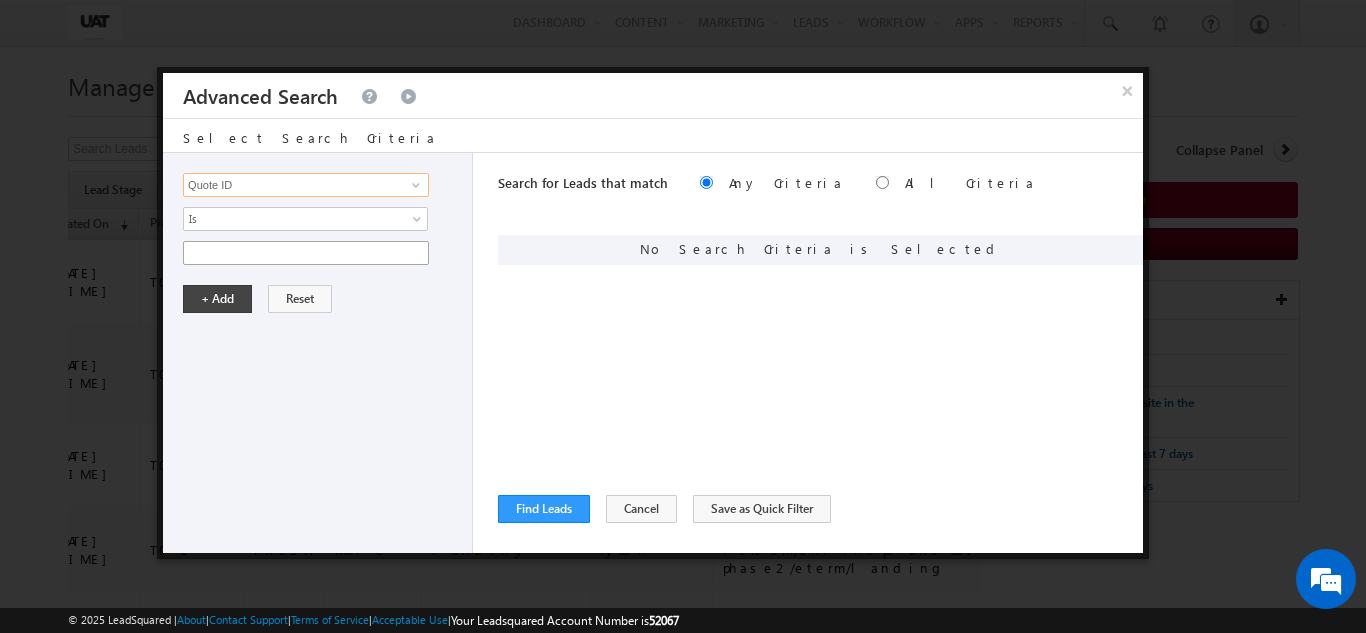 type on "Quote ID" 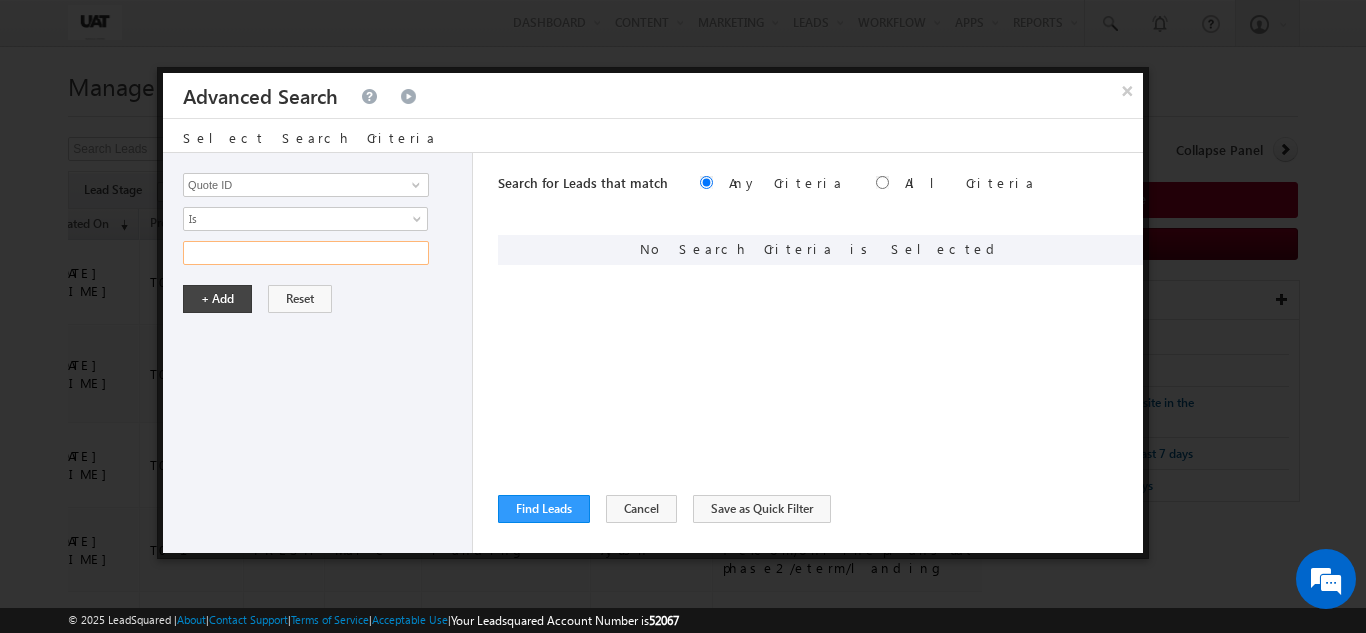 click at bounding box center [306, 253] 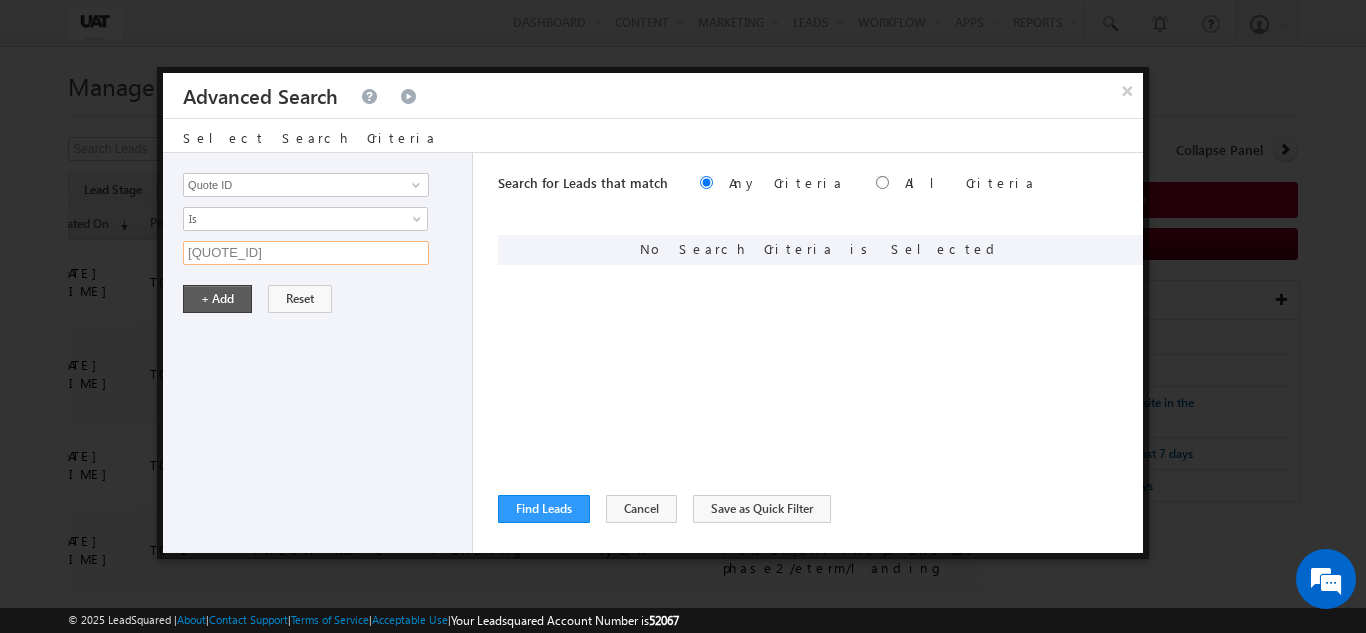 type on "[QUOTE_ID]" 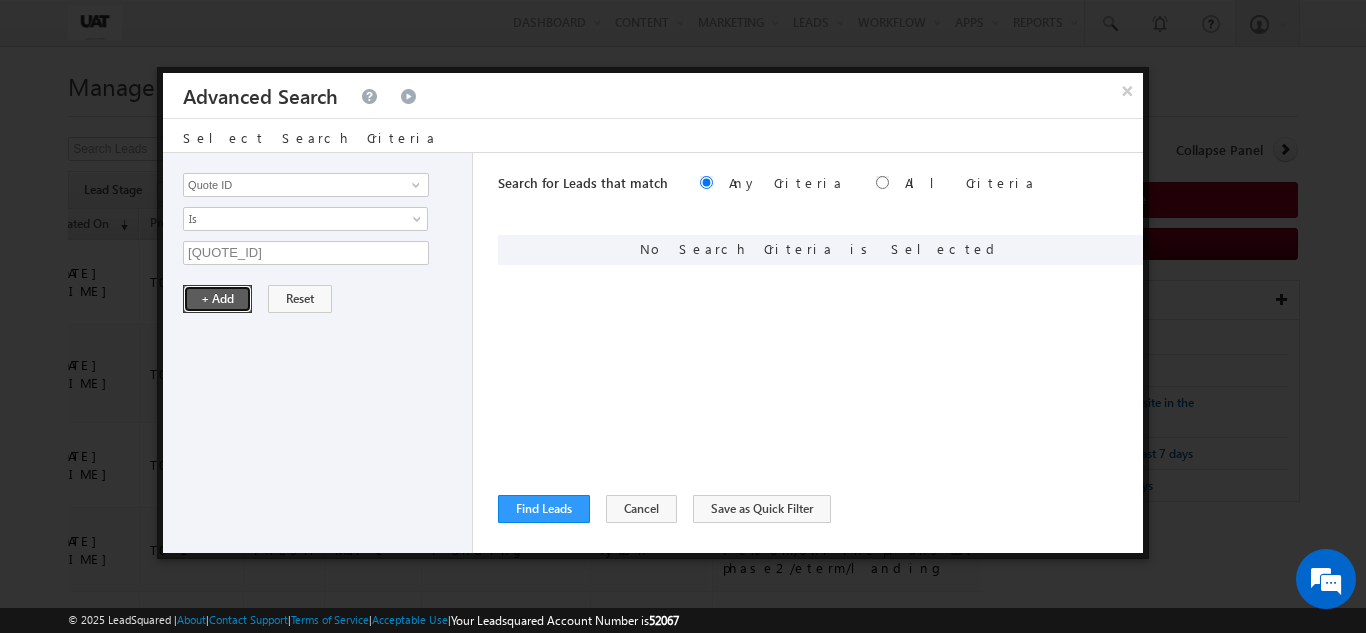 drag, startPoint x: 213, startPoint y: 292, endPoint x: 274, endPoint y: 335, distance: 74.63243 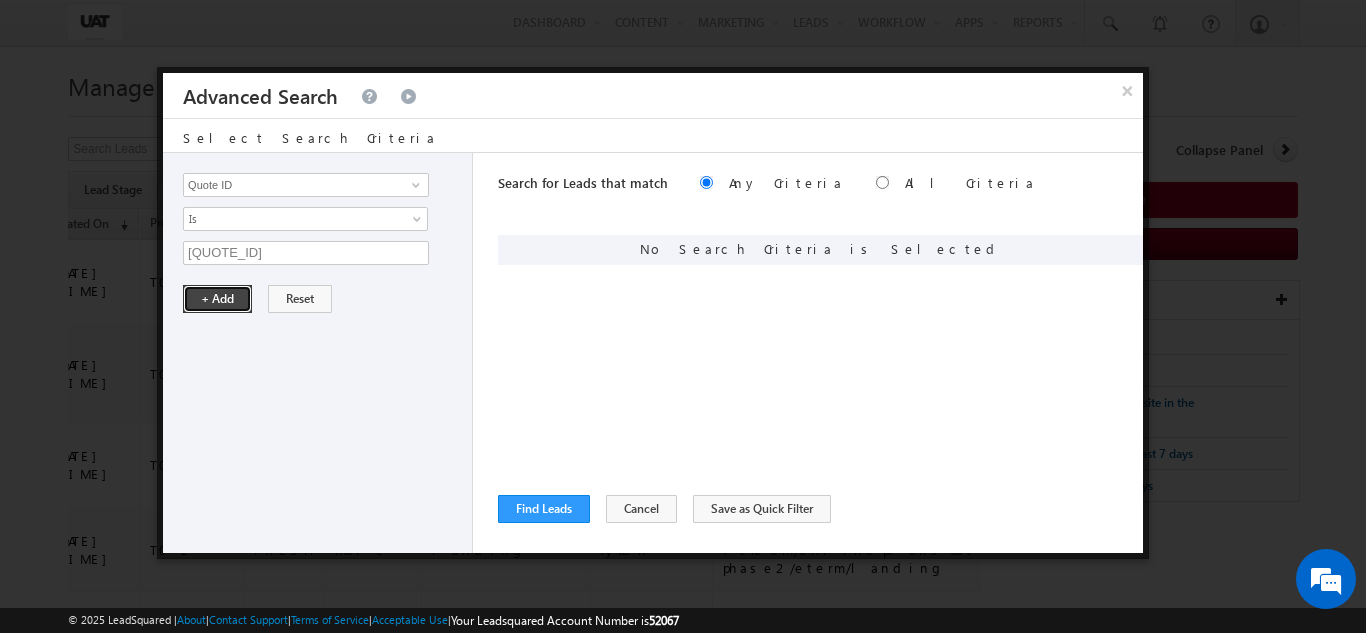 click on "+ Add" at bounding box center [217, 299] 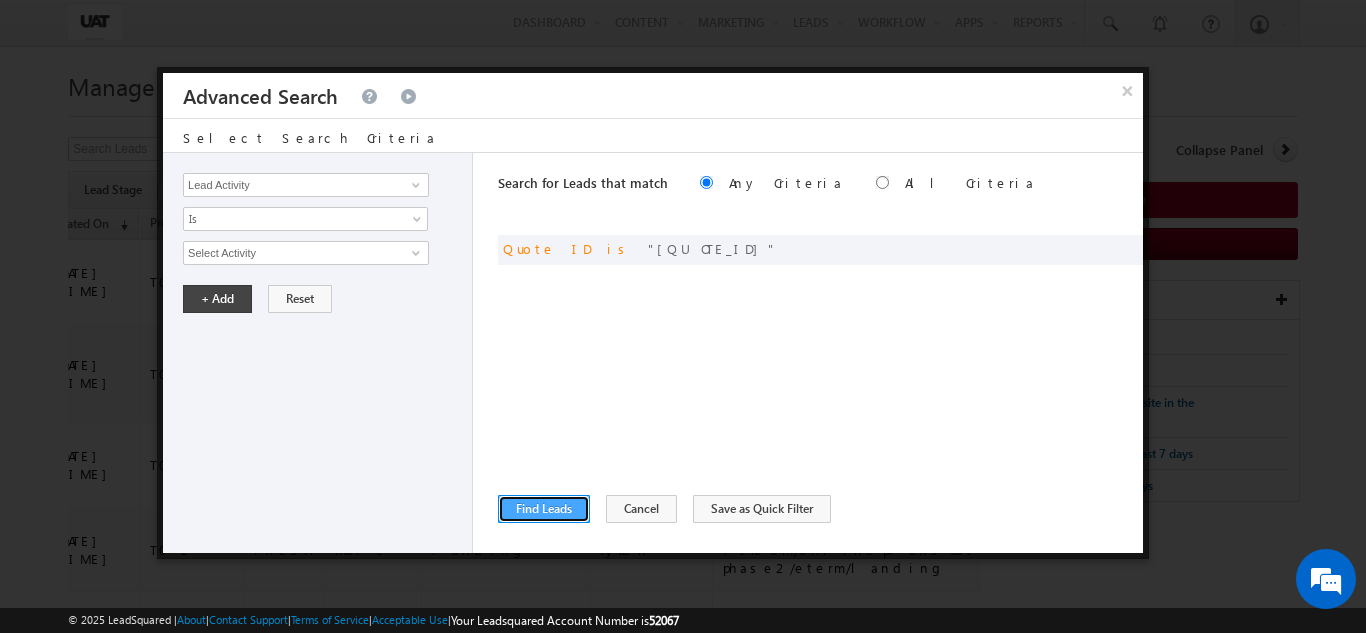 click on "Find Leads" at bounding box center (544, 509) 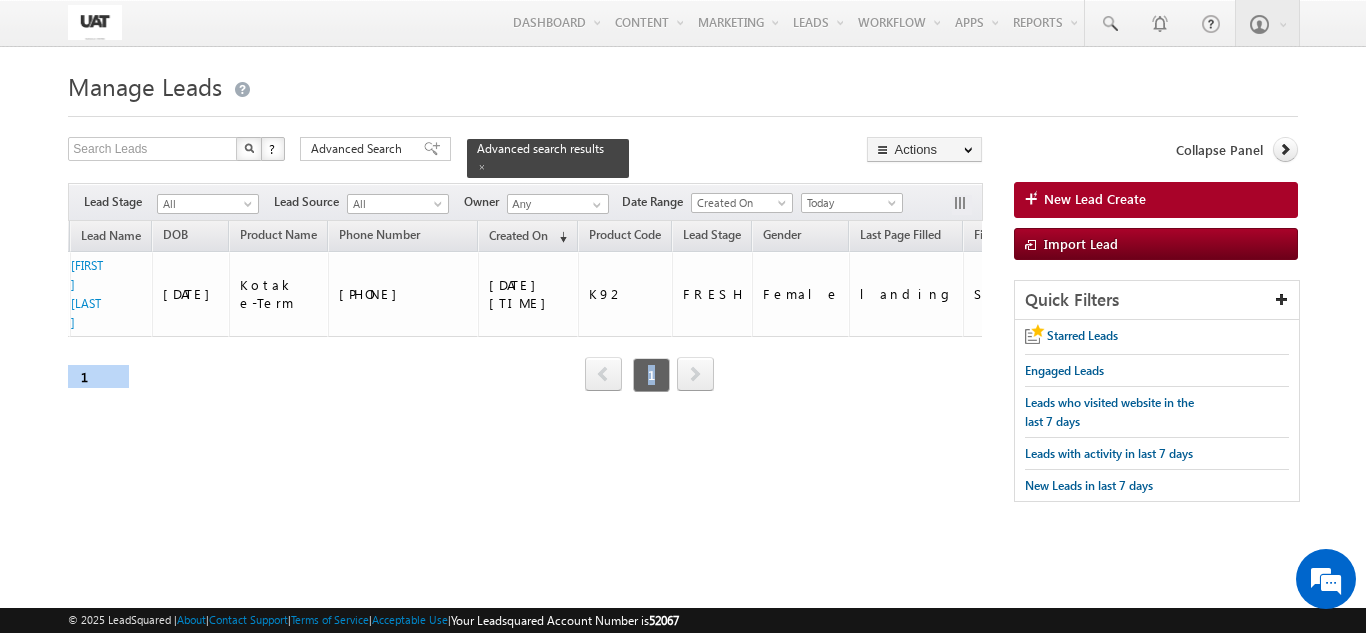 scroll, scrollTop: 0, scrollLeft: 0, axis: both 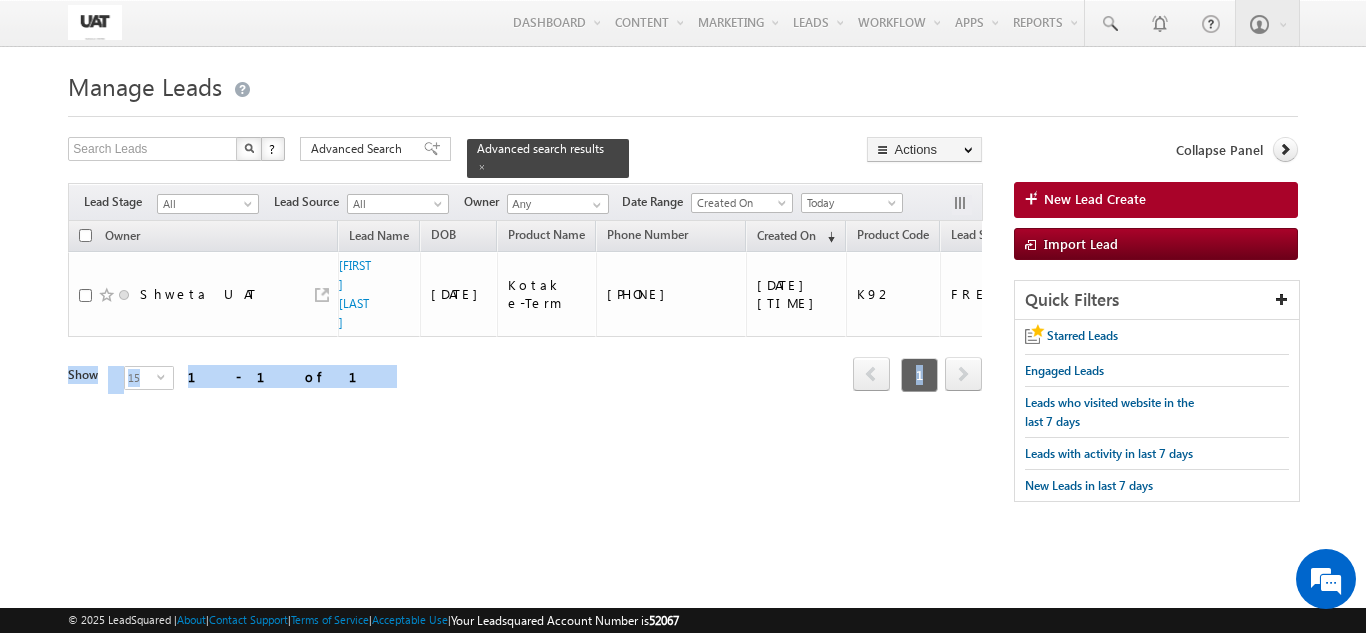 drag, startPoint x: 386, startPoint y: 387, endPoint x: 0, endPoint y: 355, distance: 387.32416 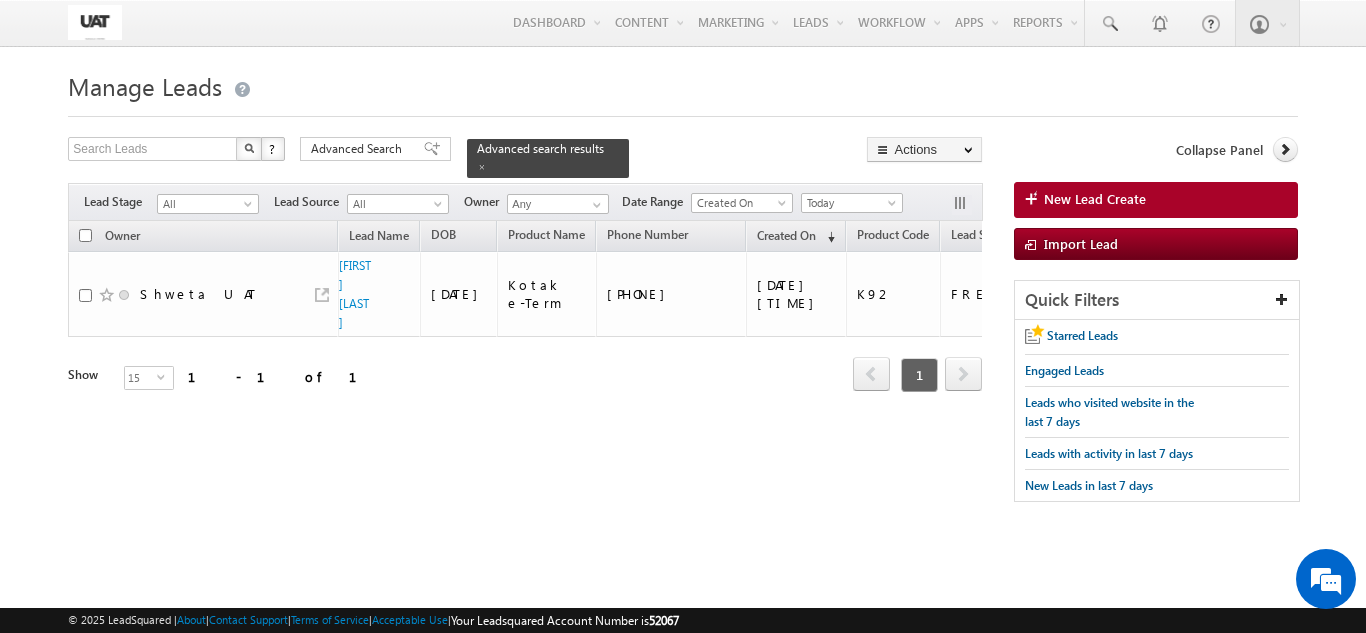 click on "Menu
Shweta UAT
shwet a.uat @kota k.com" at bounding box center (683, 307) 